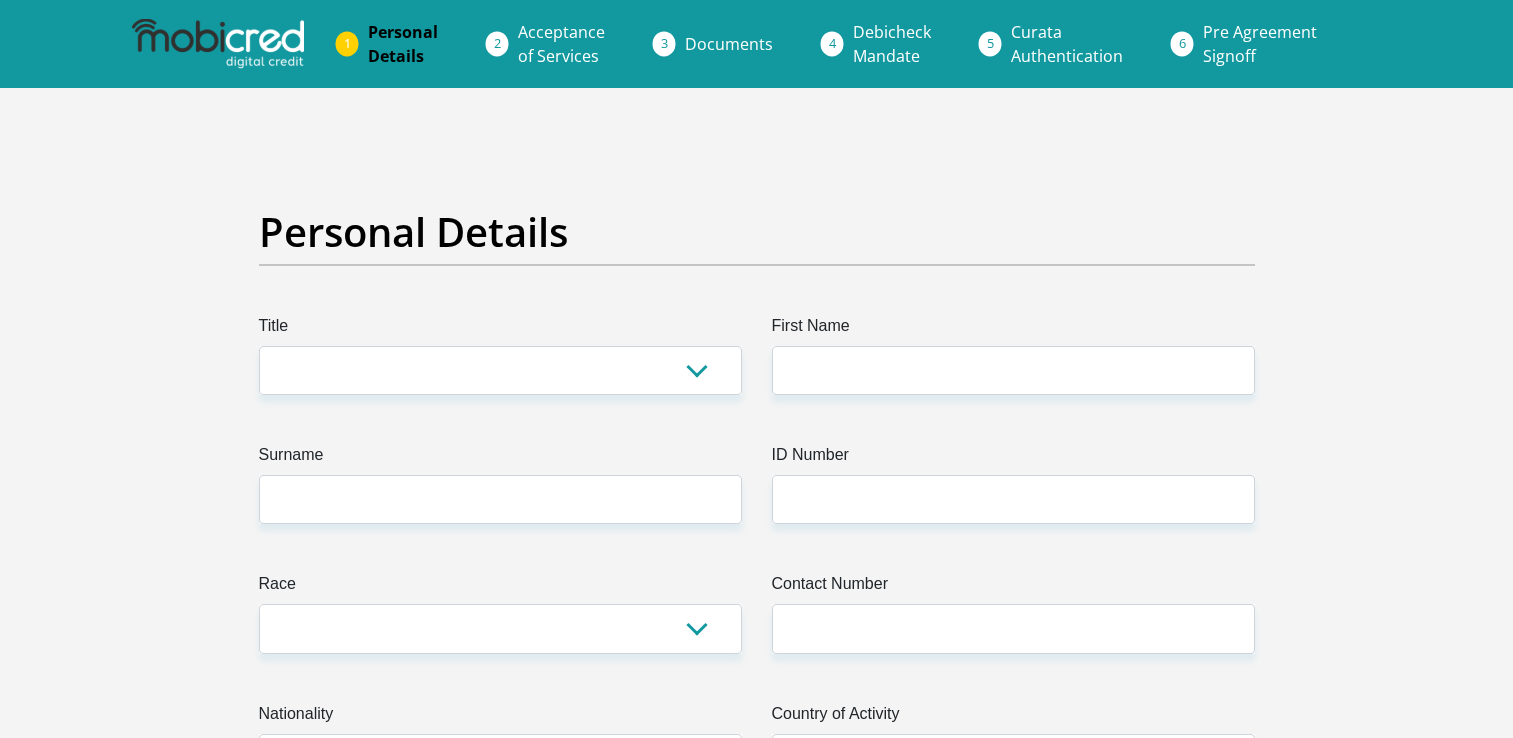 scroll, scrollTop: 0, scrollLeft: 0, axis: both 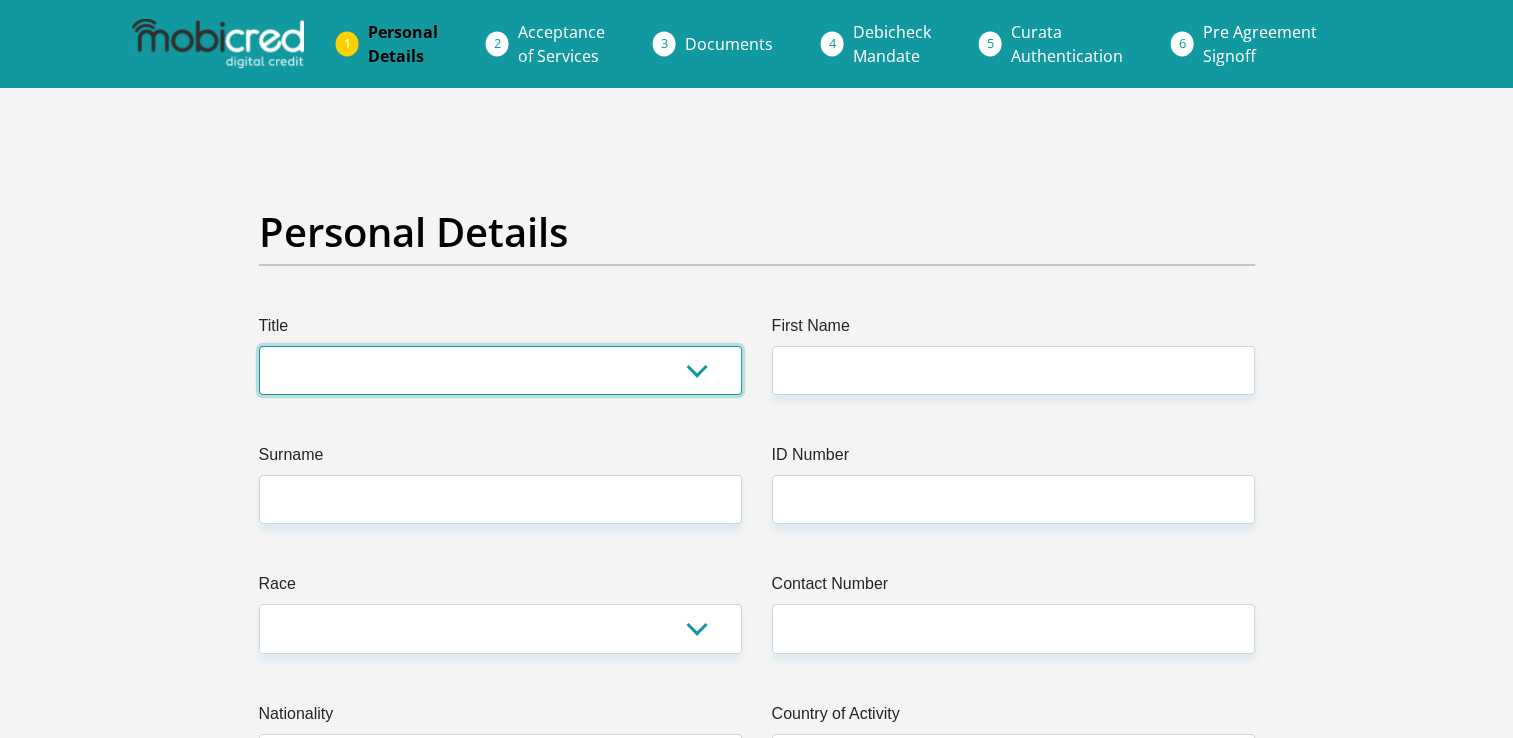 click on "Mr
Ms
Mrs
Dr
Other" at bounding box center [500, 370] 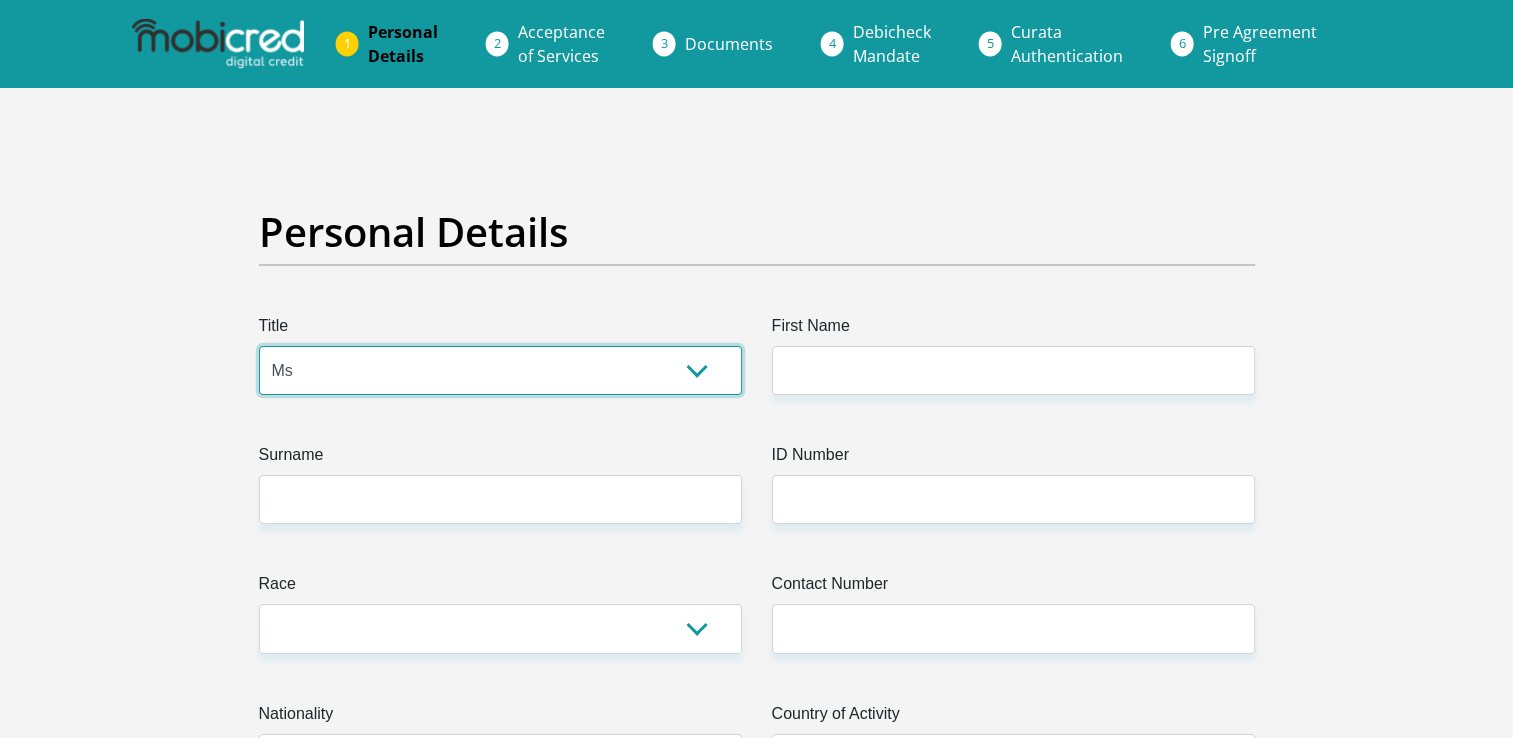 click on "Mr
Ms
Mrs
Dr
Other" at bounding box center (500, 370) 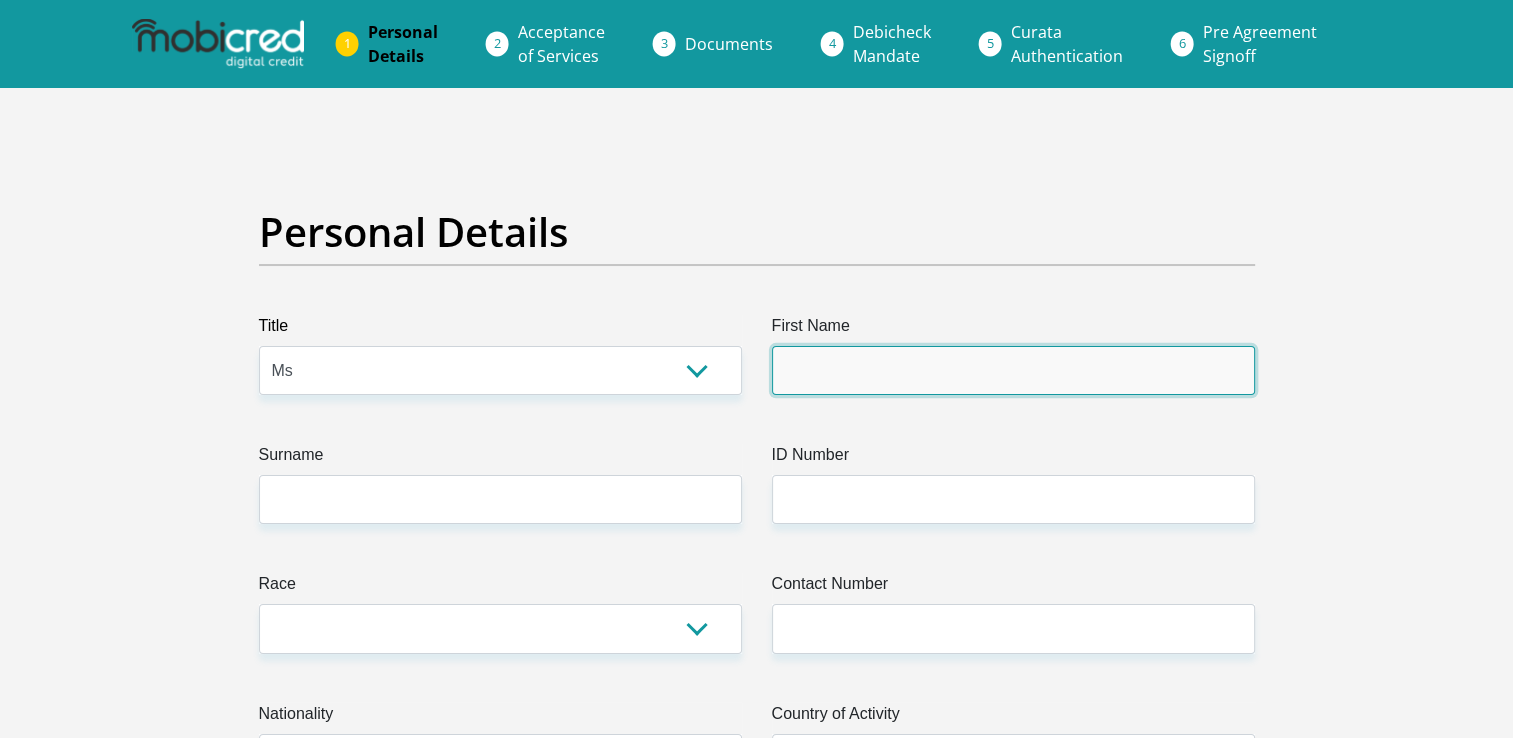 click on "First Name" at bounding box center [1013, 370] 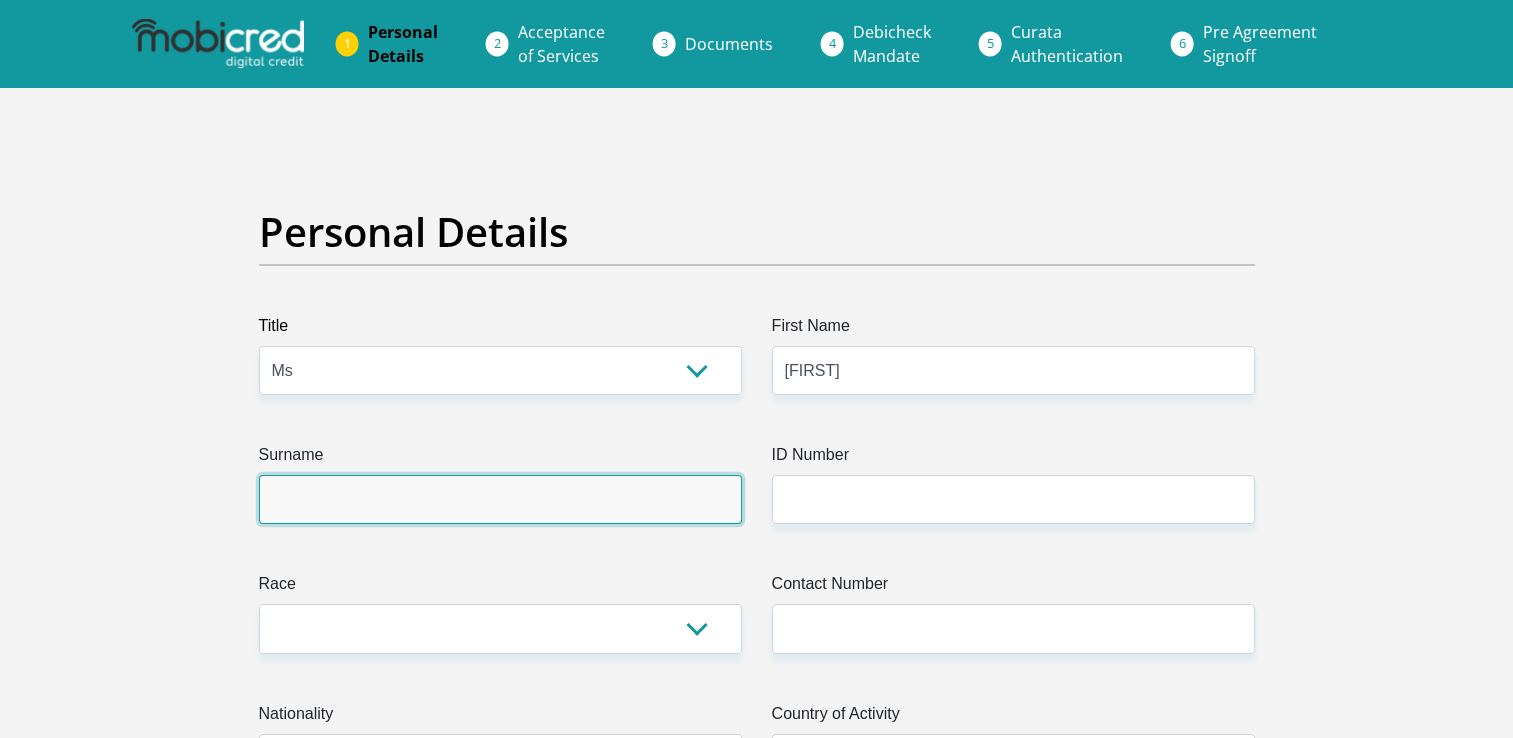 type on "[LAST]" 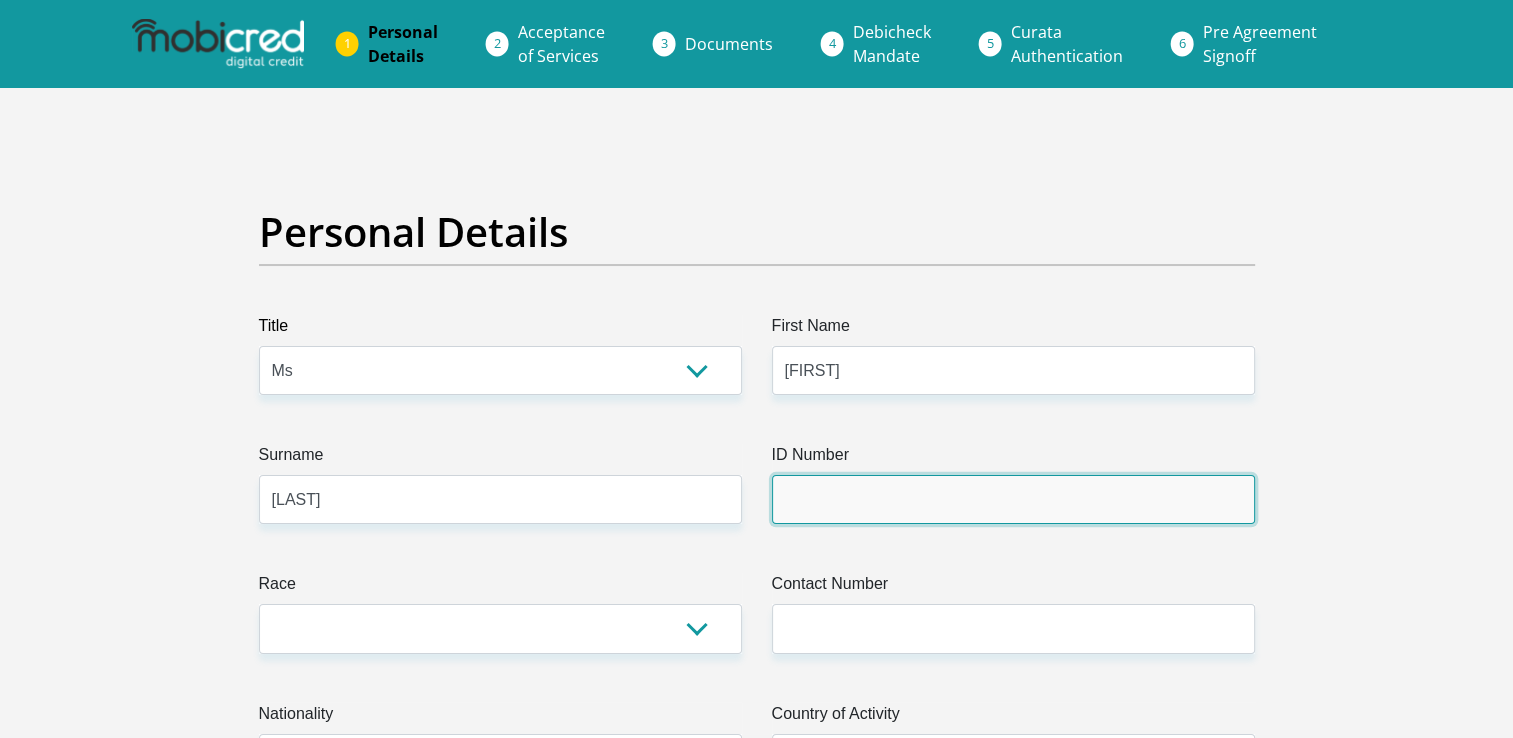 type on "[ID_NUMBER]" 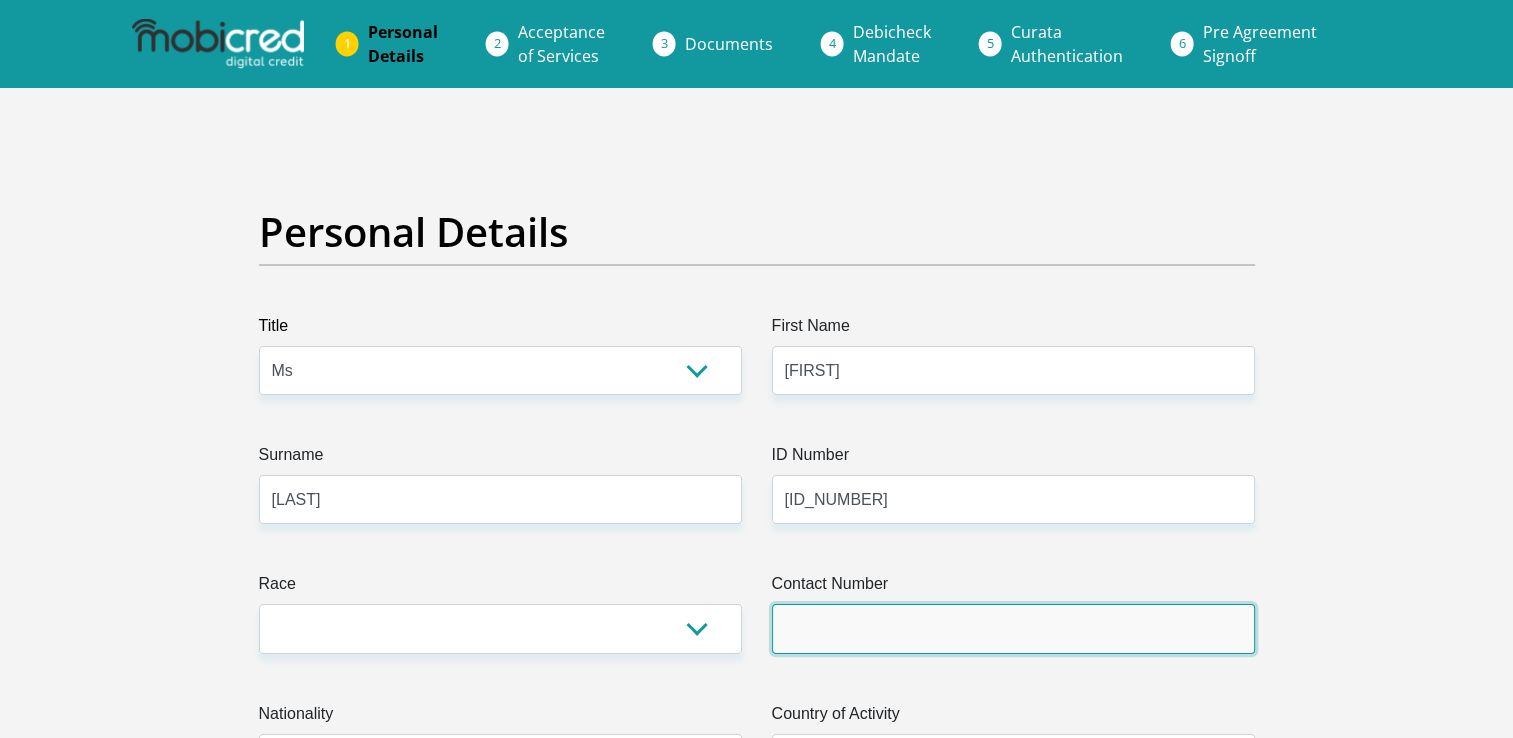 type on "[PHONE]" 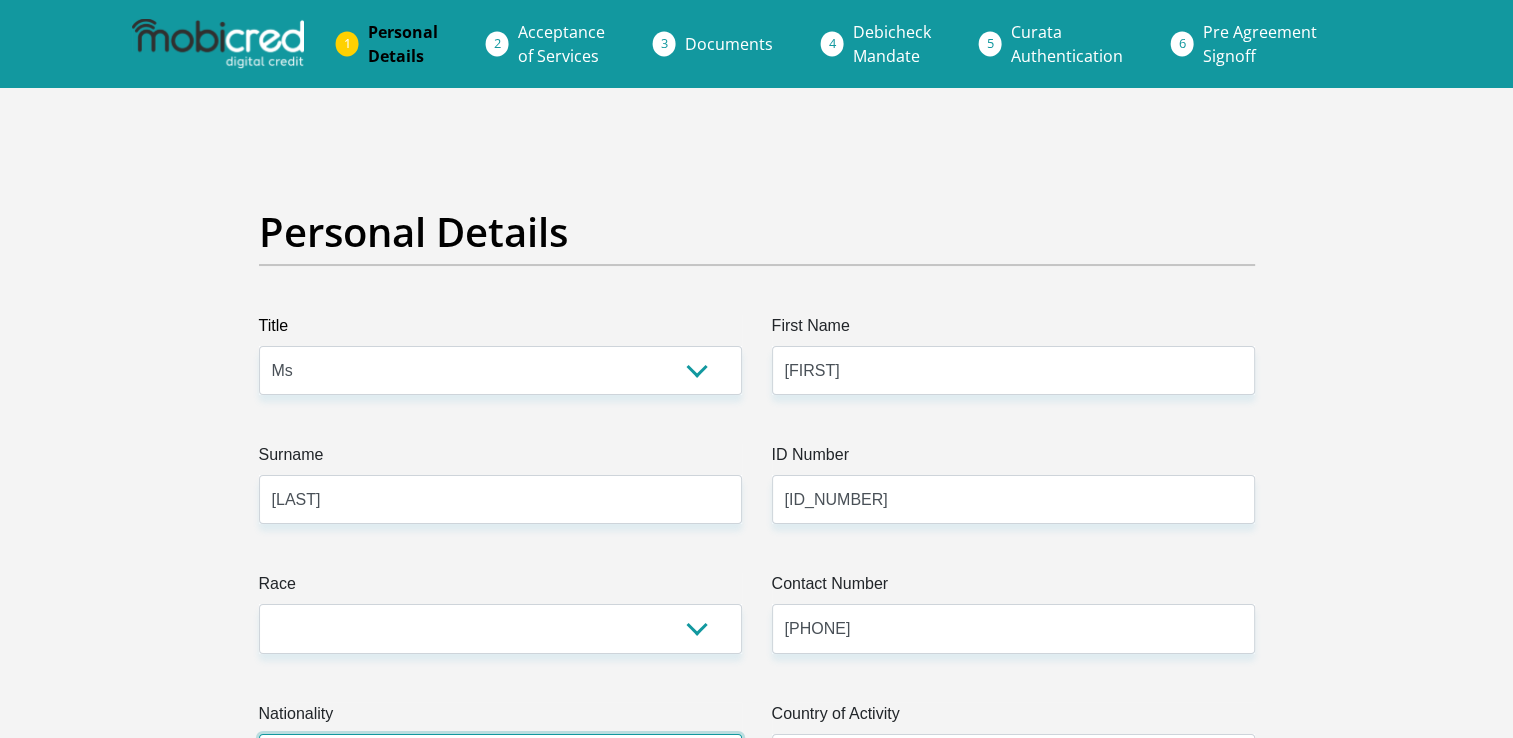 select on "ZAF" 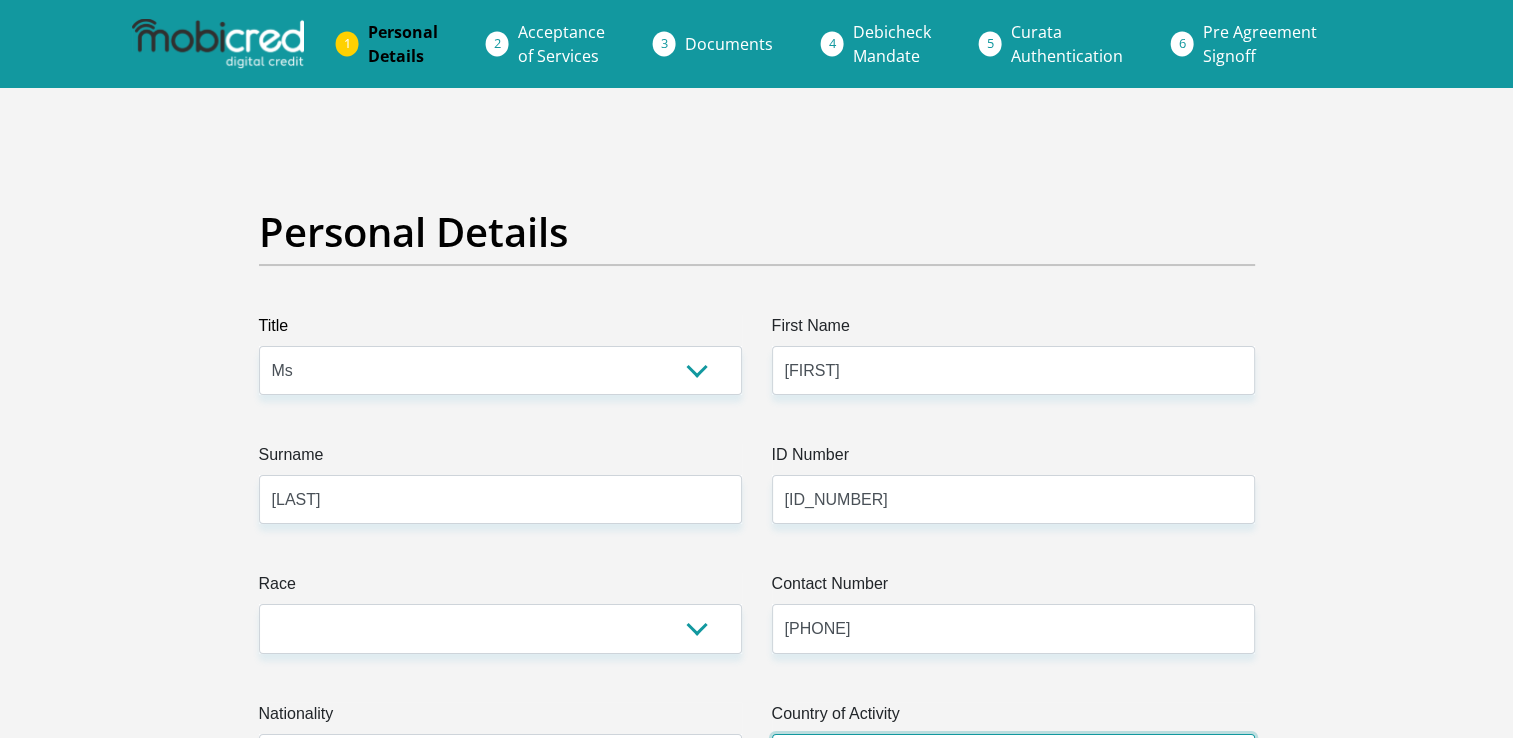 select on "ZAF" 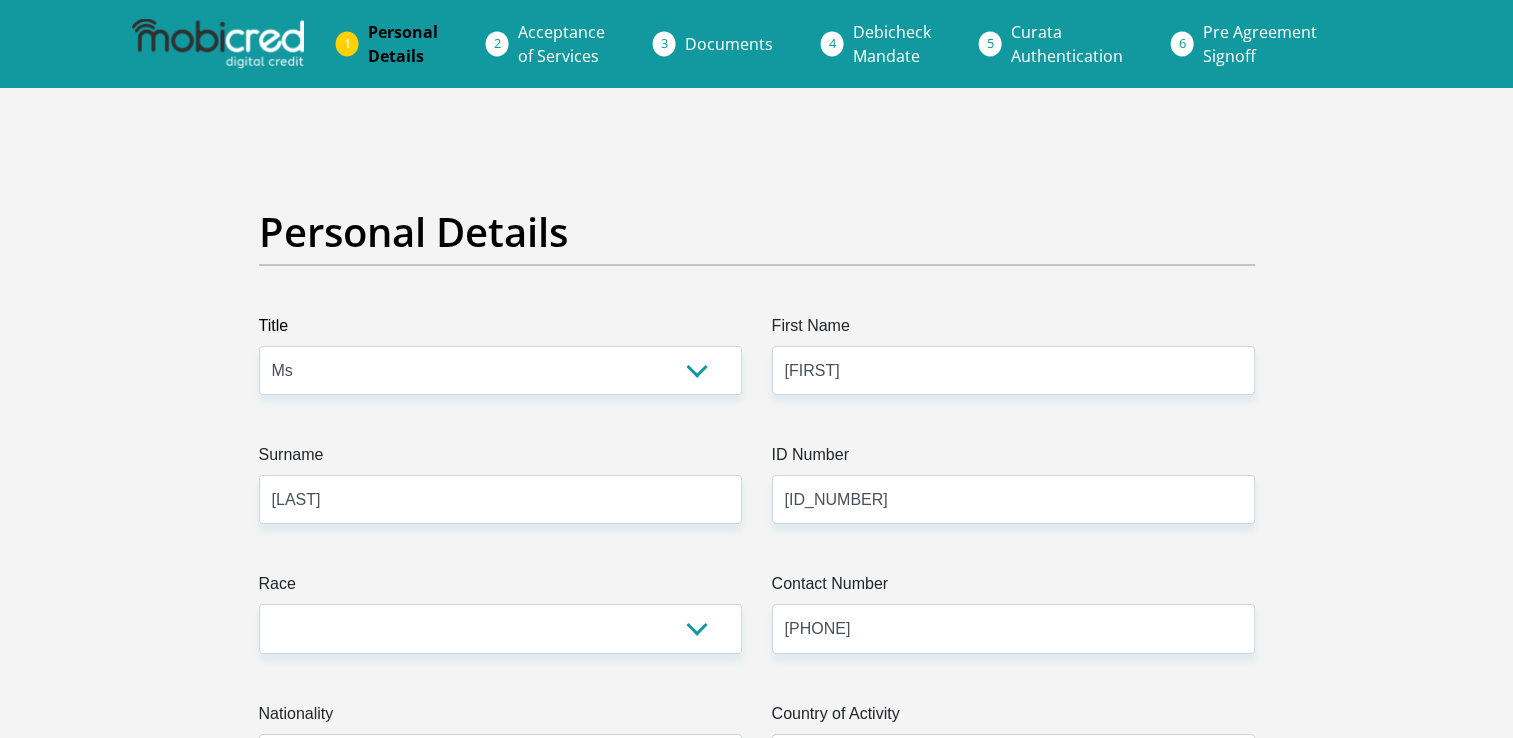 type on "[POSTAL_CODE] [STATE]" 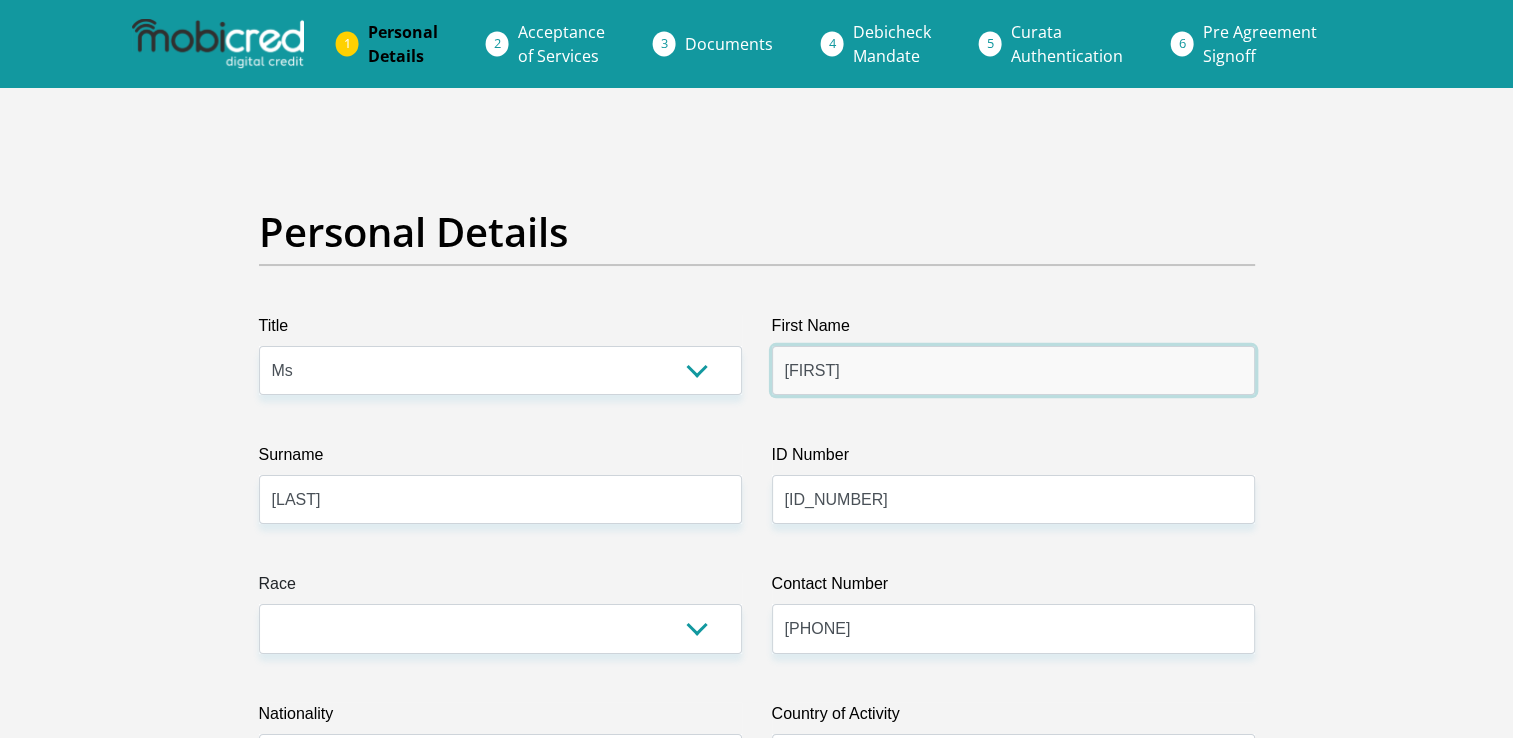 scroll, scrollTop: 200, scrollLeft: 0, axis: vertical 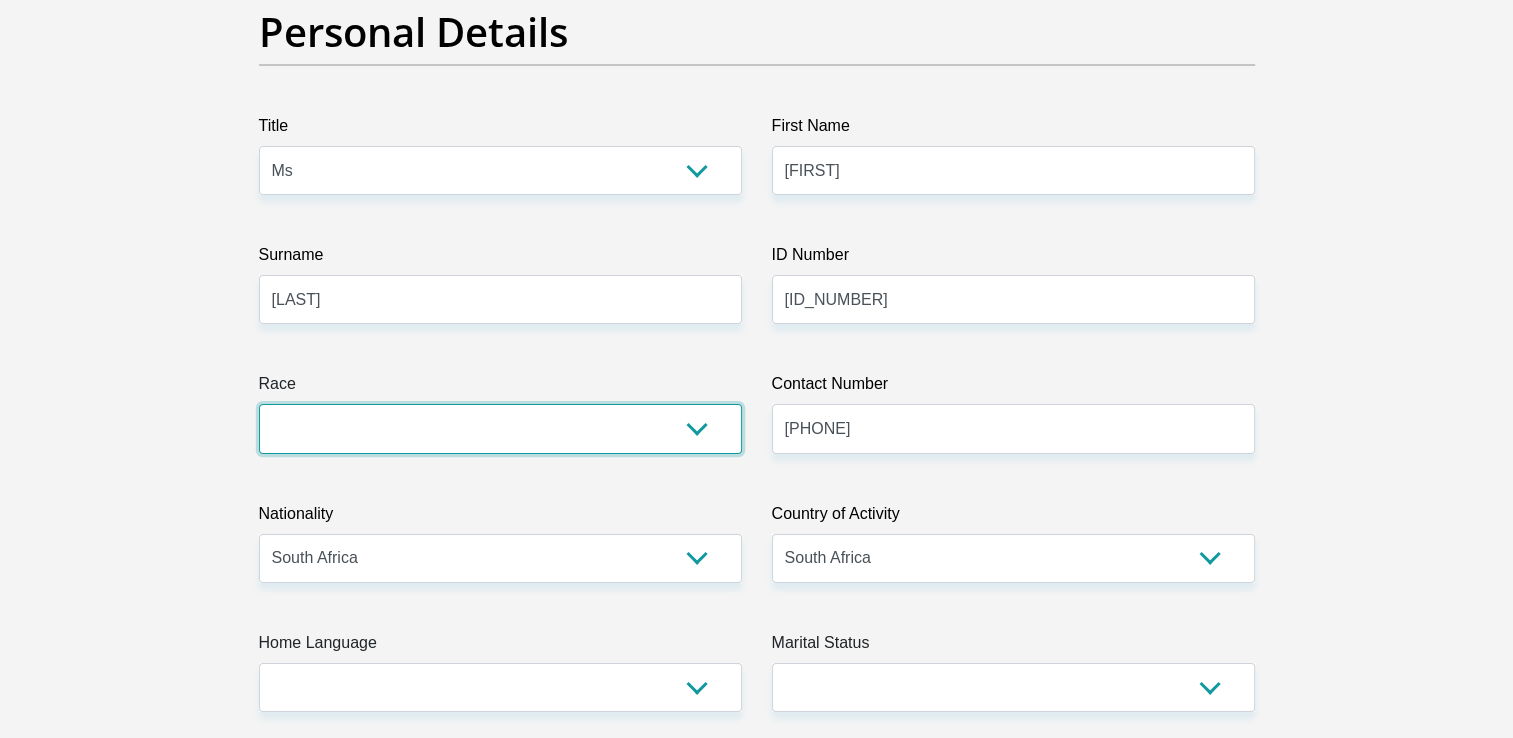 click on "Black
Coloured
Indian
White
Other" at bounding box center (500, 428) 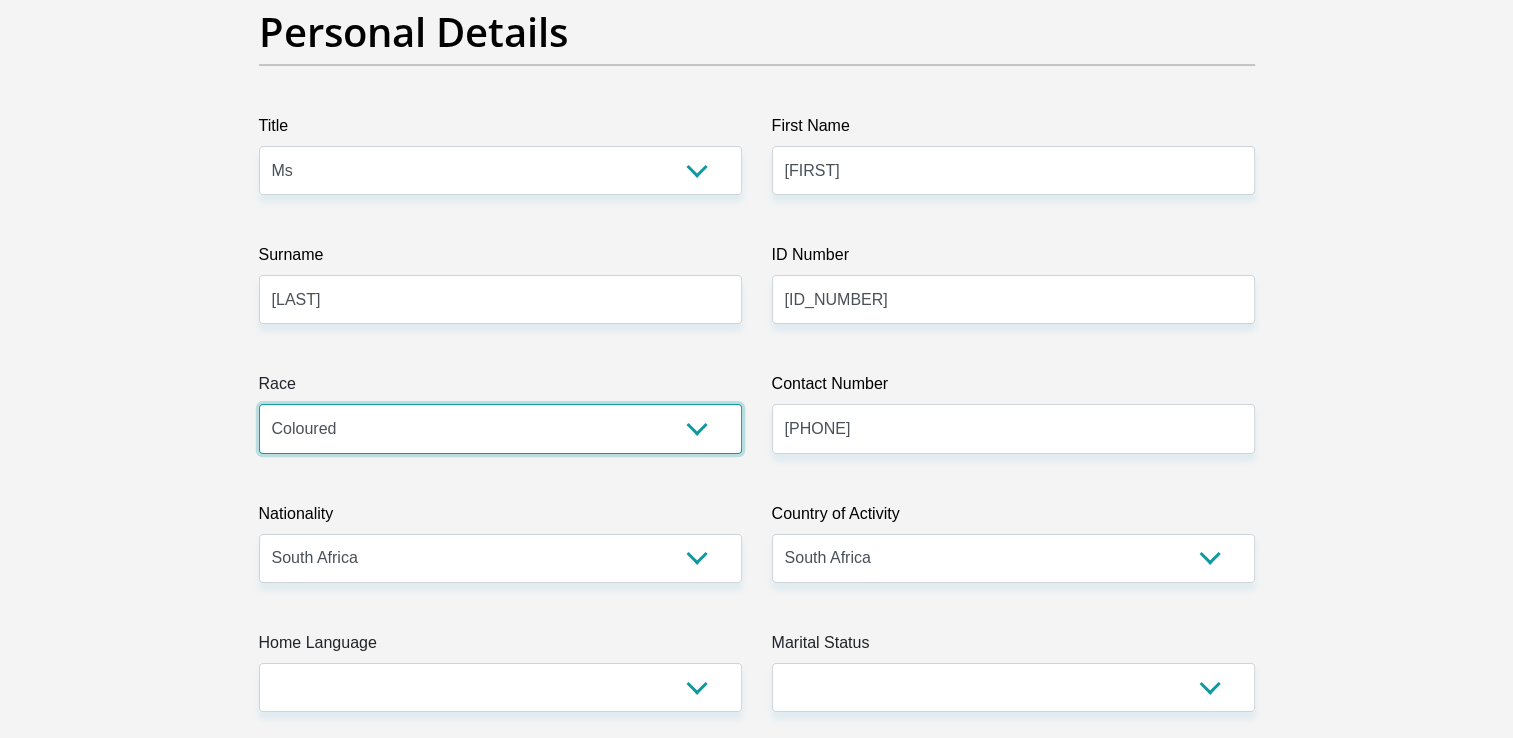 click on "Black
Coloured
Indian
White
Other" at bounding box center (500, 428) 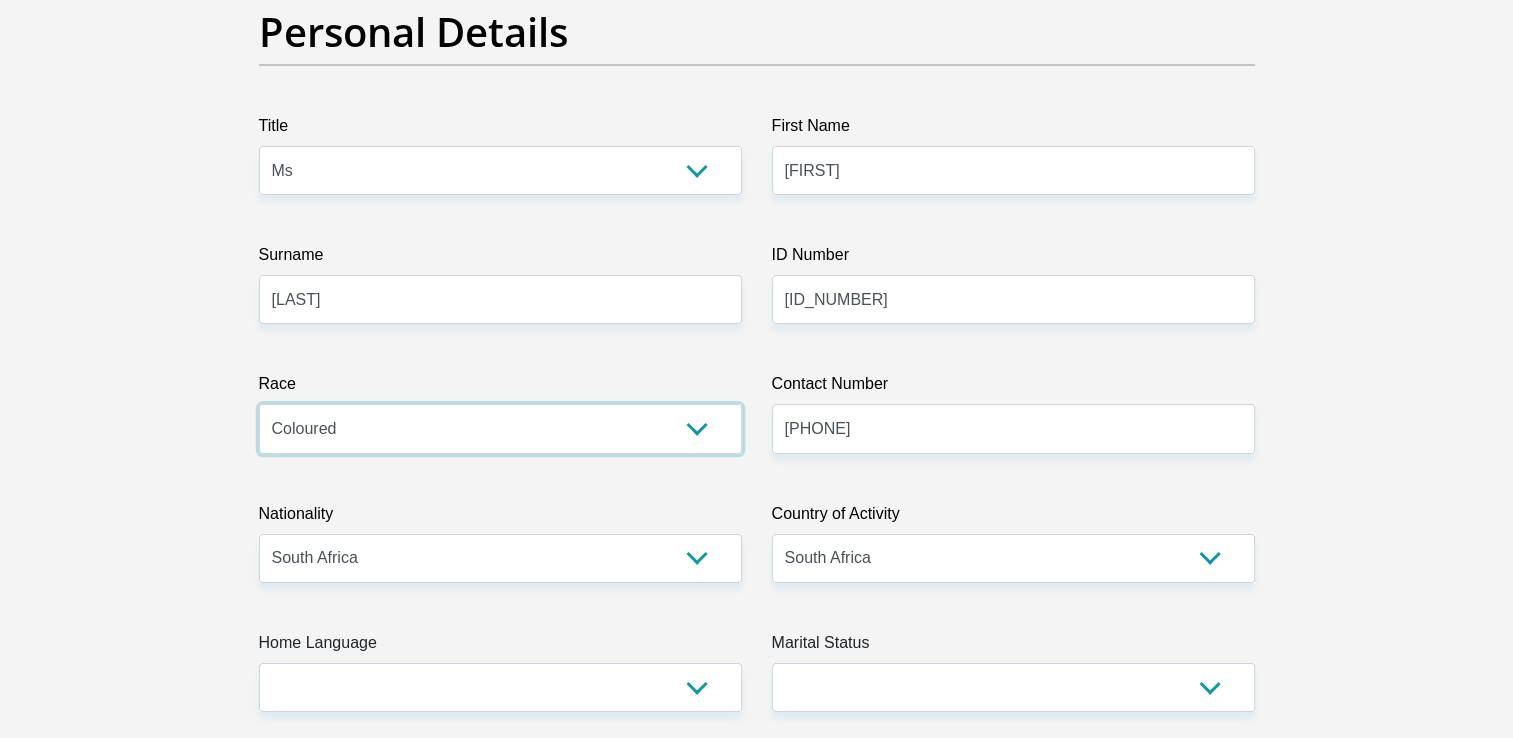 click on "Black
Coloured
Indian
White
Other" at bounding box center (500, 428) 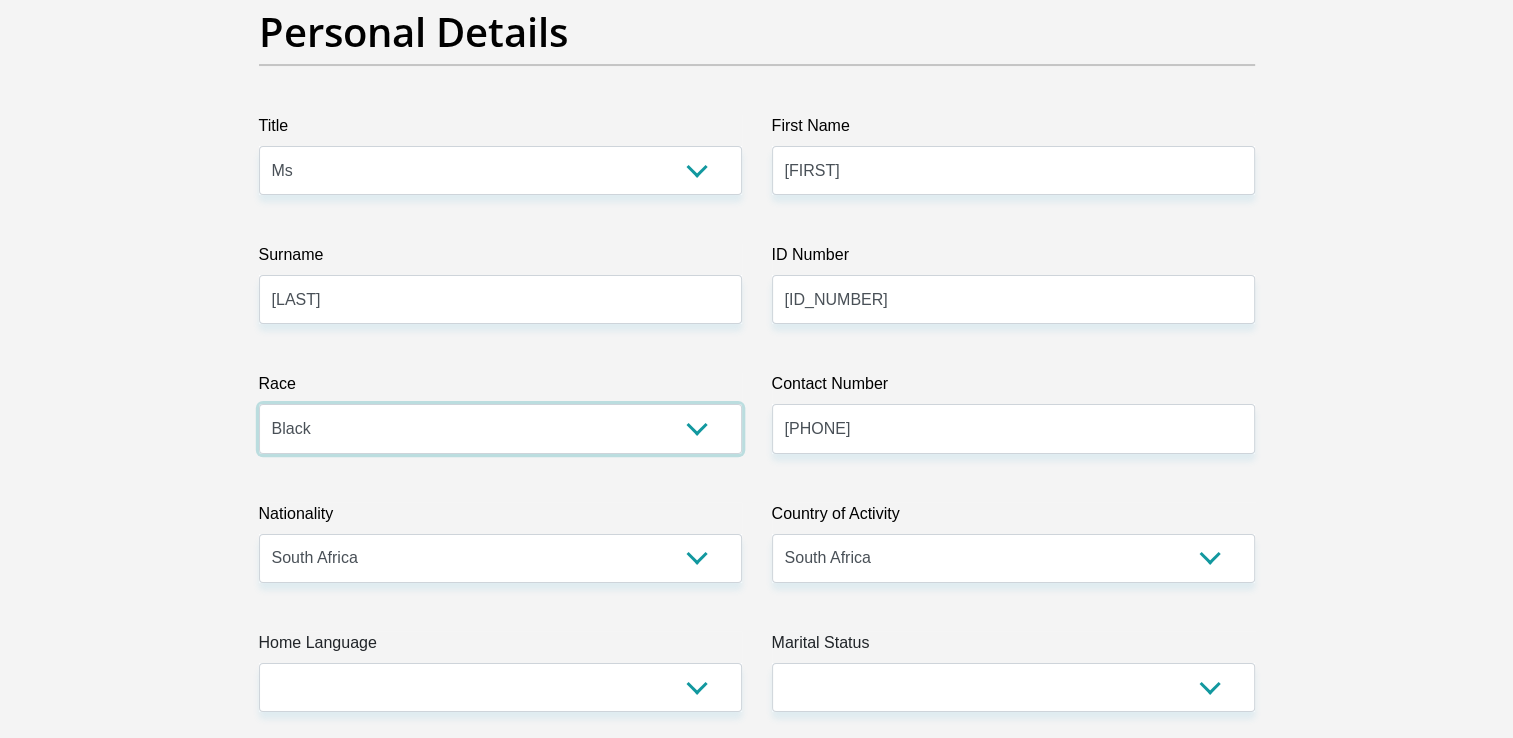 click on "Black
Coloured
Indian
White
Other" at bounding box center [500, 428] 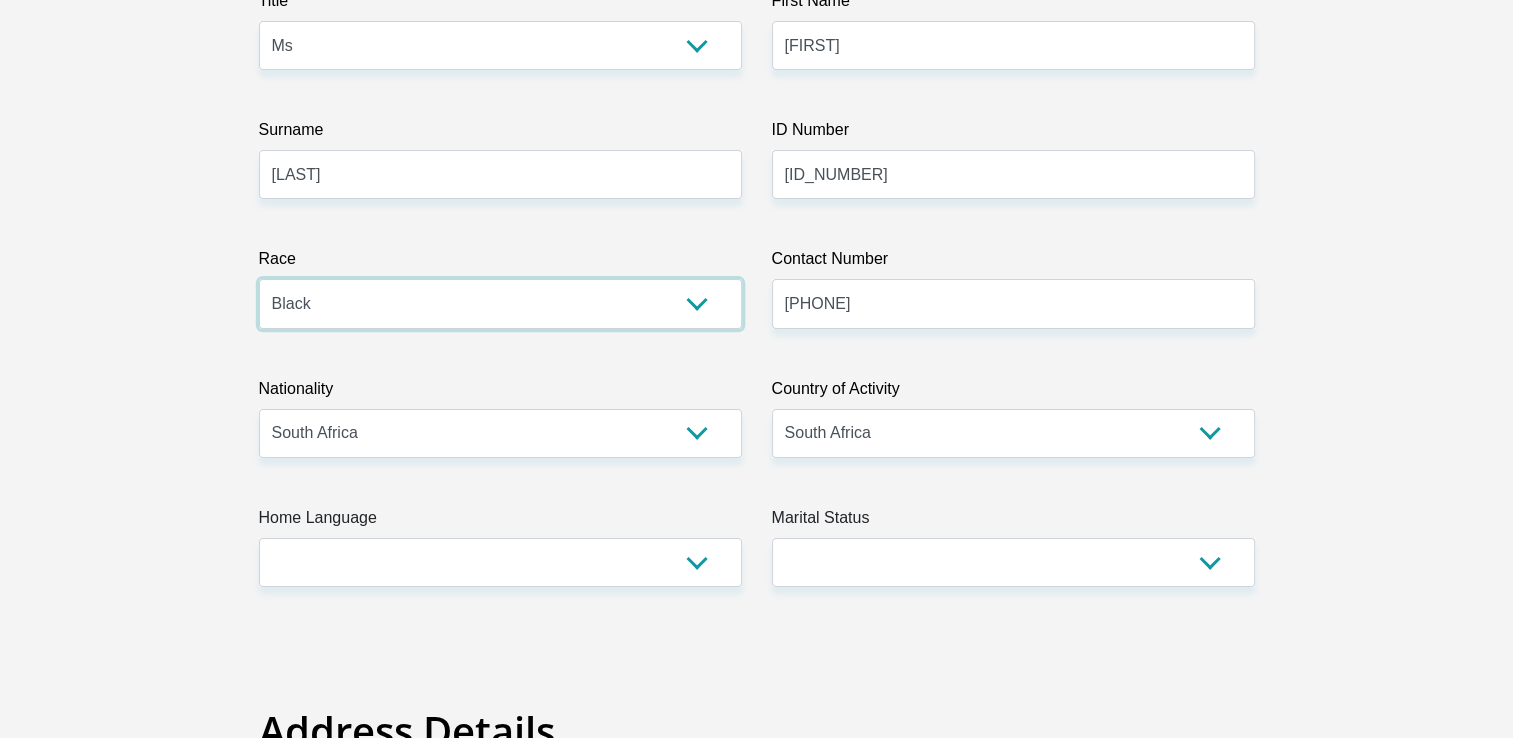 scroll, scrollTop: 600, scrollLeft: 0, axis: vertical 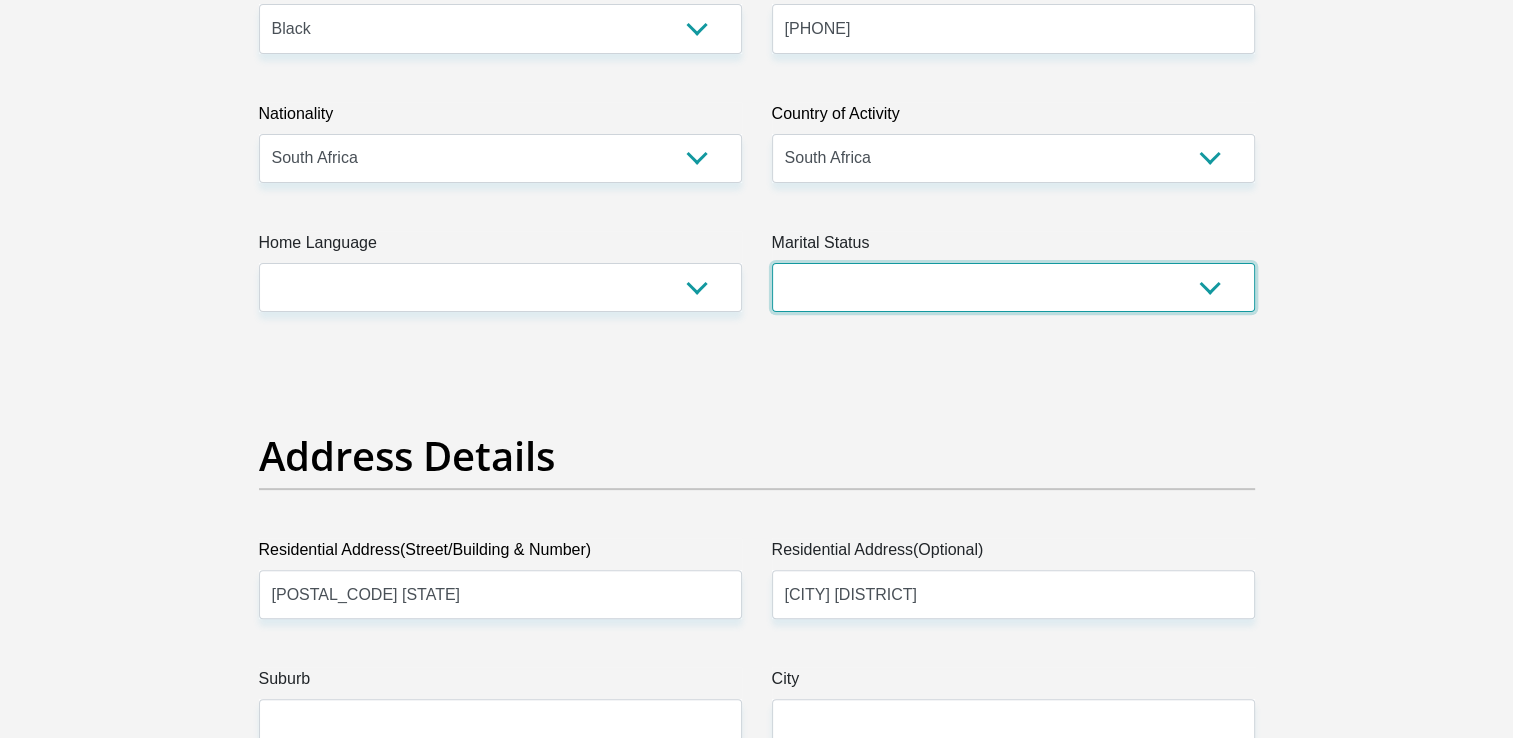 click on "Married ANC
Single
Divorced
Widowed
Married COP or Customary Law" at bounding box center (1013, 287) 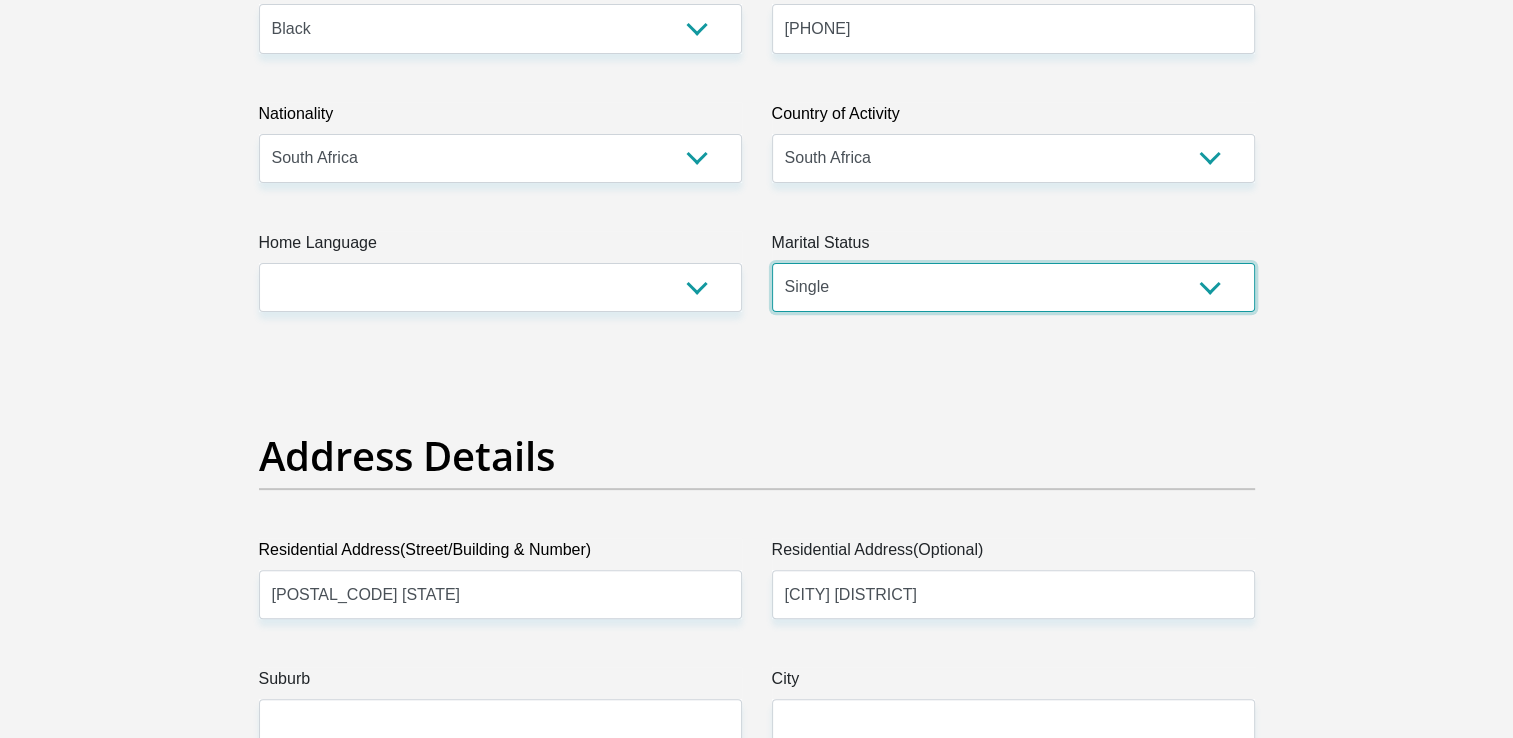 click on "Married ANC
Single
Divorced
Widowed
Married COP or Customary Law" at bounding box center [1013, 287] 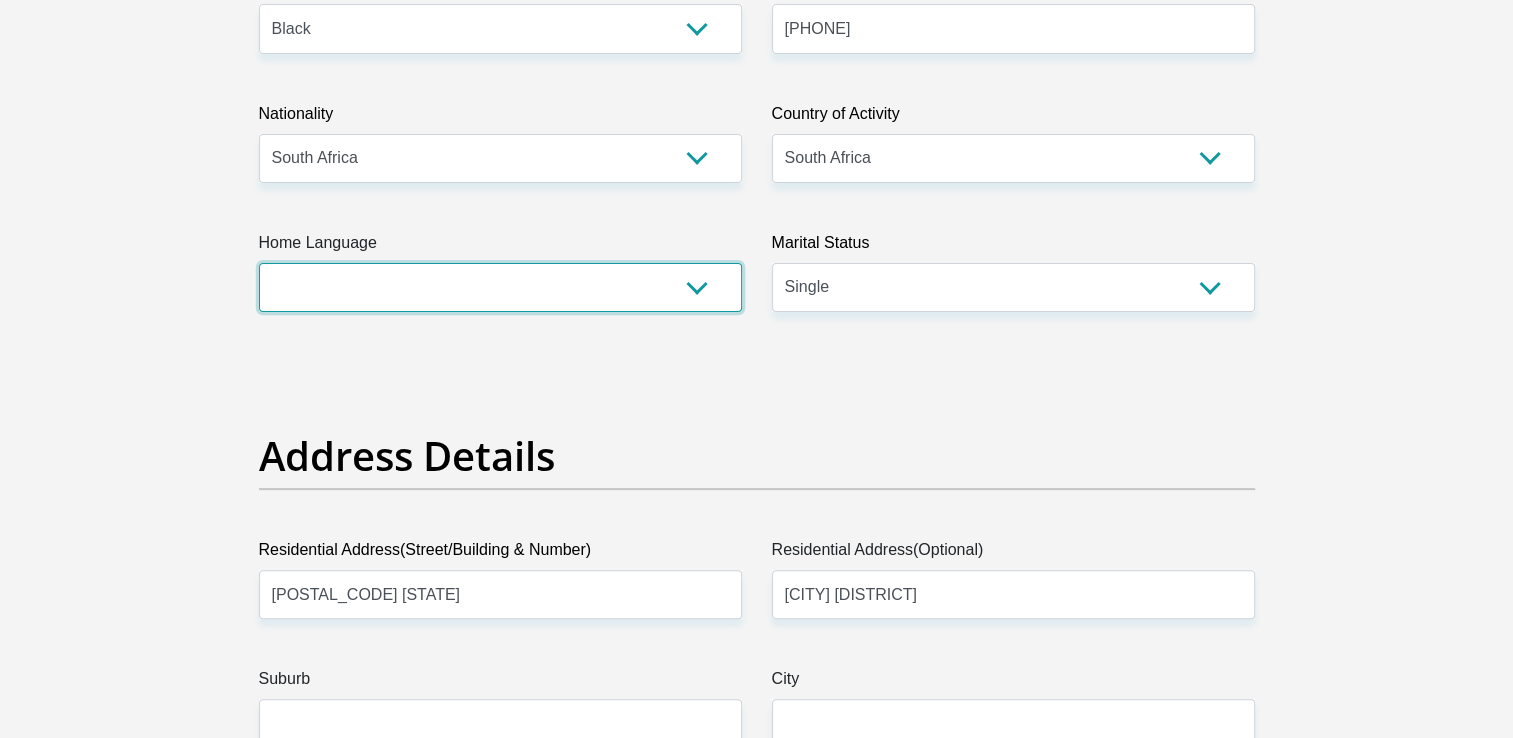 click on "Afrikaans
English
Sepedi
South Ndebele
Southern Sotho
Swati
Tsonga
Tswana
Venda
Xhosa
Zulu
Other" at bounding box center (500, 287) 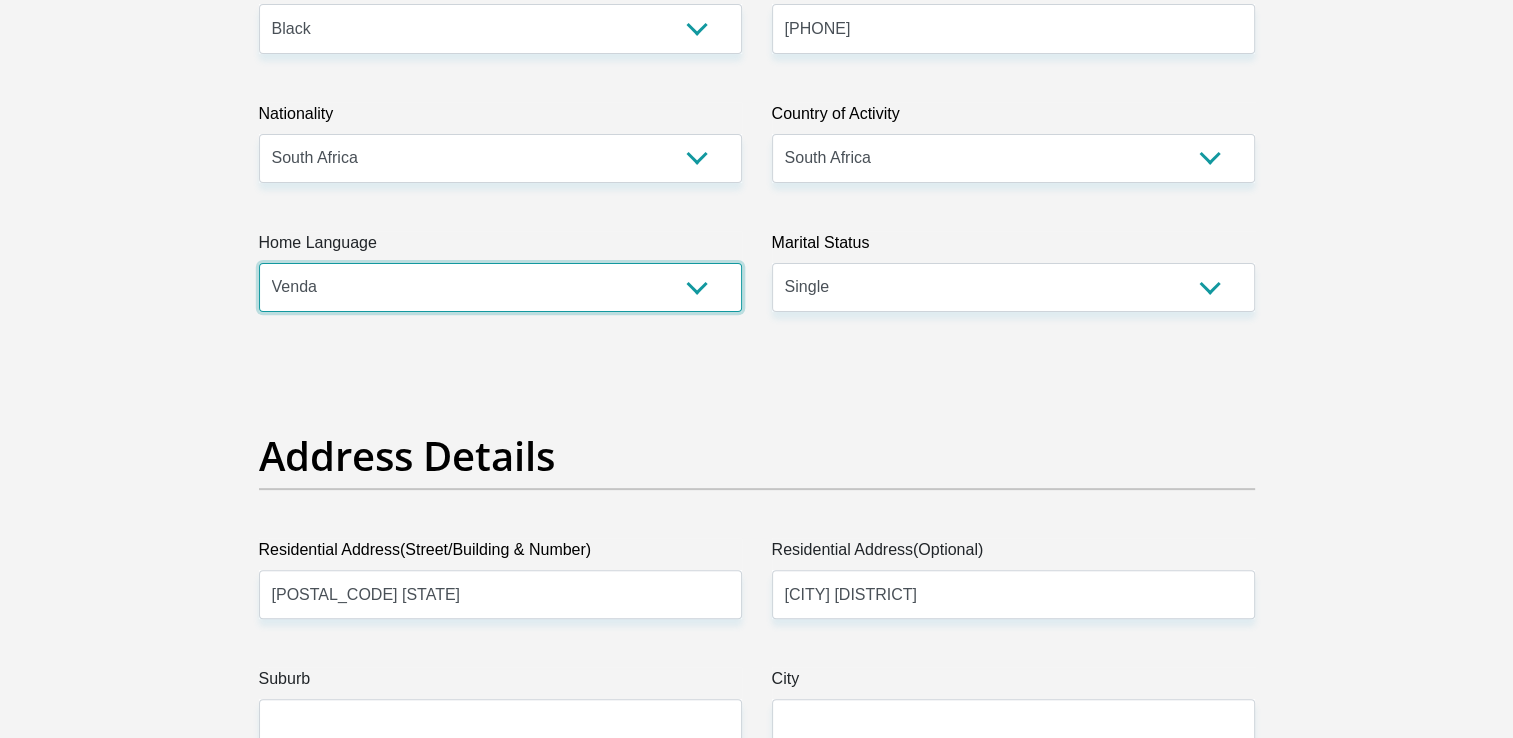 click on "Afrikaans
English
Sepedi
South Ndebele
Southern Sotho
Swati
Tsonga
Tswana
Venda
Xhosa
Zulu
Other" at bounding box center [500, 287] 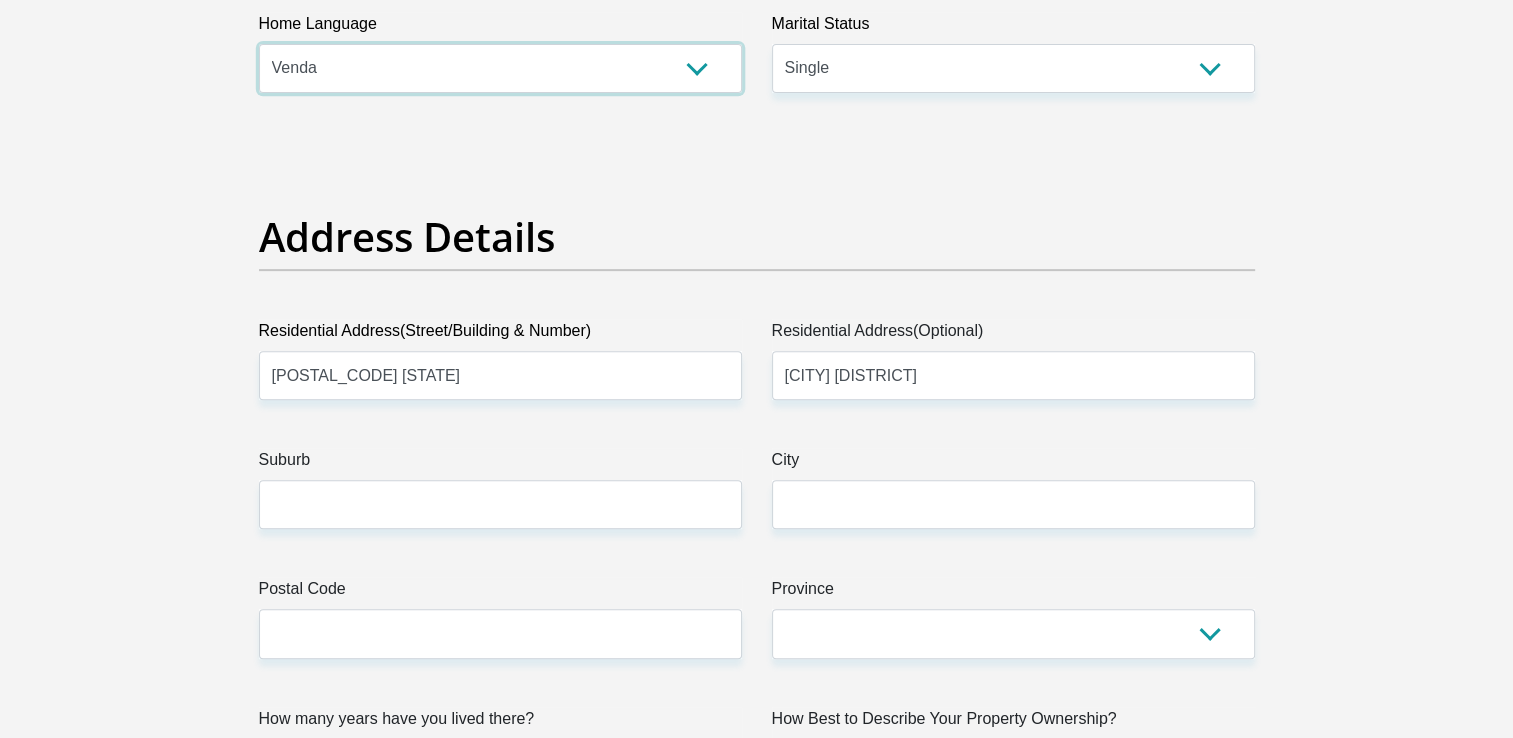 scroll, scrollTop: 900, scrollLeft: 0, axis: vertical 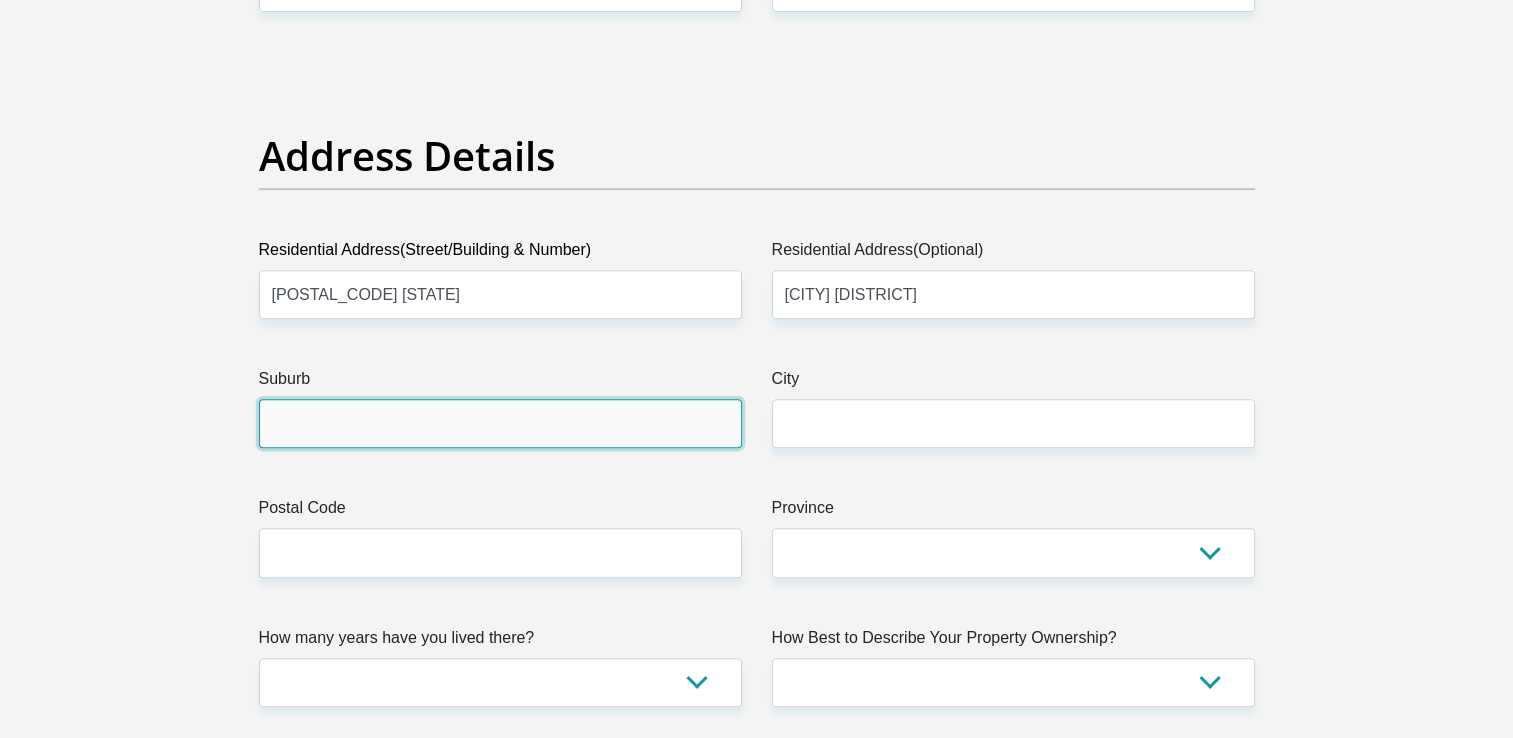 click on "Suburb" at bounding box center (500, 423) 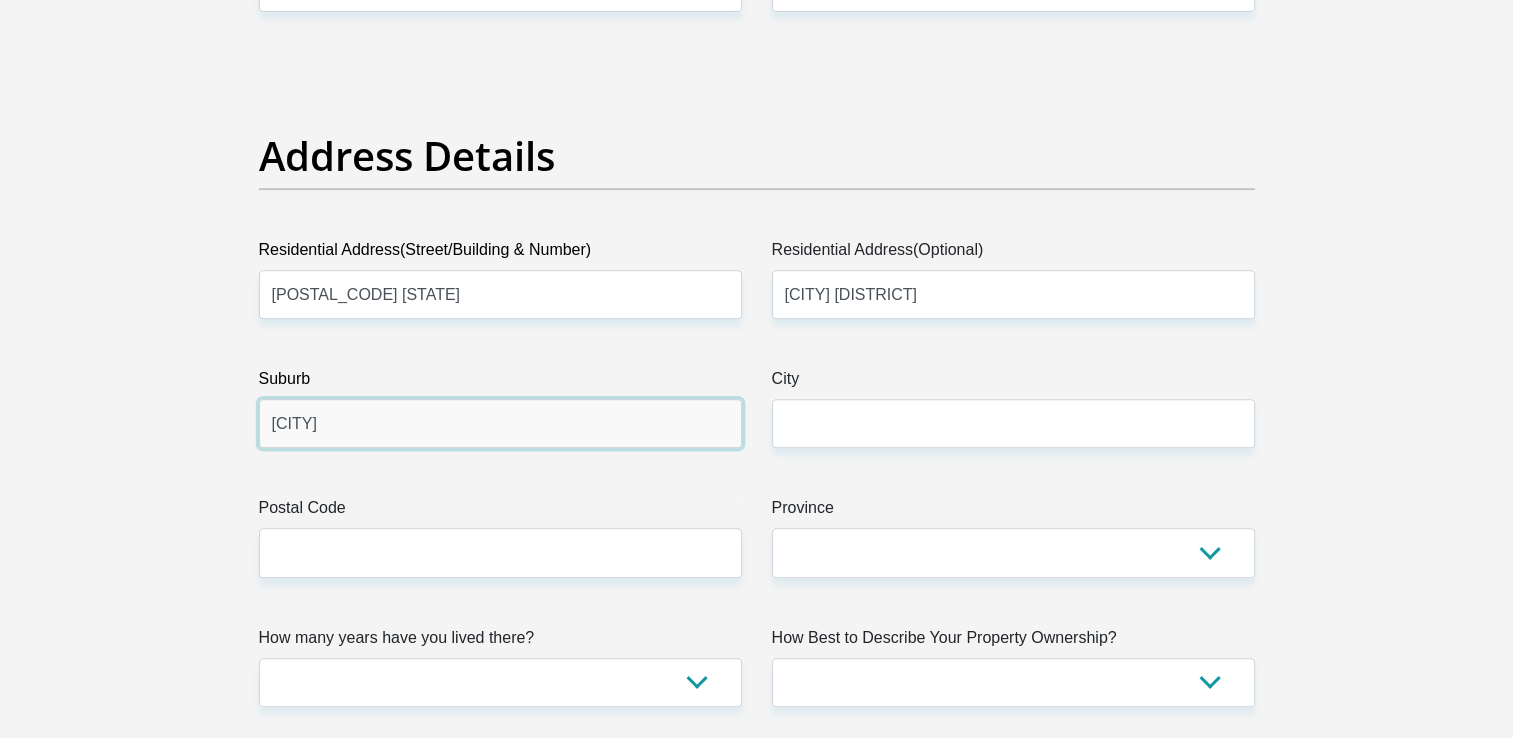type on "[CITY]" 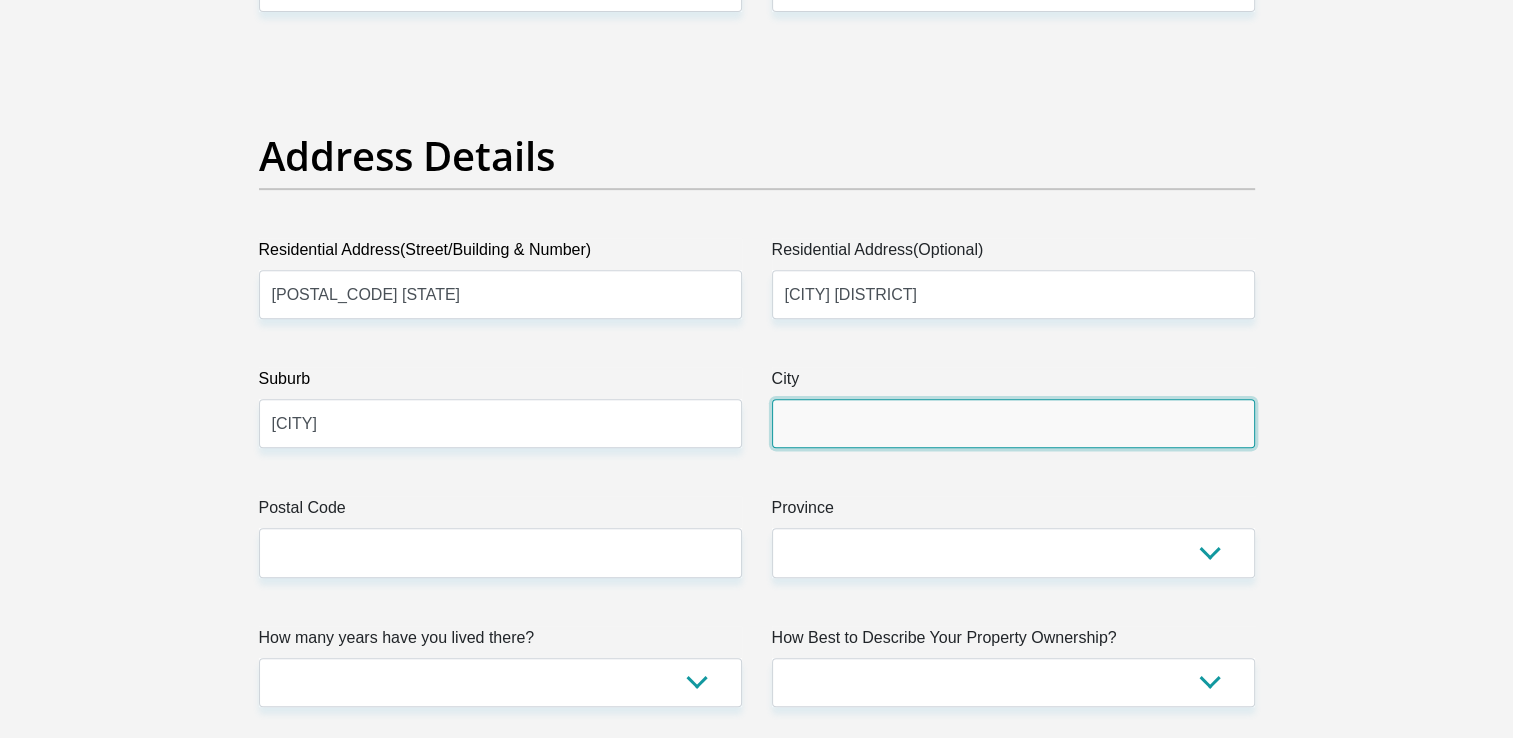 click on "City" at bounding box center [1013, 423] 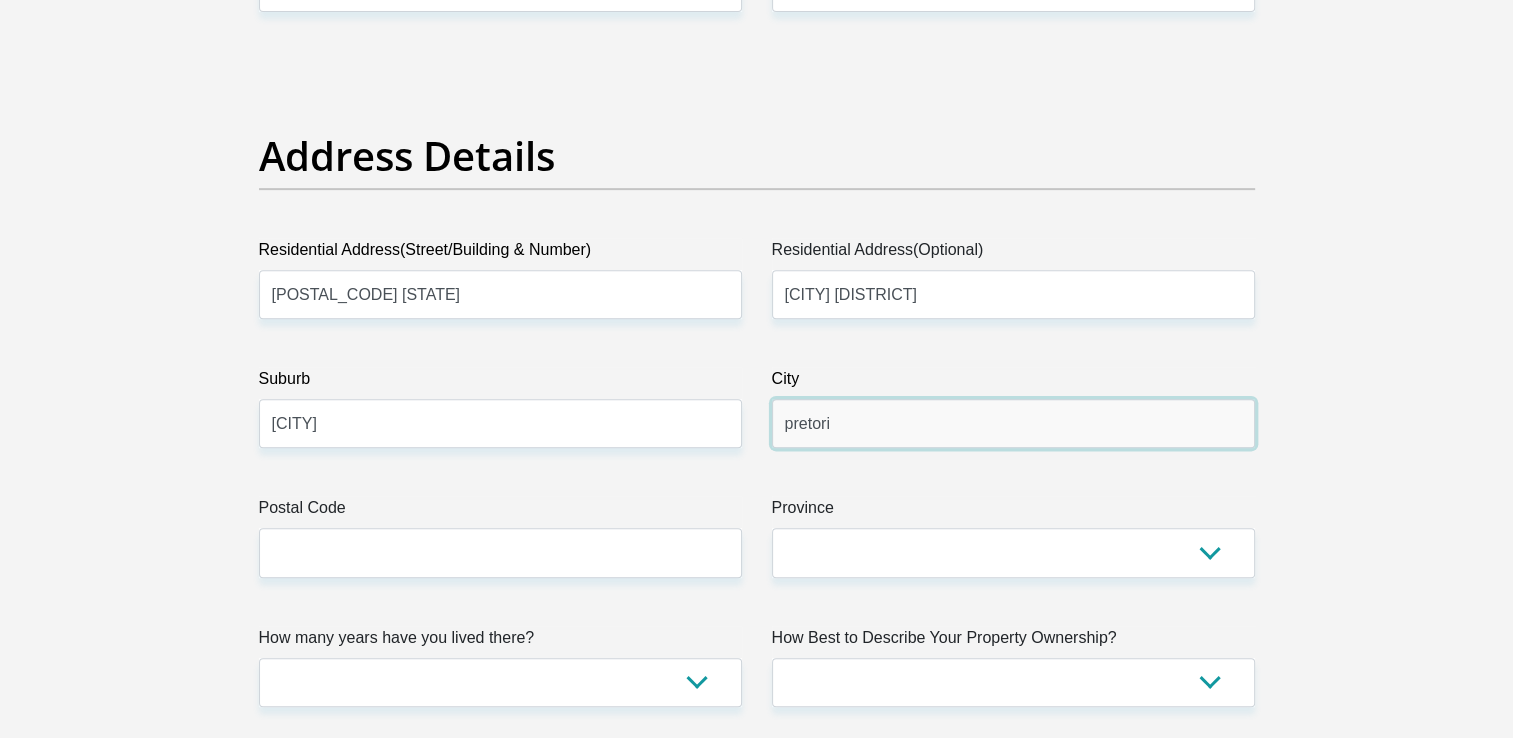 type on "Pretoria" 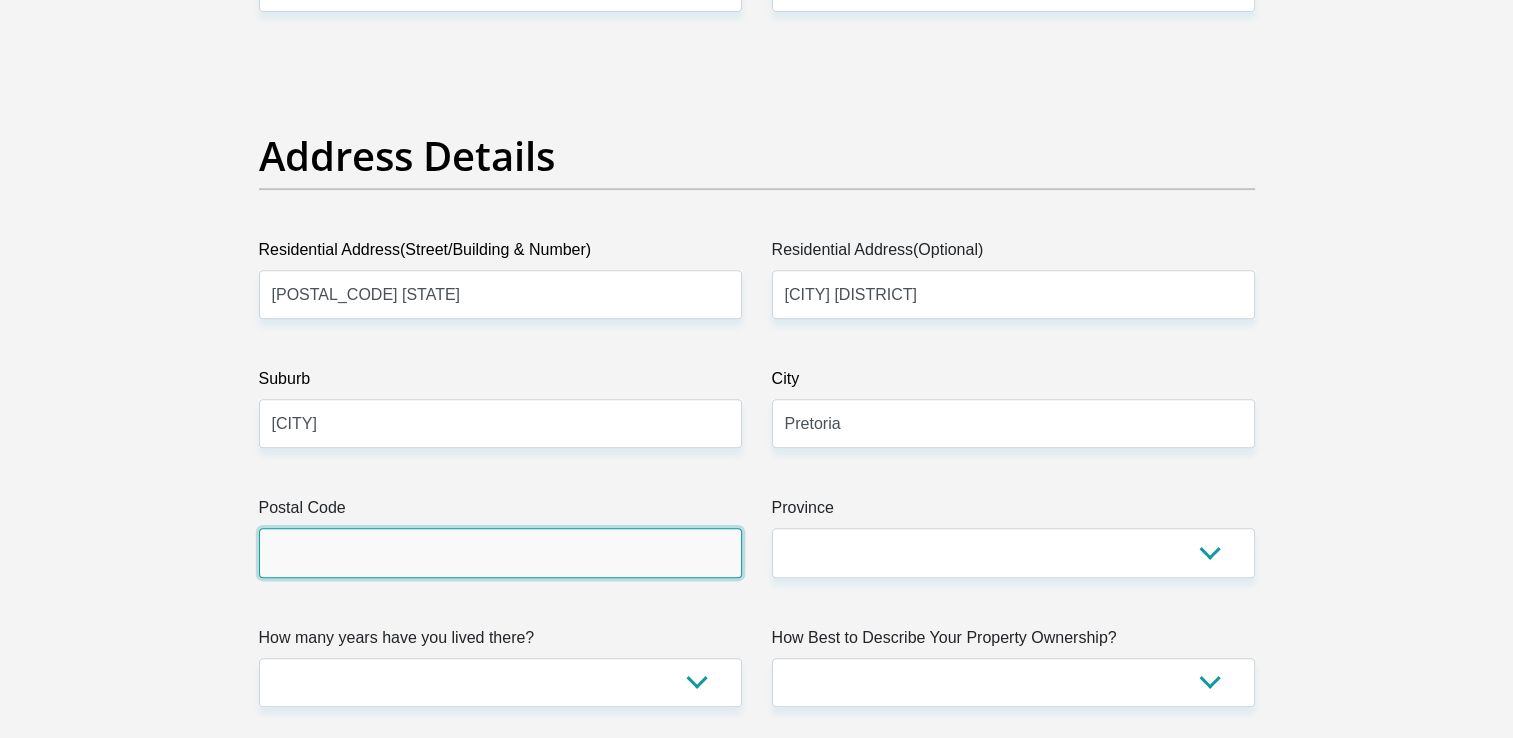 click on "Postal Code" at bounding box center [500, 552] 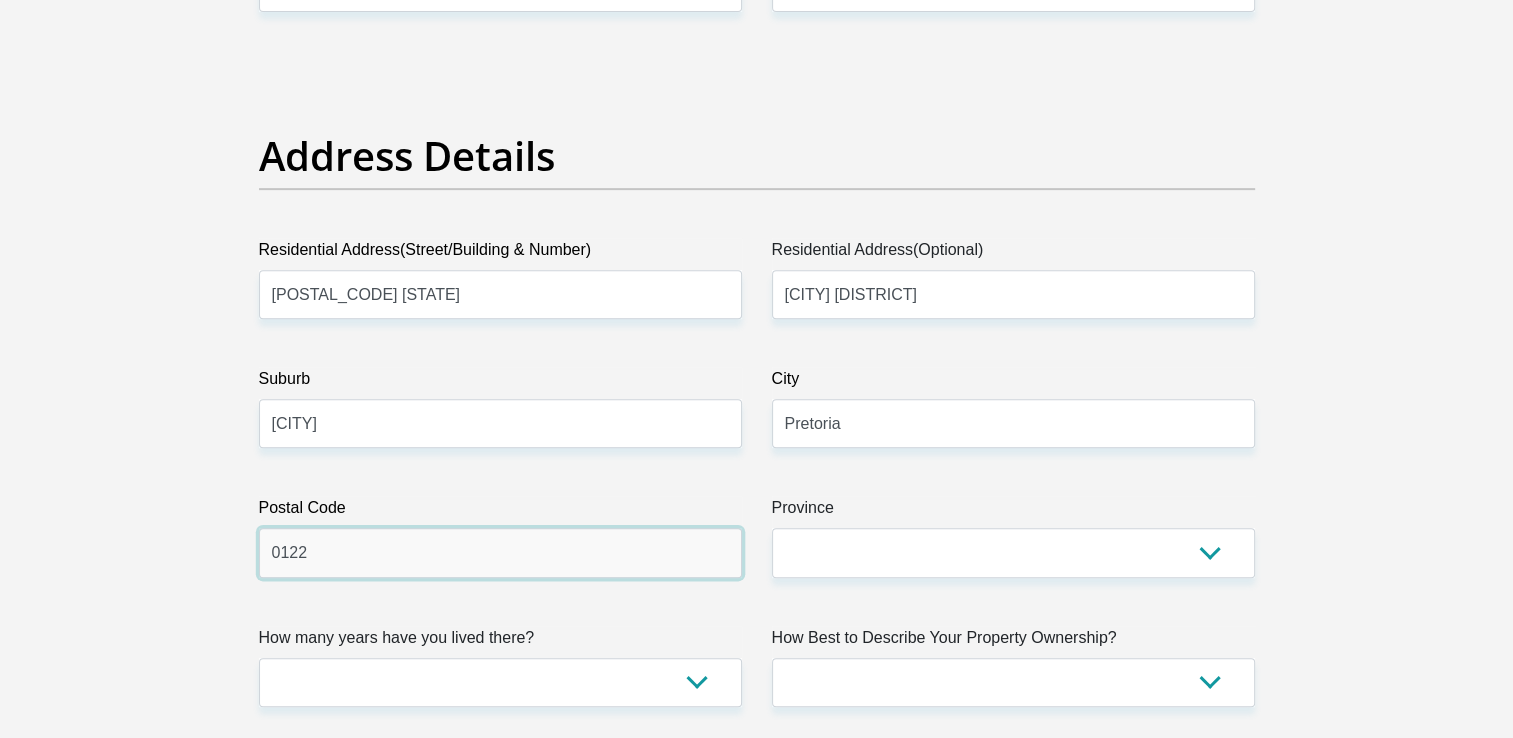 type on "0122" 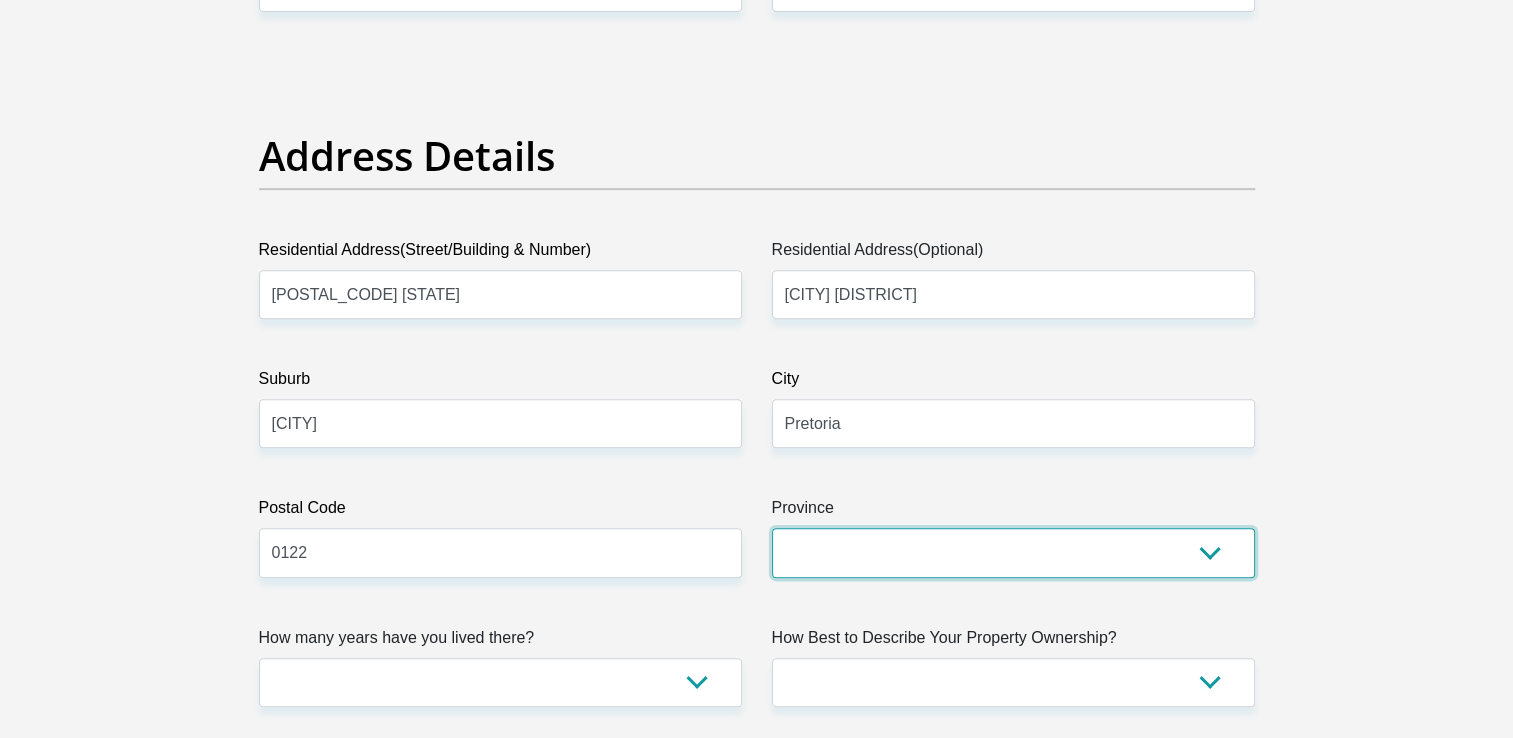 click on "Eastern Cape
Free State
Gauteng
KwaZulu-Natal
Limpopo
Mpumalanga
Northern Cape
North West
Western Cape" at bounding box center [1013, 552] 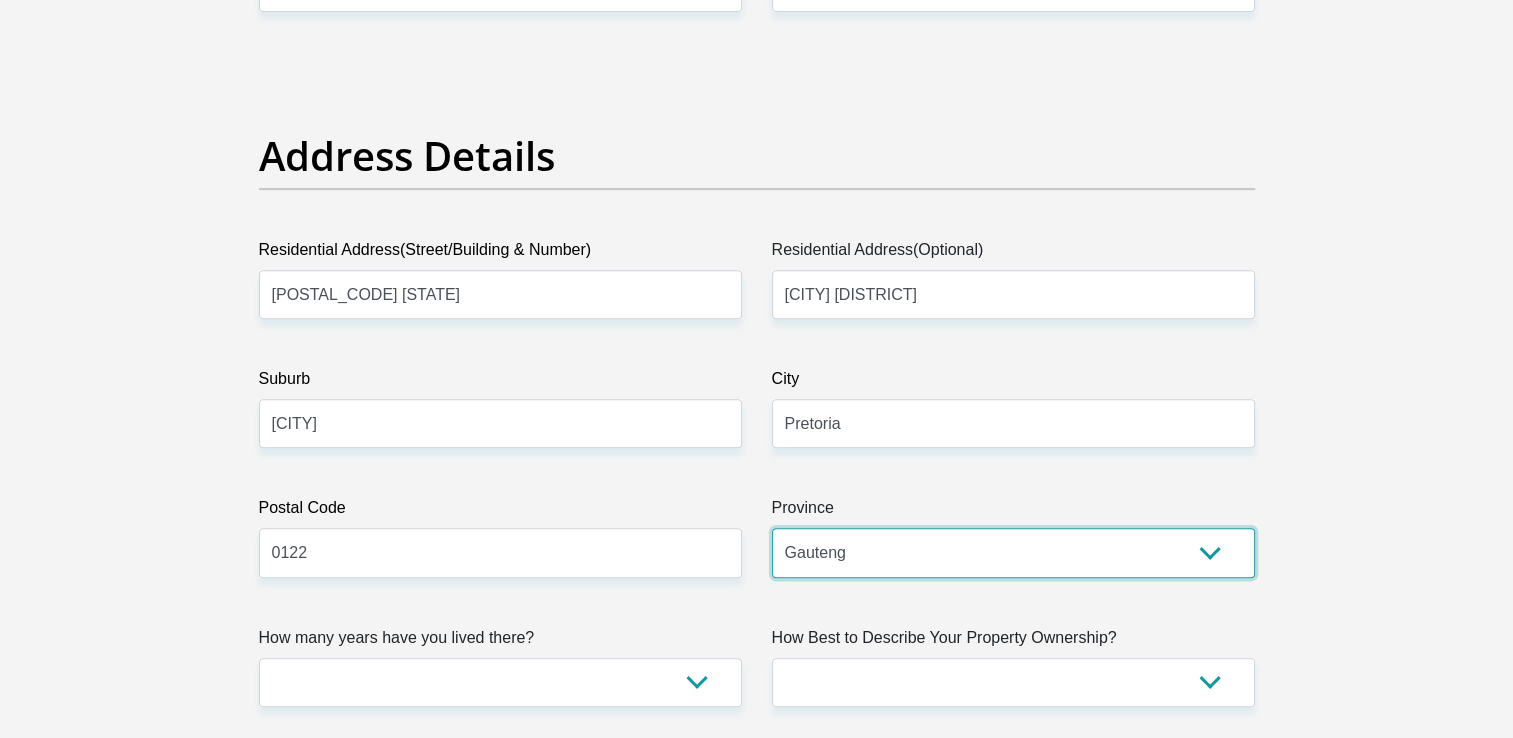 click on "Eastern Cape
Free State
Gauteng
KwaZulu-Natal
Limpopo
Mpumalanga
Northern Cape
North West
Western Cape" at bounding box center (1013, 552) 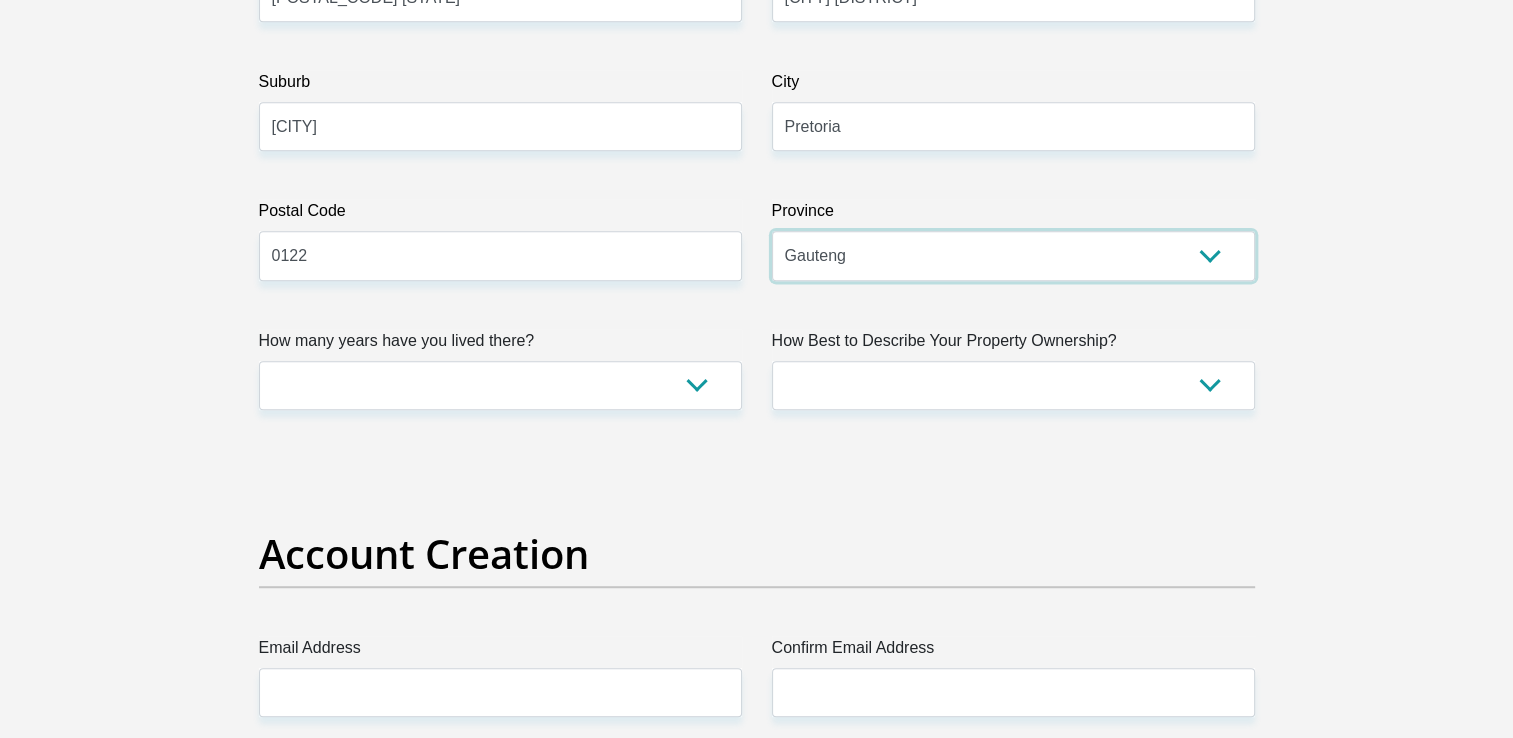 scroll, scrollTop: 1200, scrollLeft: 0, axis: vertical 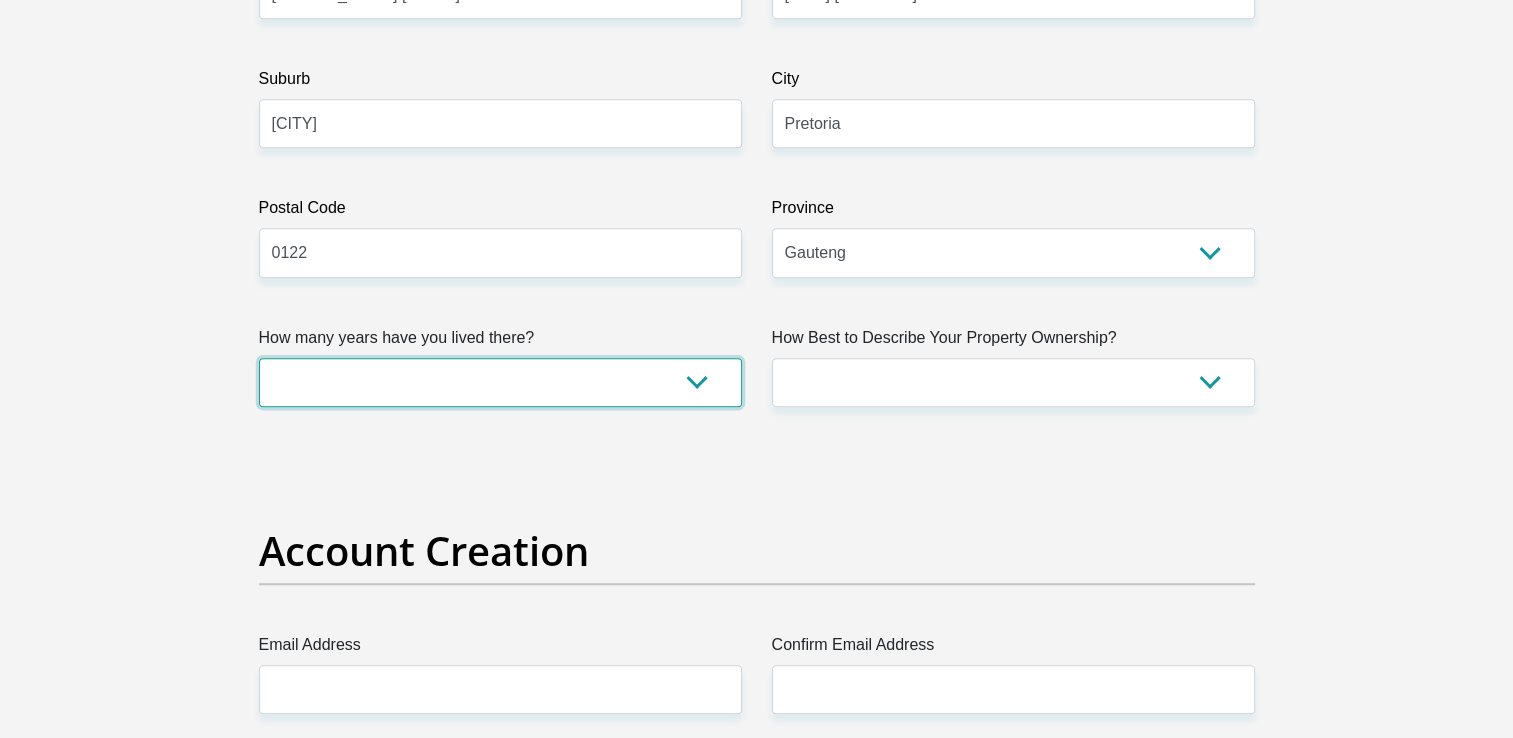 click on "less than 1 year
1-3 years
3-5 years
5+ years" at bounding box center (500, 382) 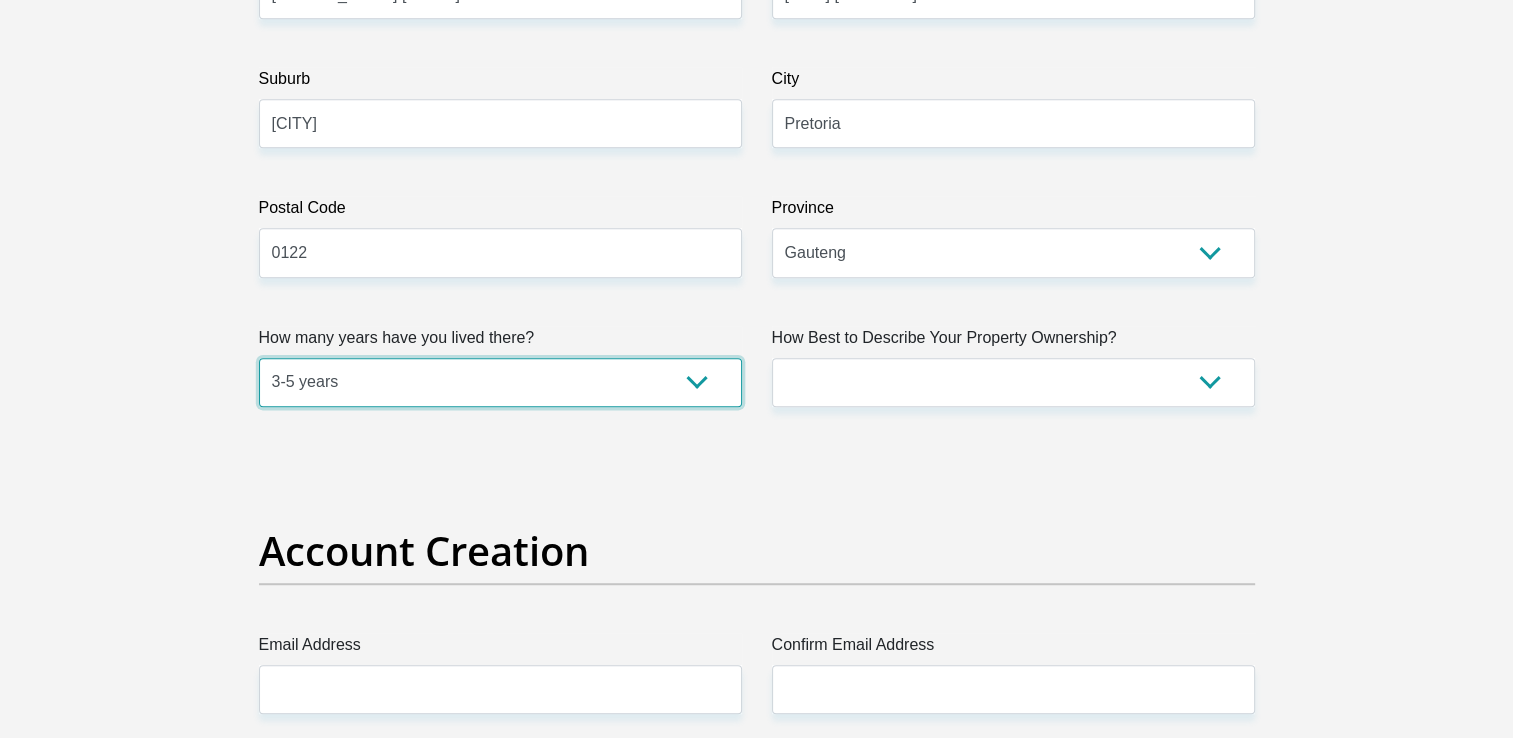 click on "less than 1 year
1-3 years
3-5 years
5+ years" at bounding box center [500, 382] 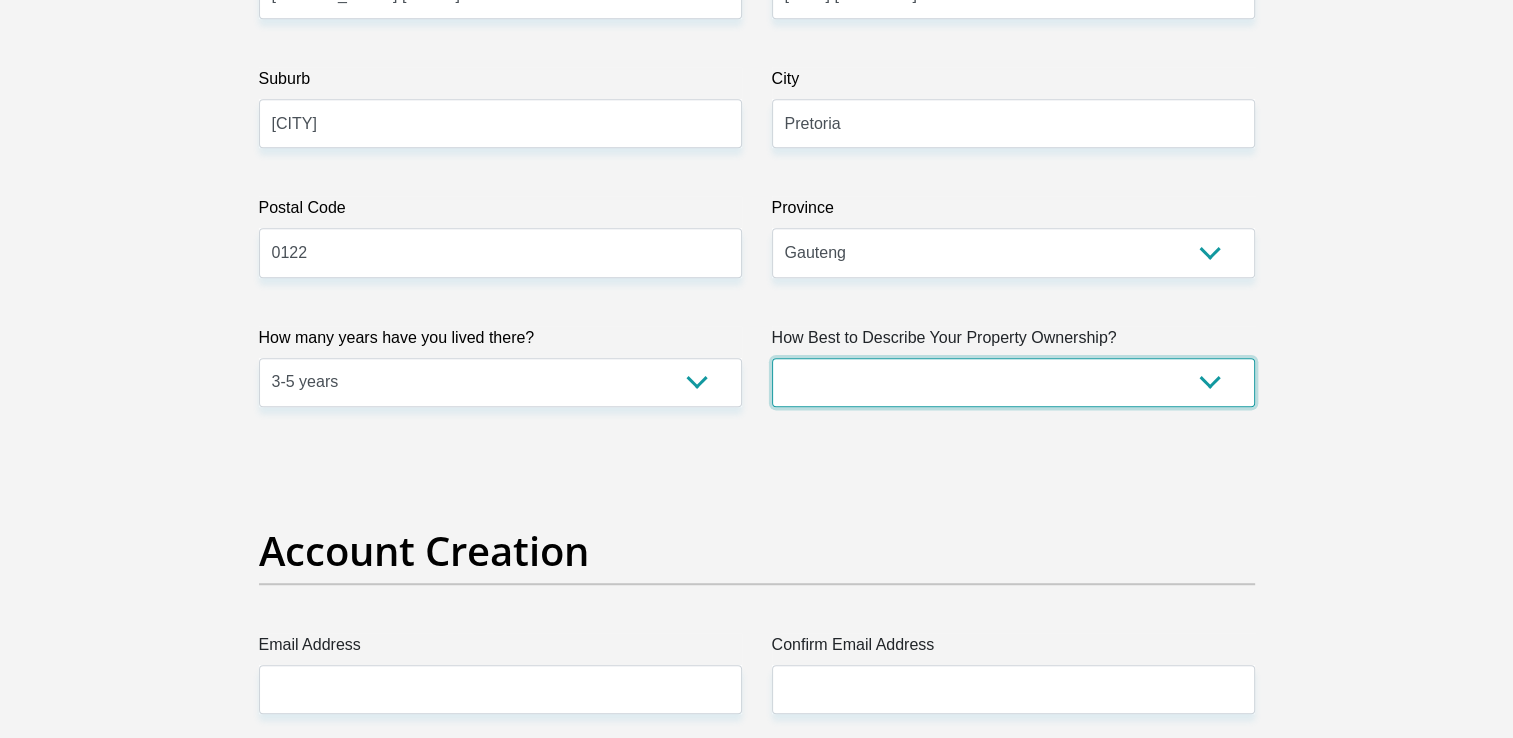 click on "Owned
Rented
Family Owned
Company Dwelling" at bounding box center (1013, 382) 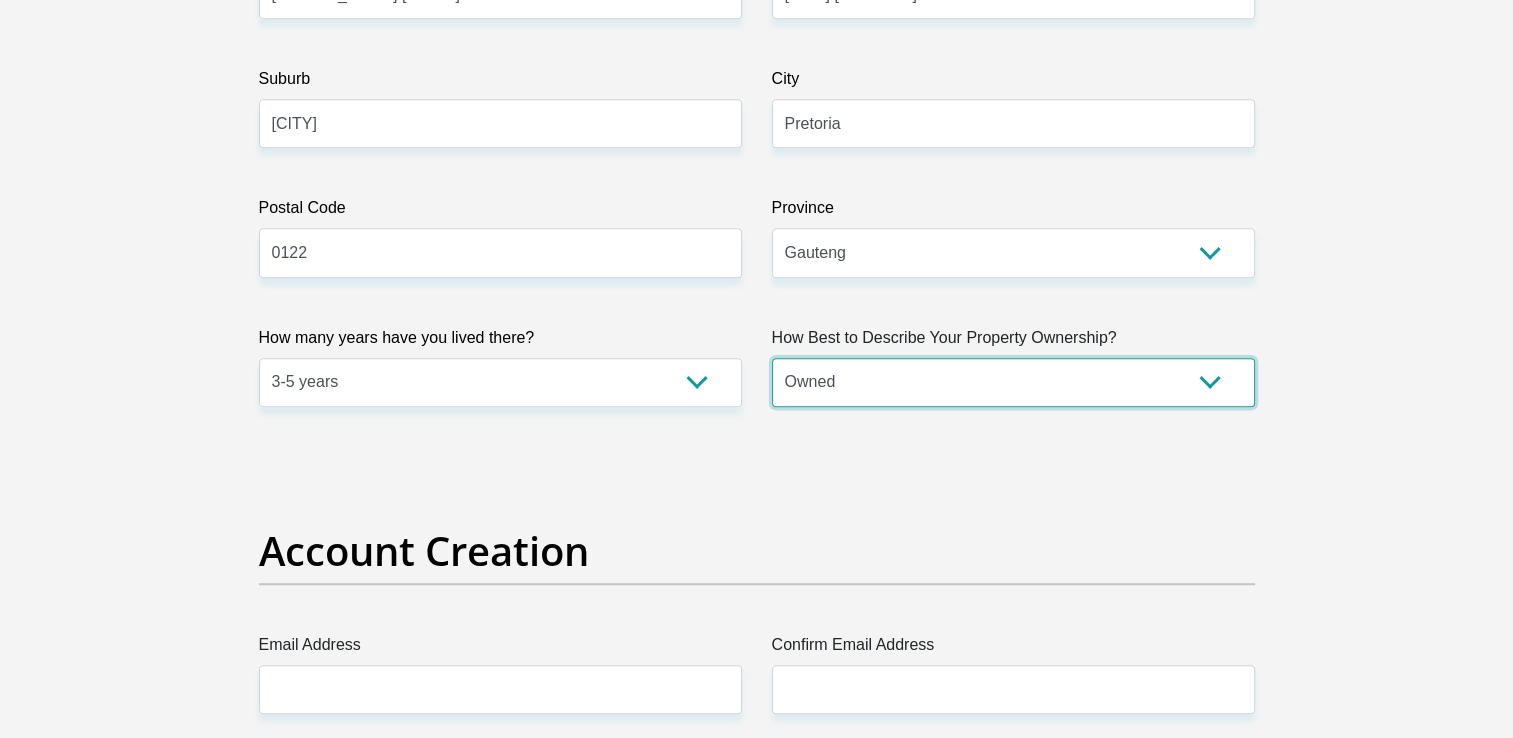 click on "Owned
Rented
Family Owned
Company Dwelling" at bounding box center [1013, 382] 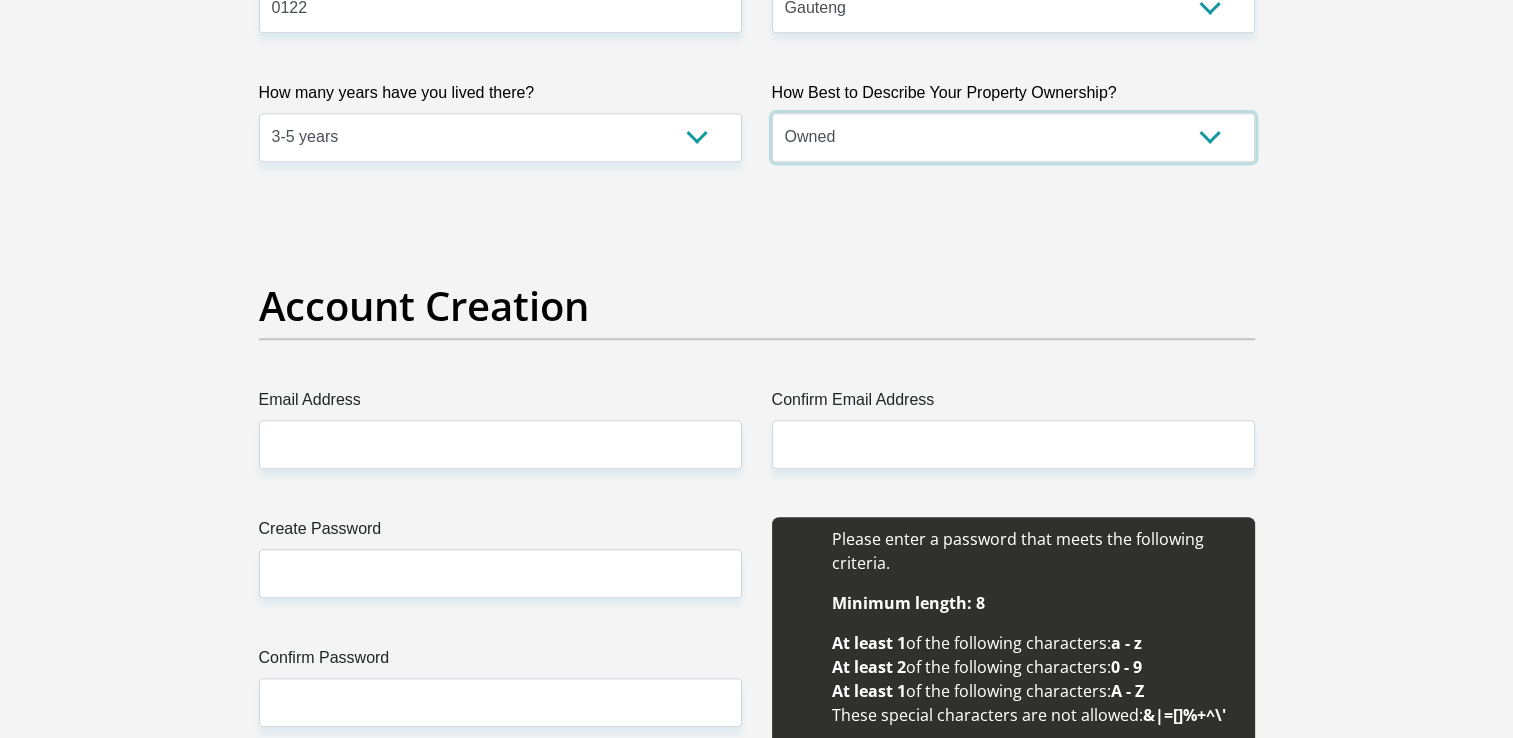 scroll, scrollTop: 1500, scrollLeft: 0, axis: vertical 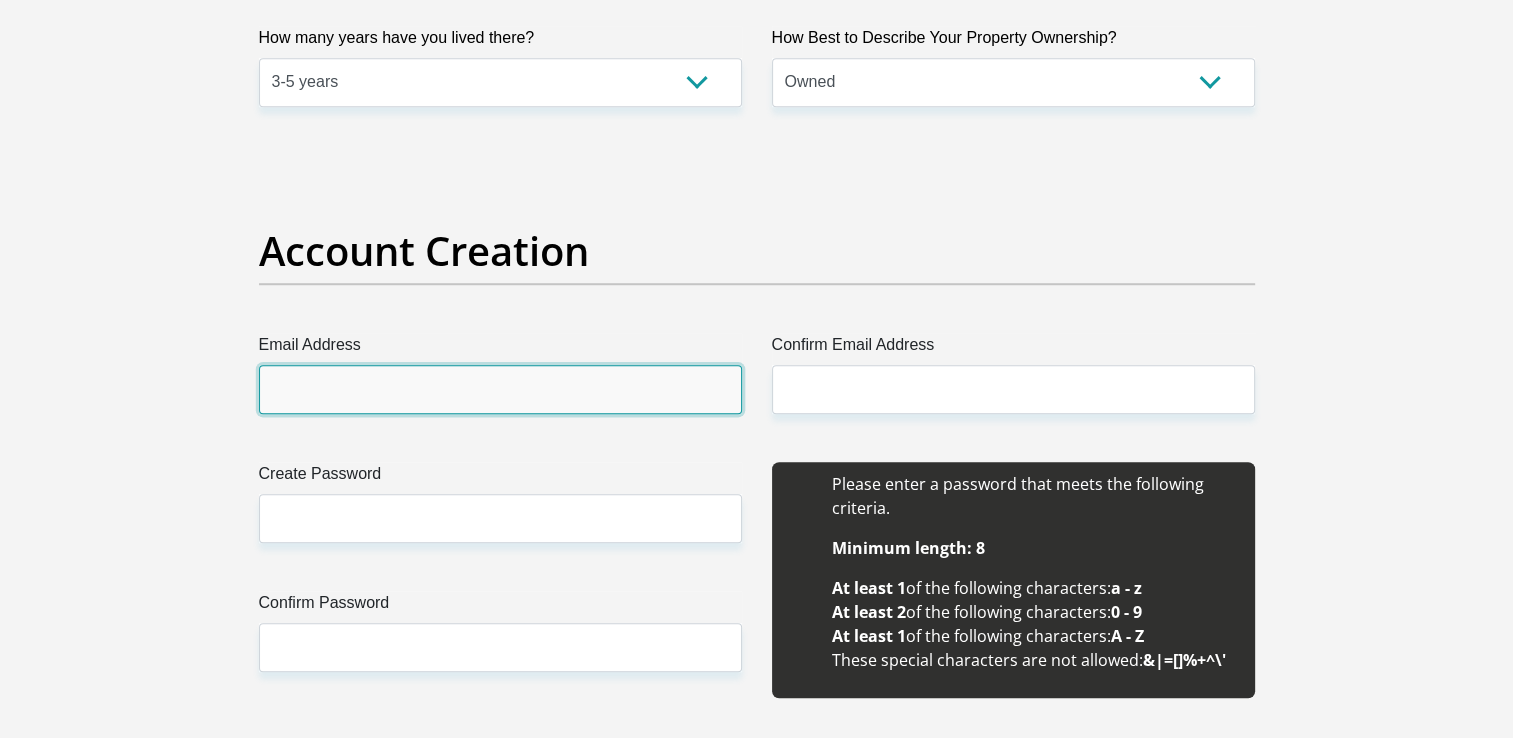 click on "Email Address" at bounding box center (500, 389) 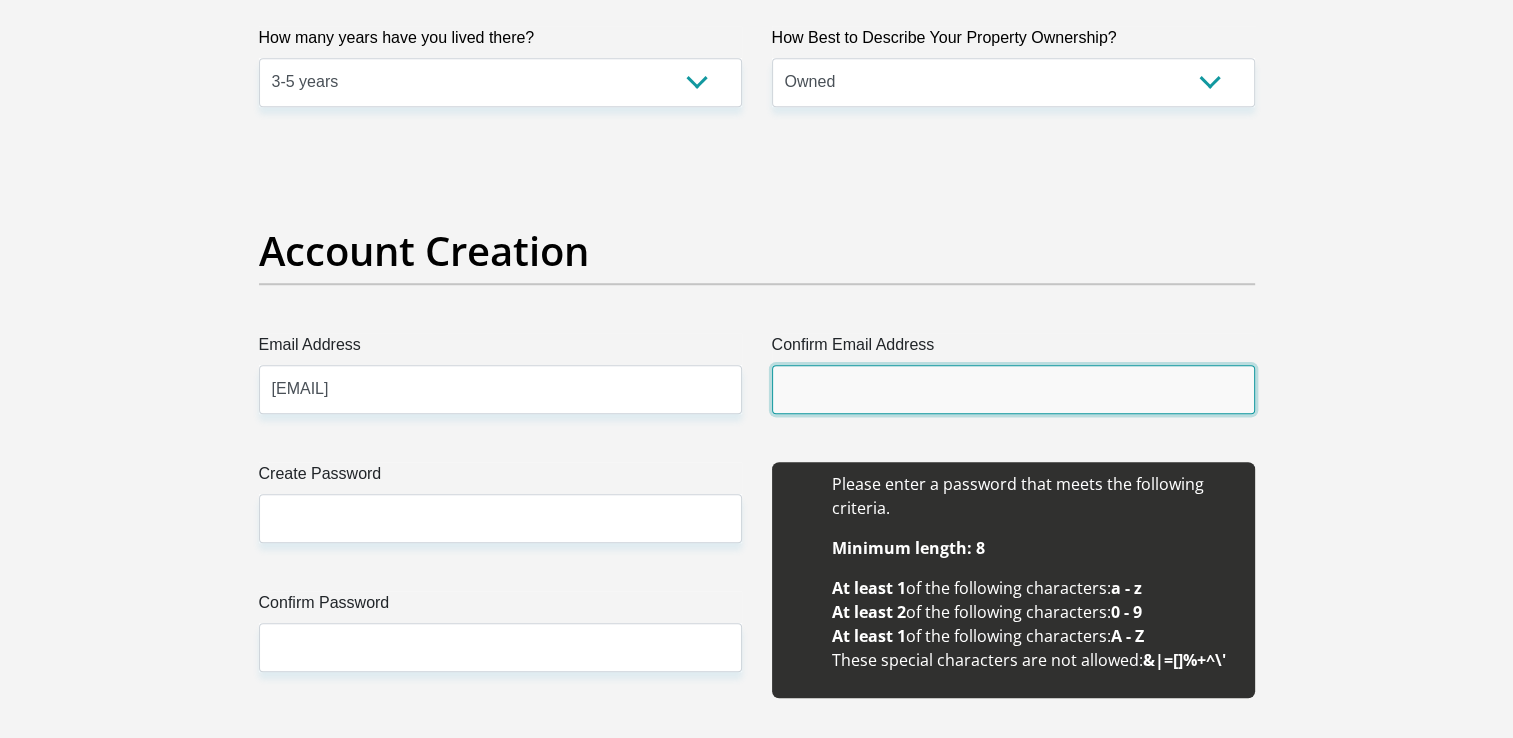 type on "[EMAIL]" 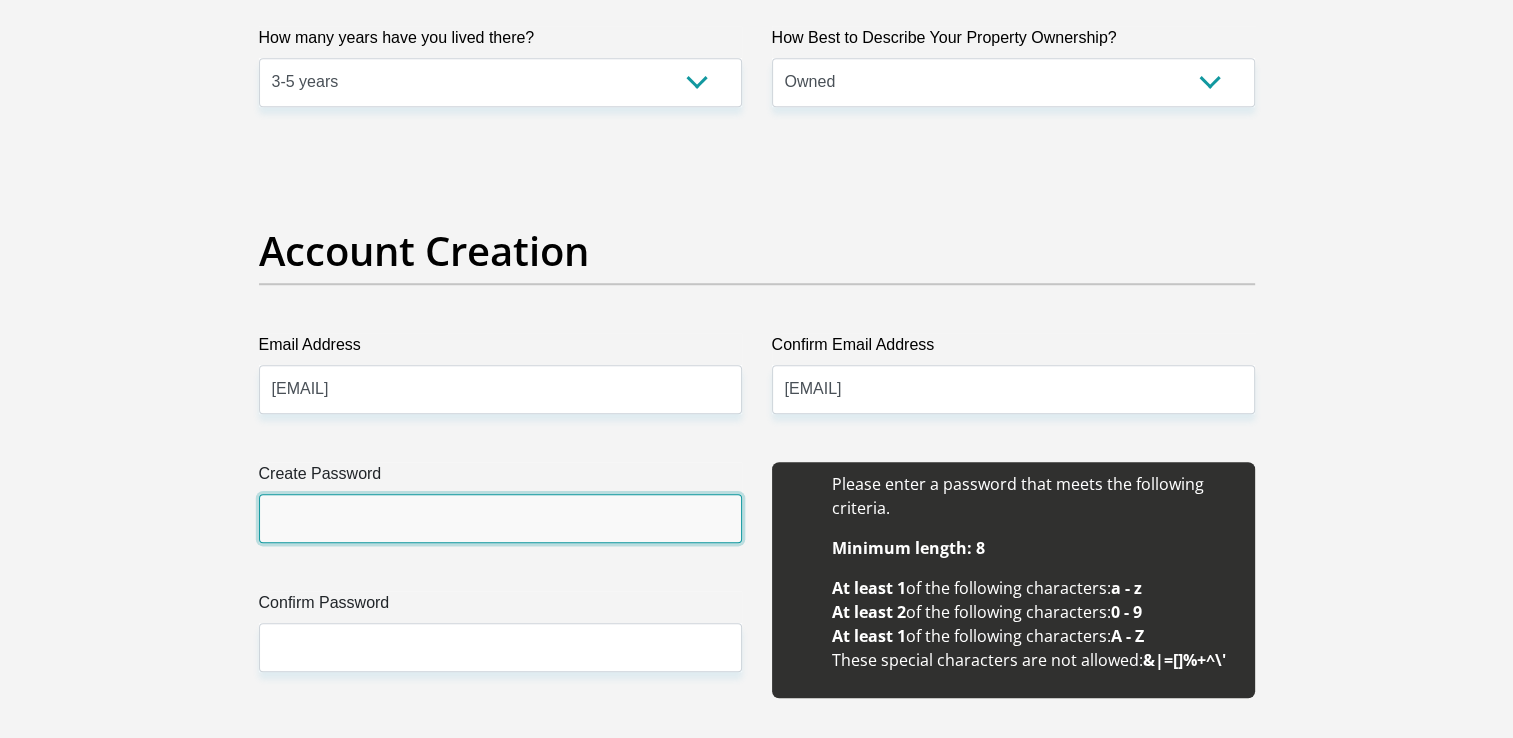 click on "Create Password" at bounding box center (500, 518) 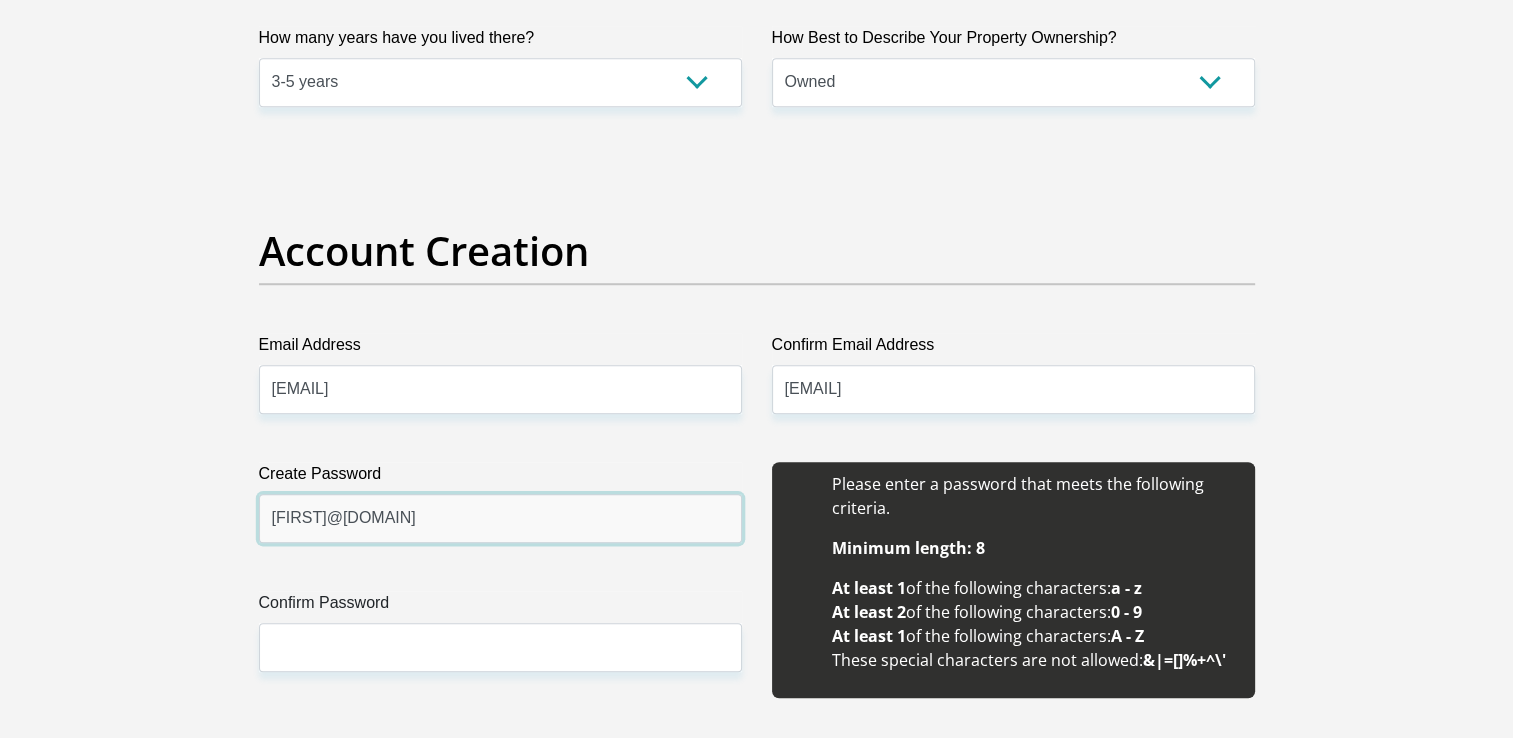 type on "[FIRST]@[DOMAIN]" 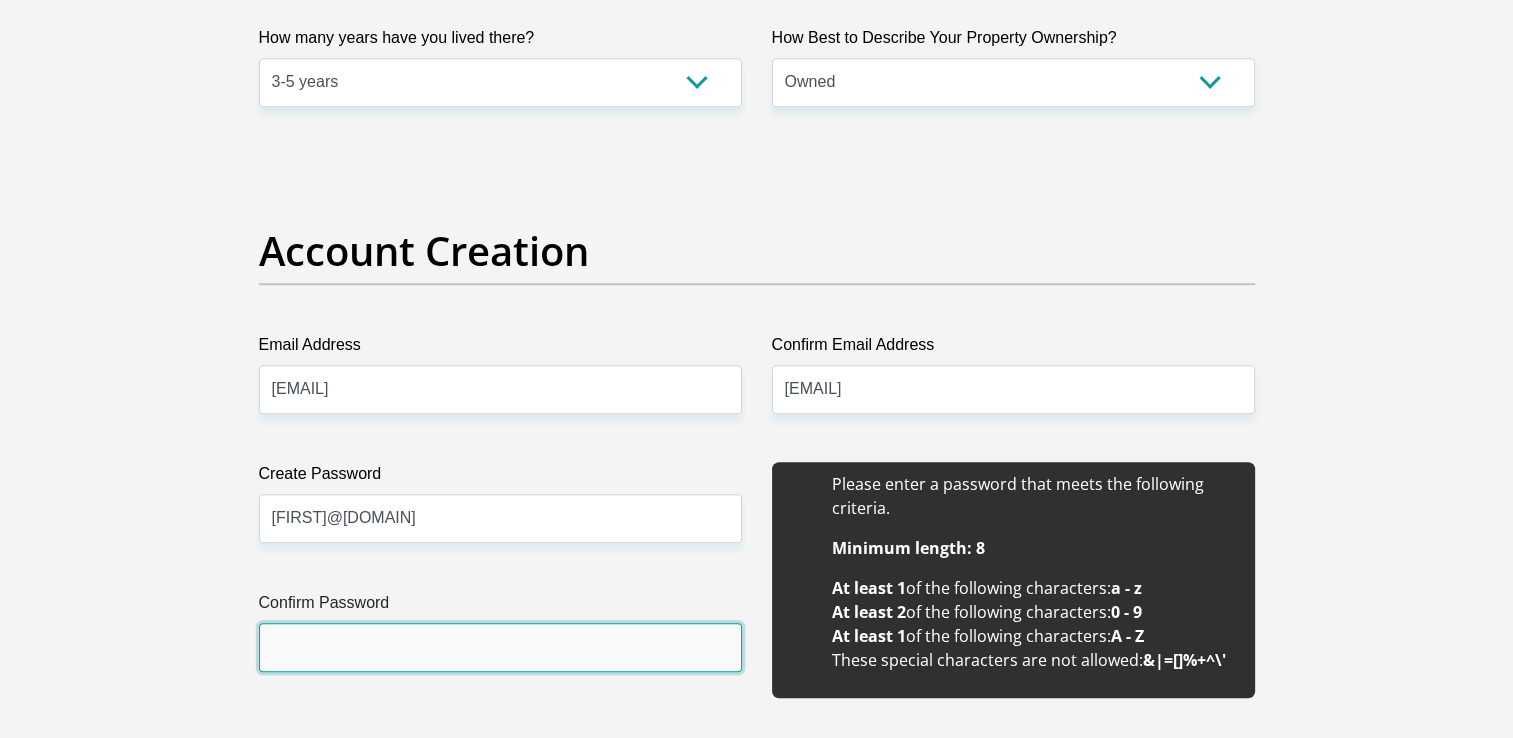 click on "Confirm Password" at bounding box center (500, 647) 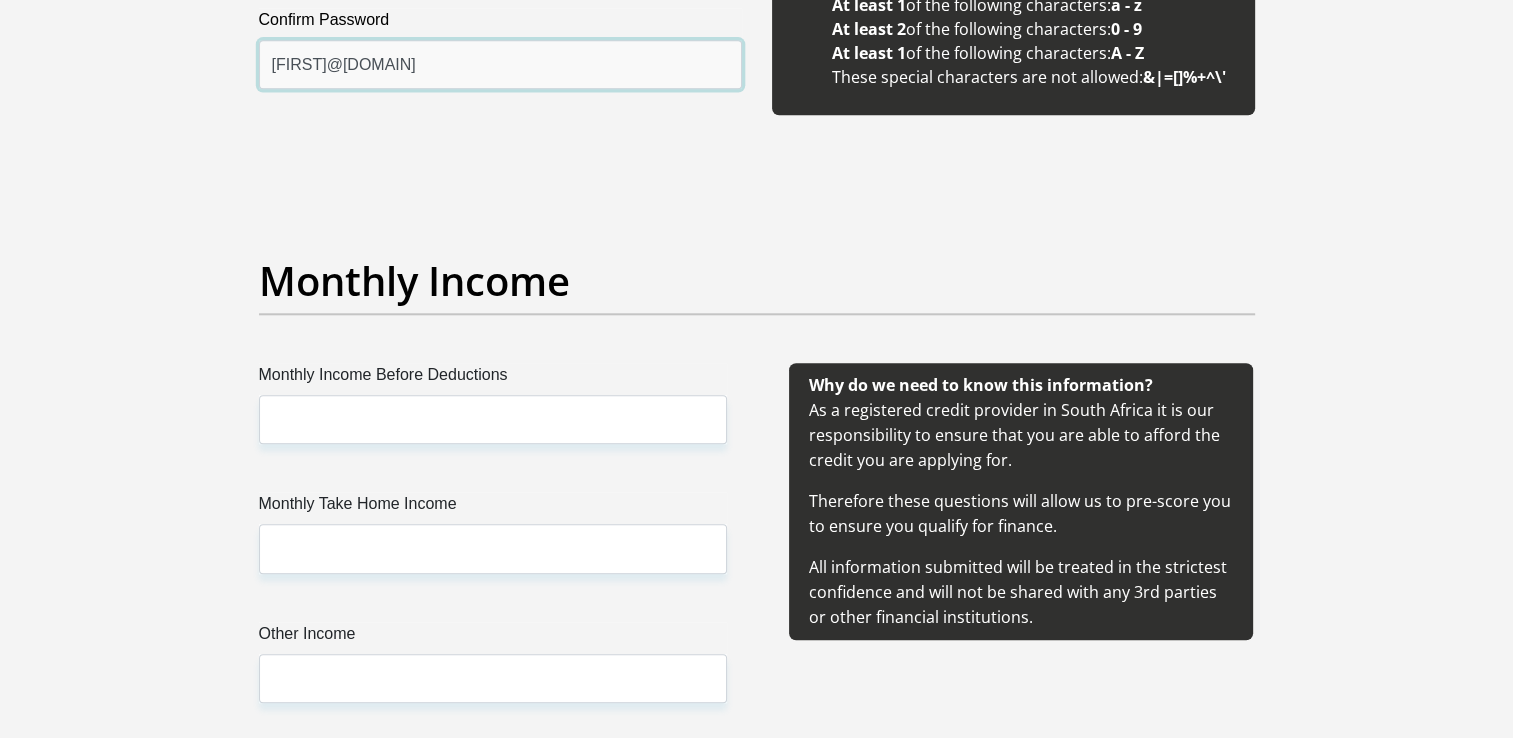 scroll, scrollTop: 2100, scrollLeft: 0, axis: vertical 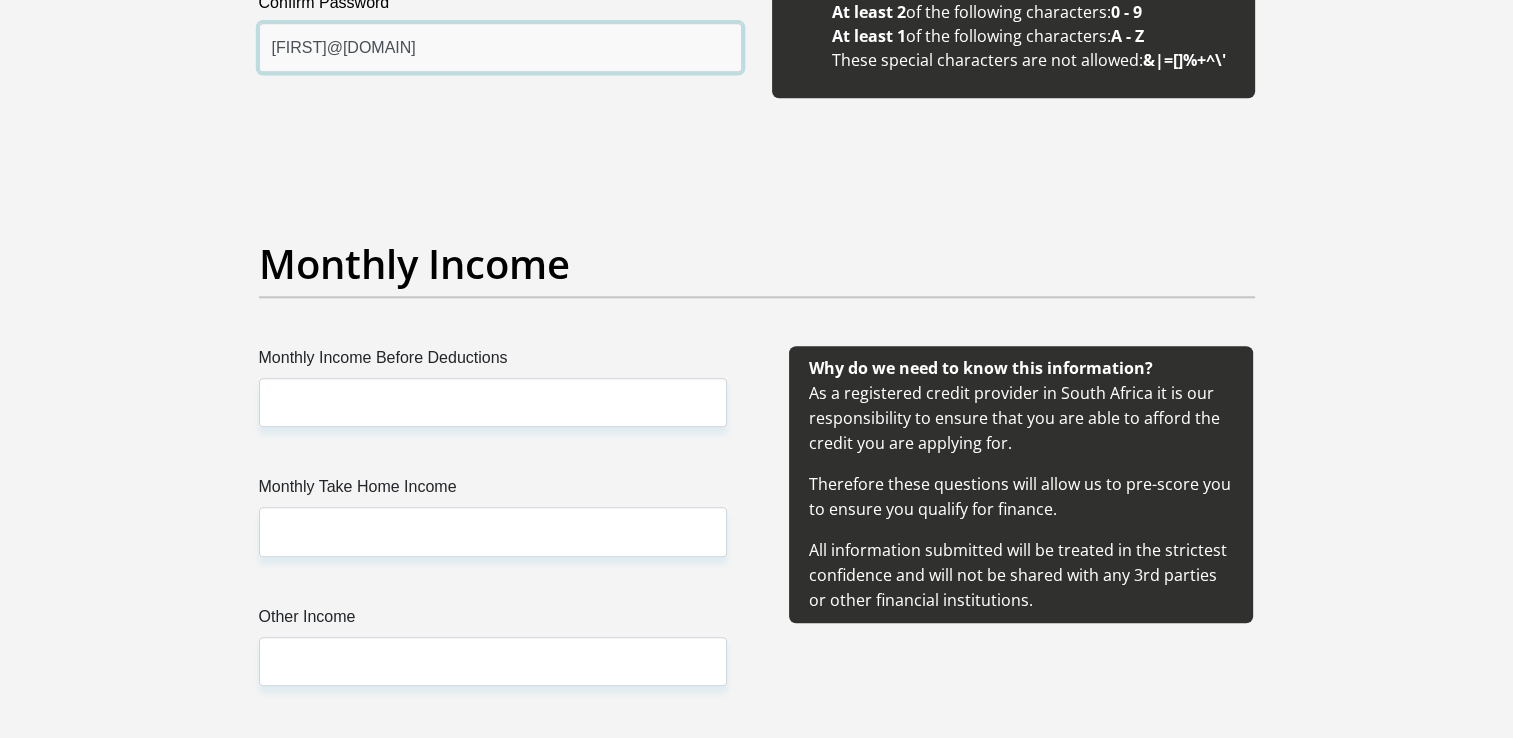 type on "[FIRST]@[DOMAIN]" 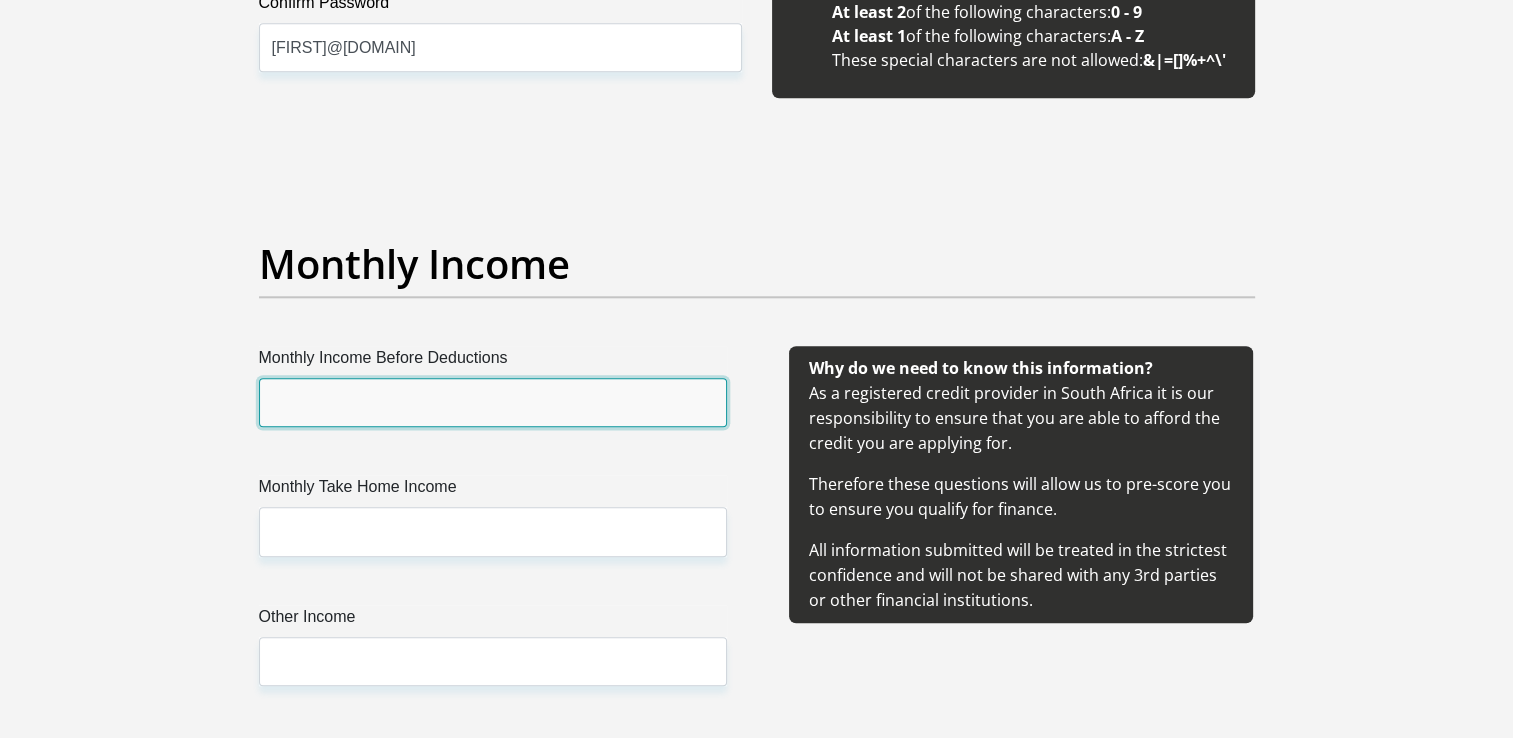 click on "Monthly Income Before Deductions" at bounding box center (493, 402) 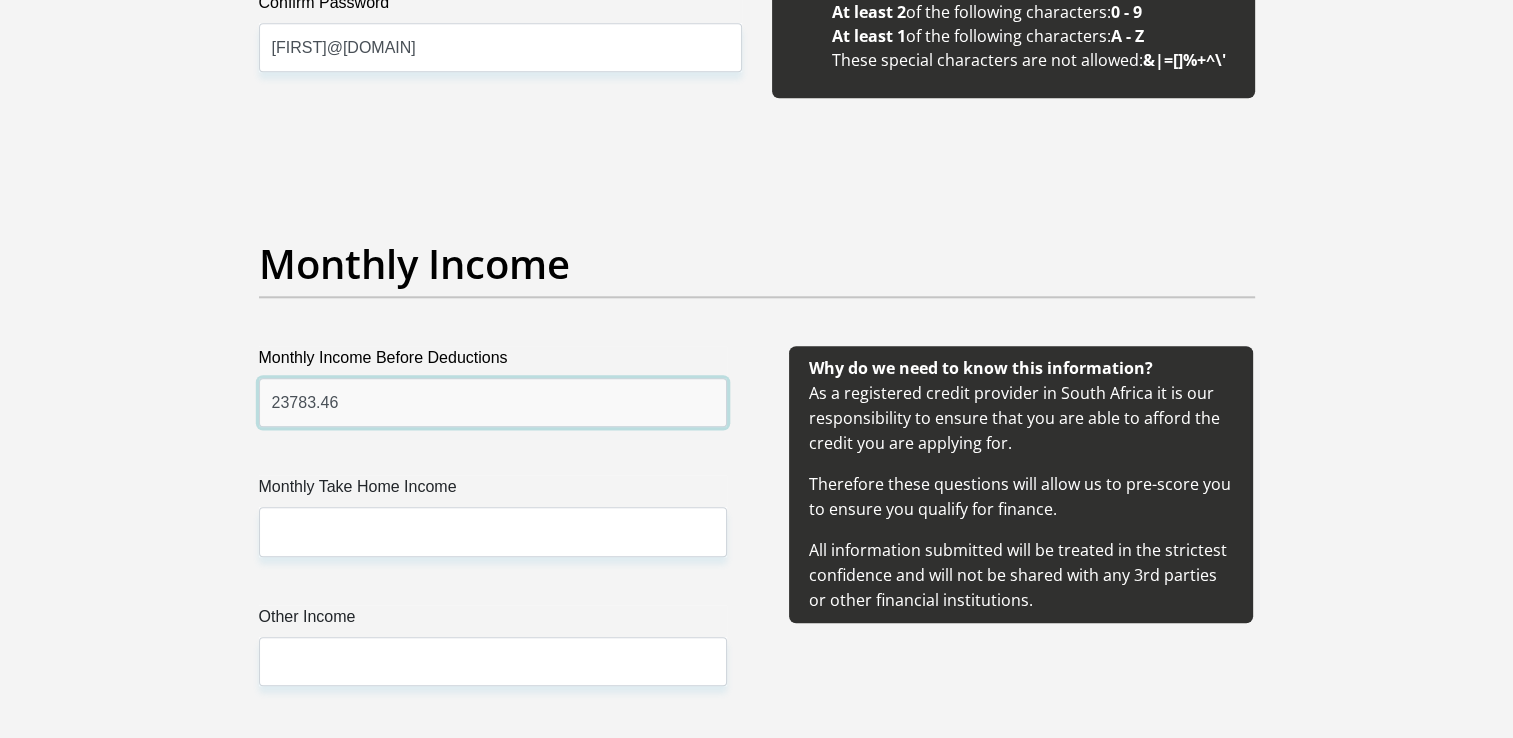 type on "23783.46" 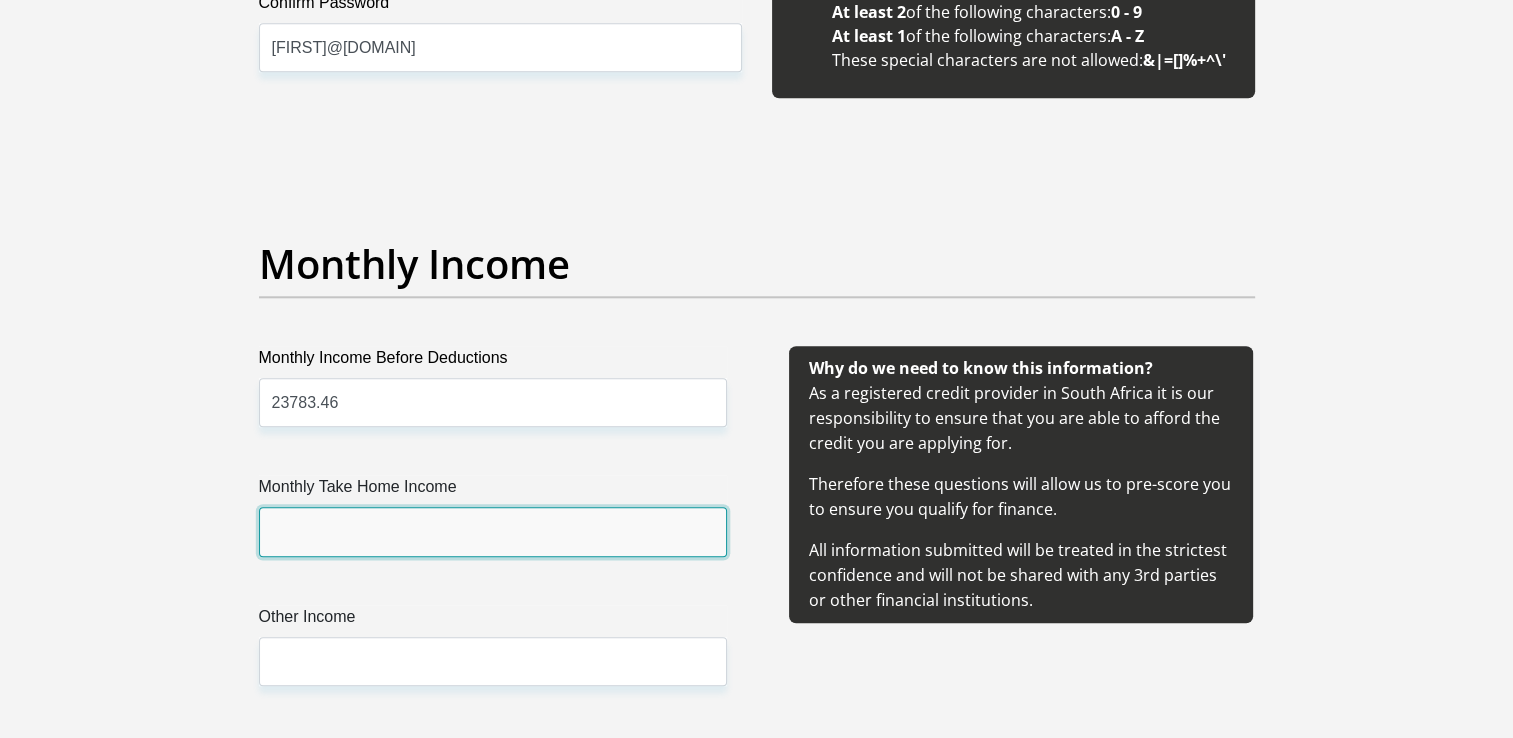 click on "Monthly Take Home Income" at bounding box center (493, 531) 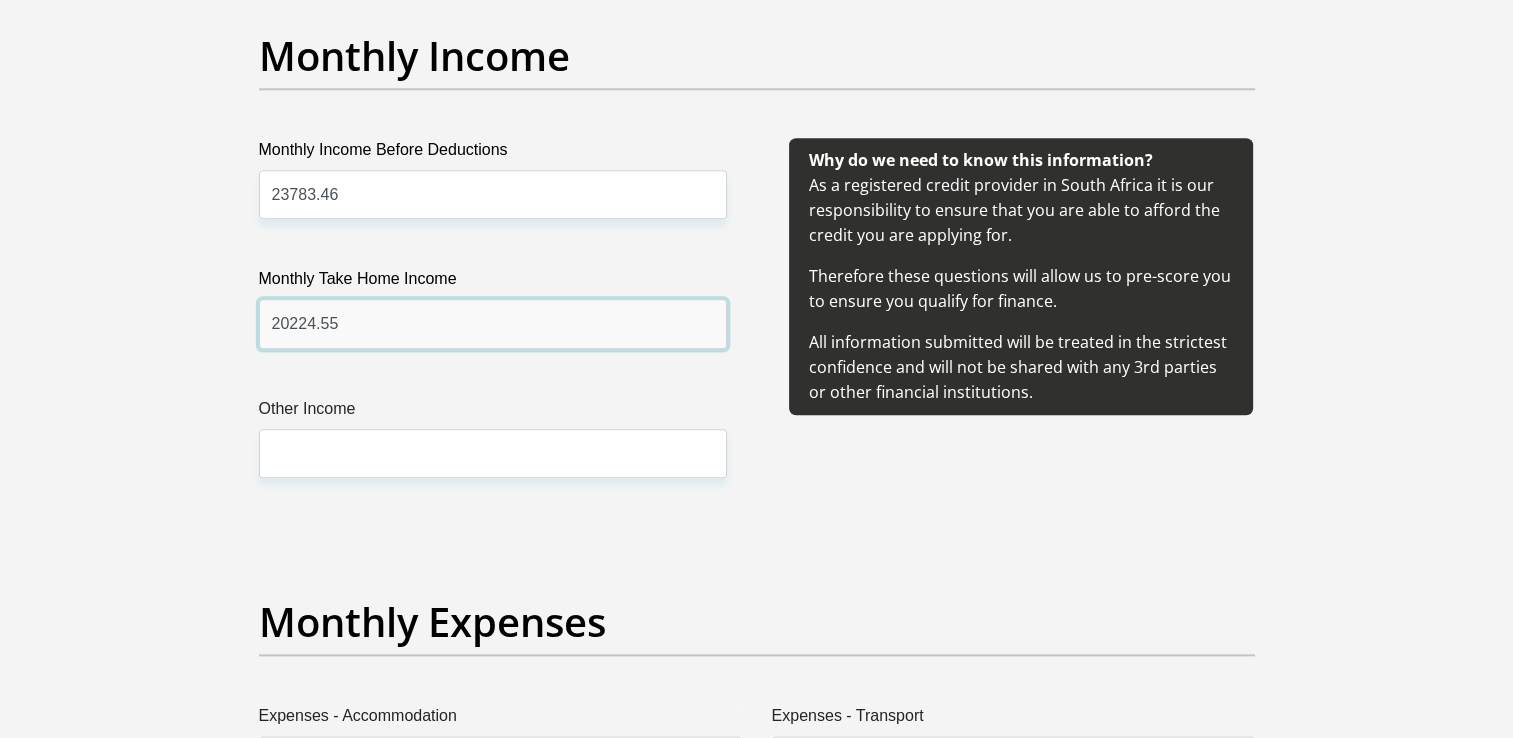 scroll, scrollTop: 2400, scrollLeft: 0, axis: vertical 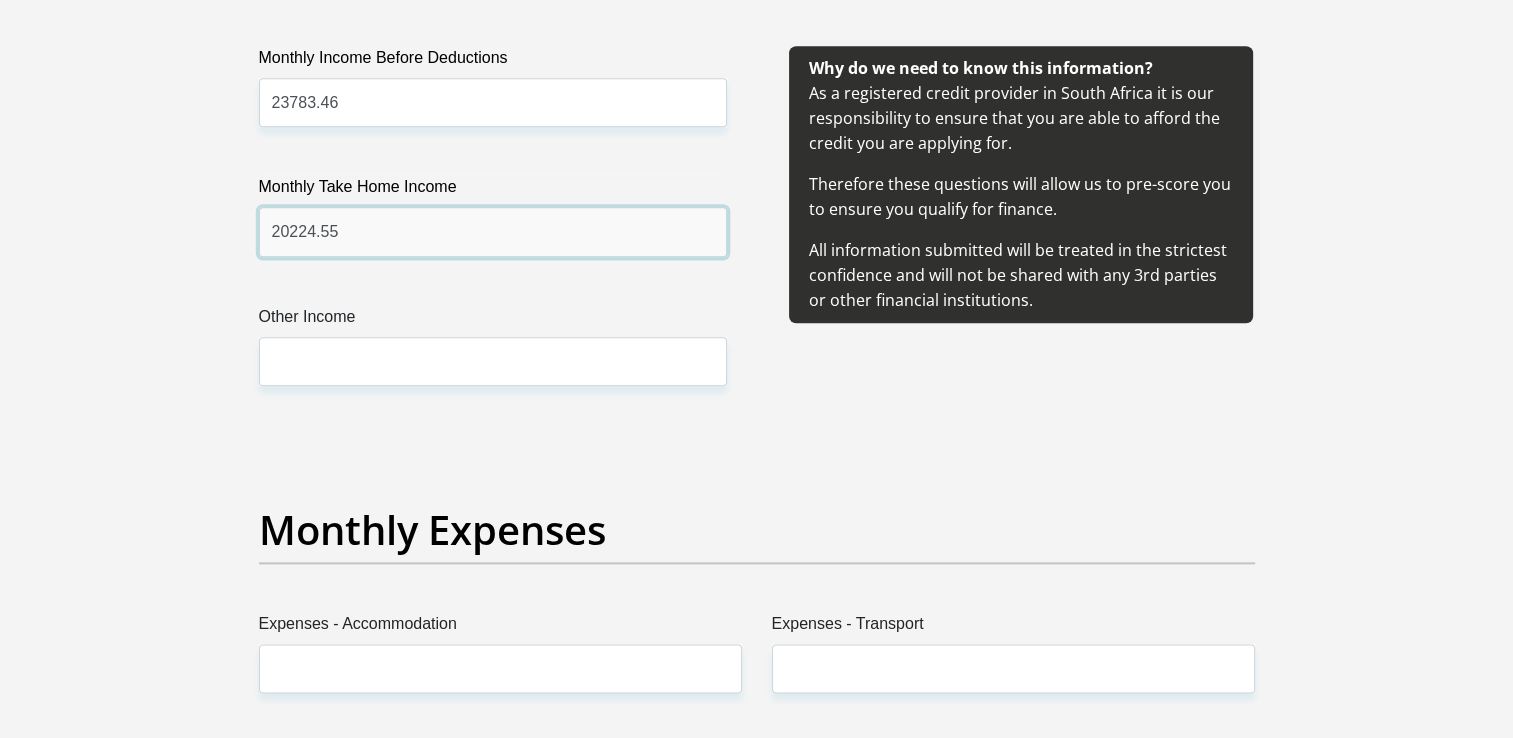type on "20224.55" 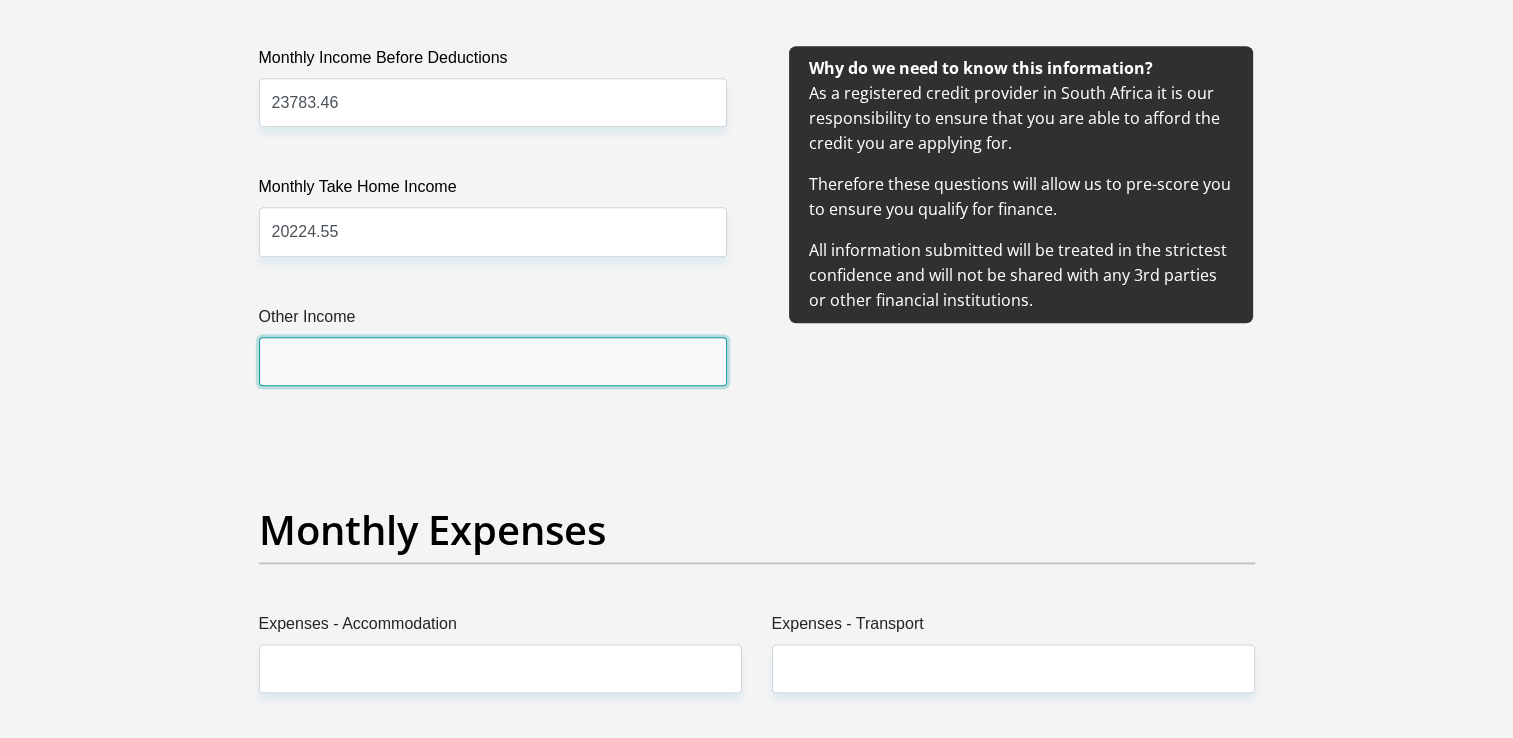 click on "Other Income" at bounding box center (493, 361) 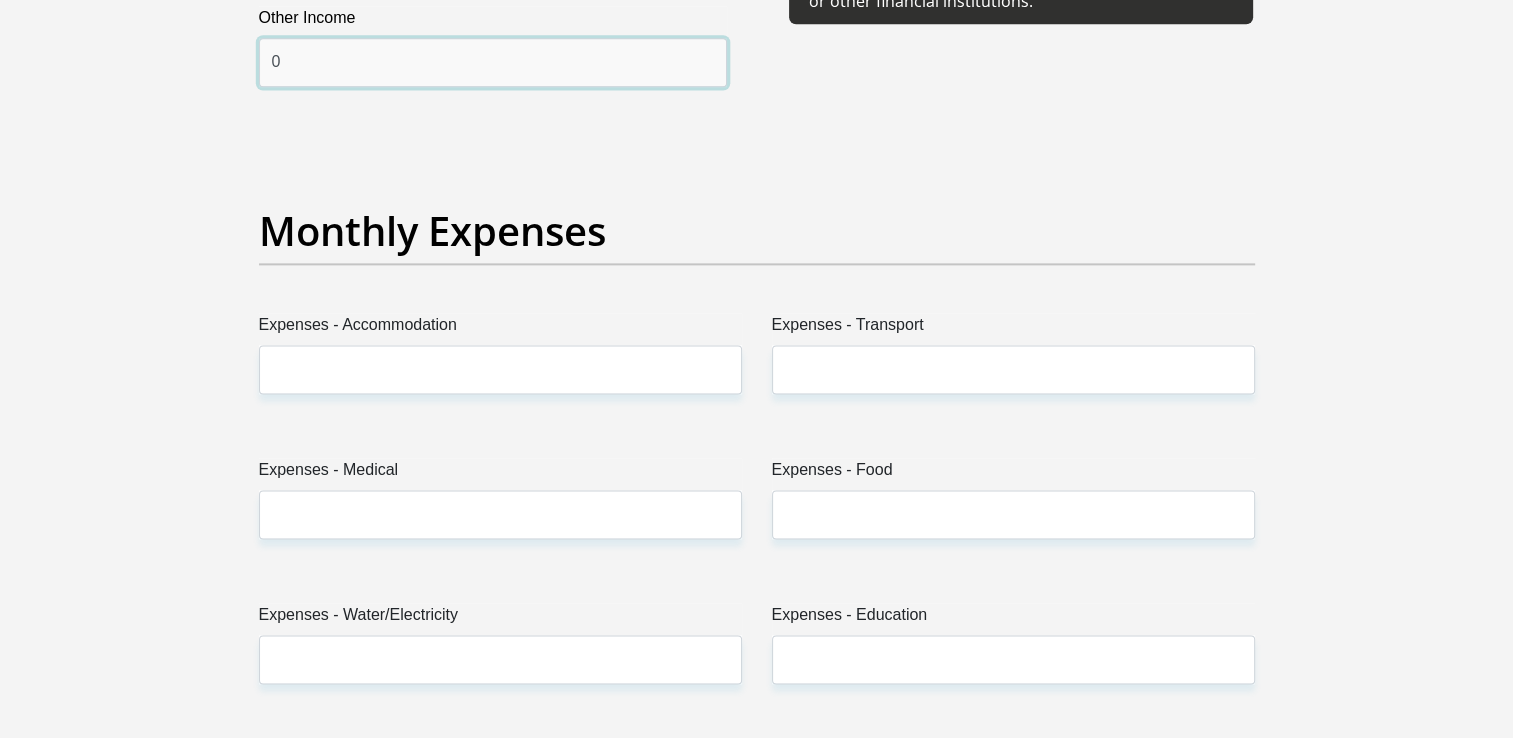 scroll, scrollTop: 2700, scrollLeft: 0, axis: vertical 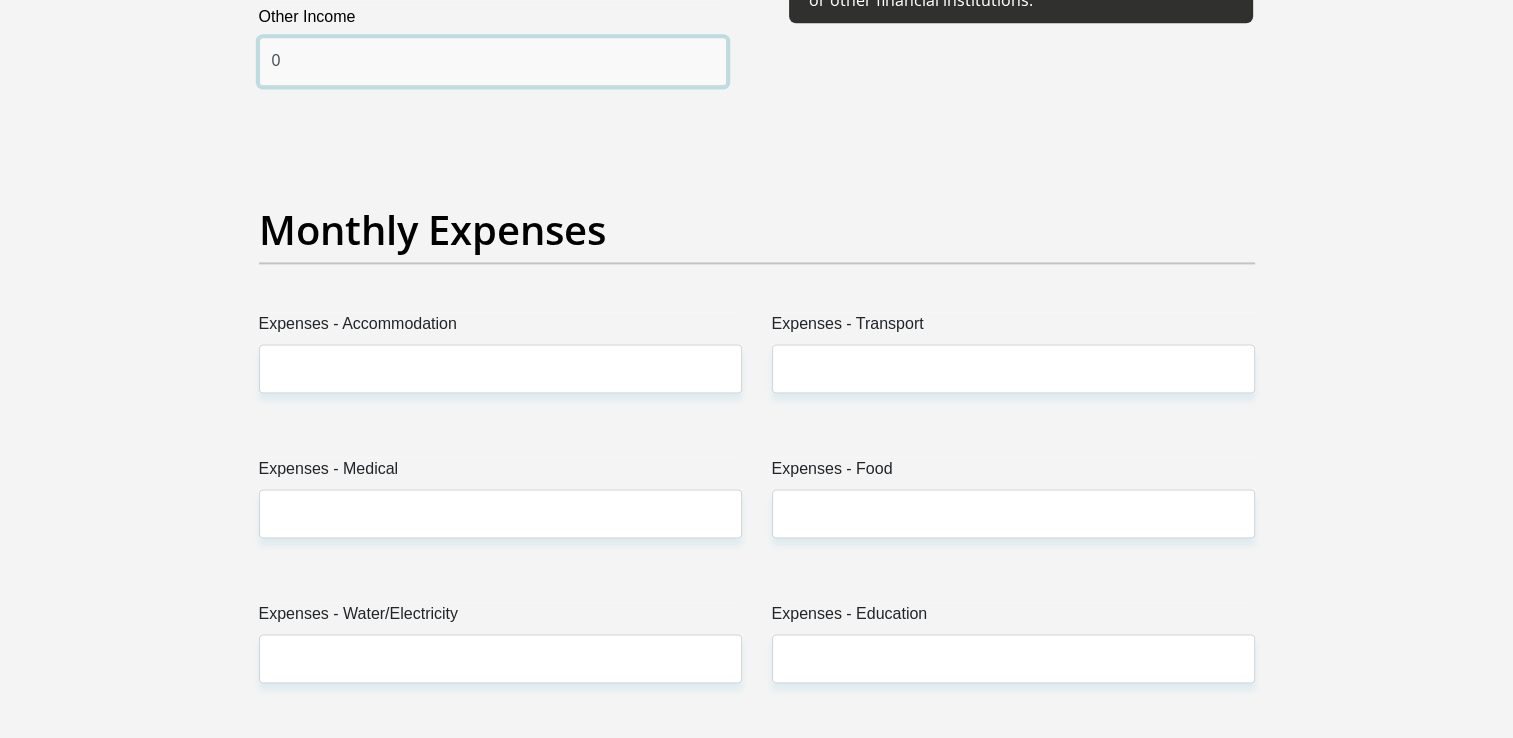 type on "0" 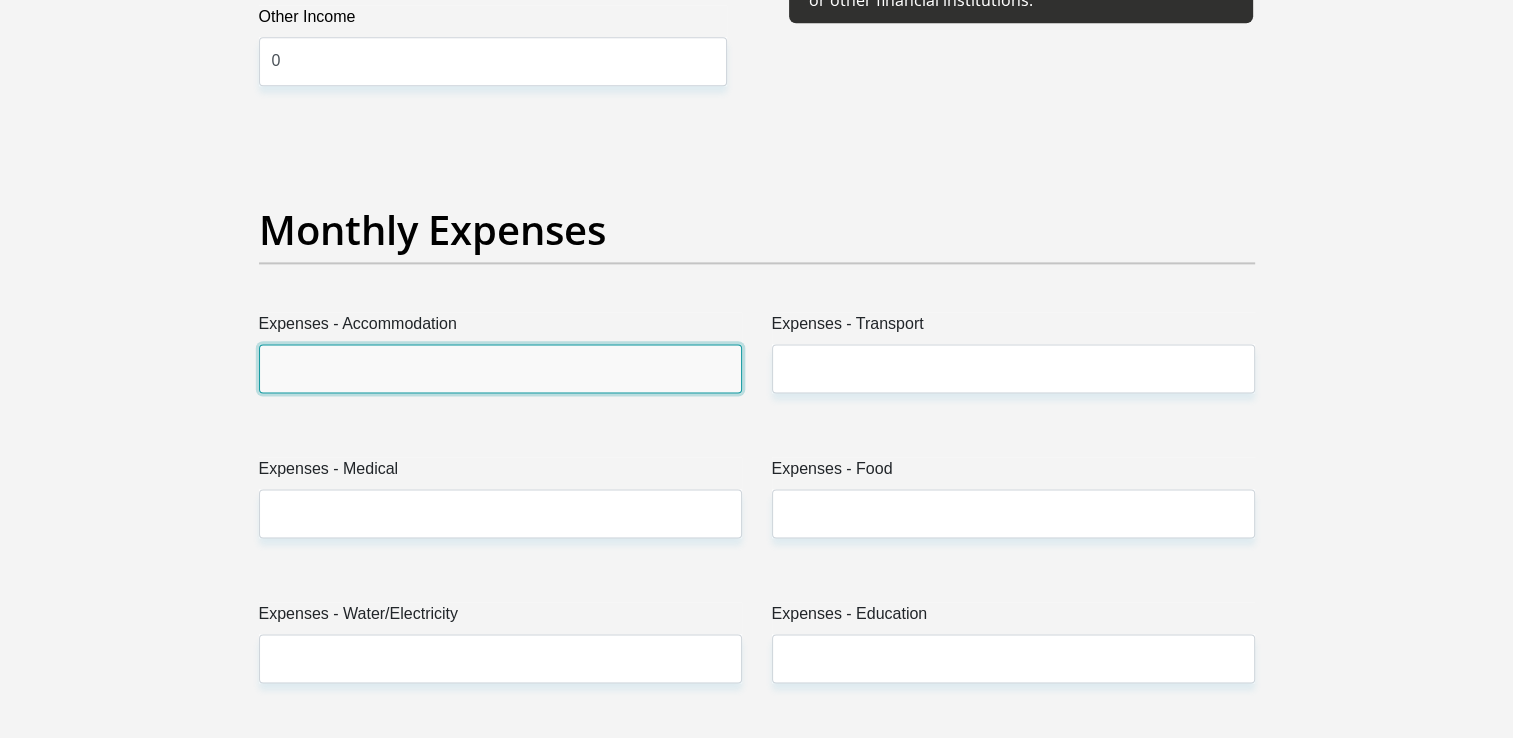click on "Expenses - Accommodation" at bounding box center [500, 368] 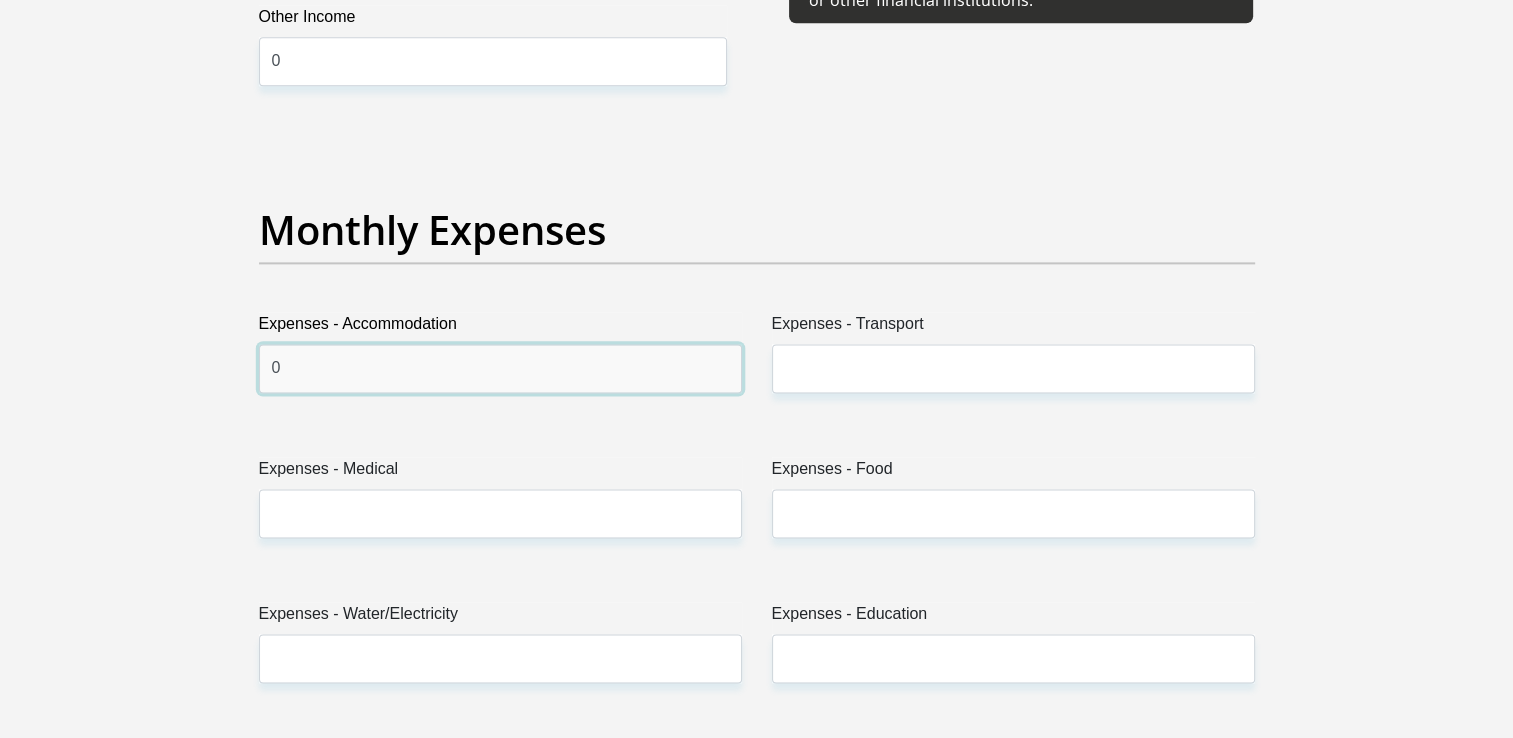 type on "0" 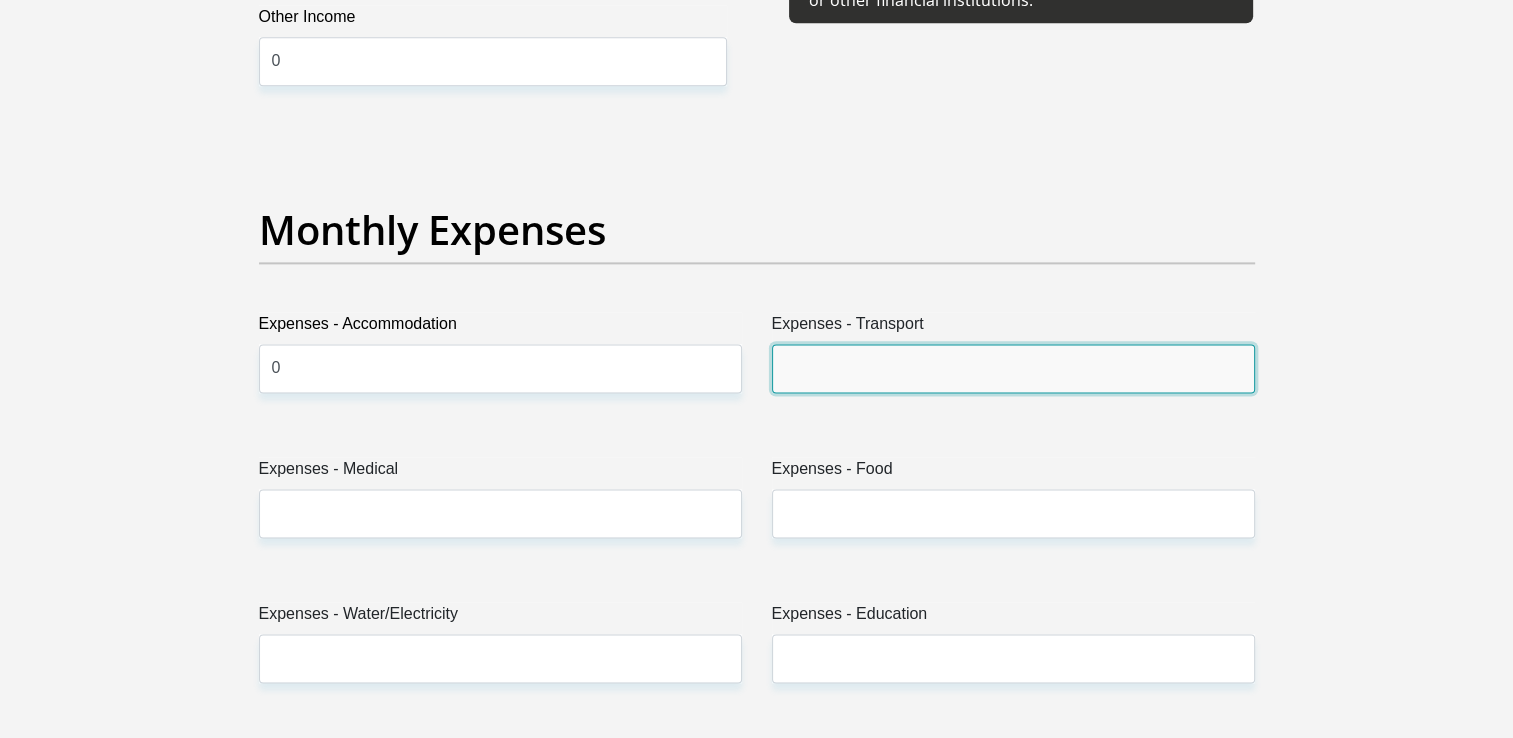 click on "Expenses - Transport" at bounding box center (1013, 368) 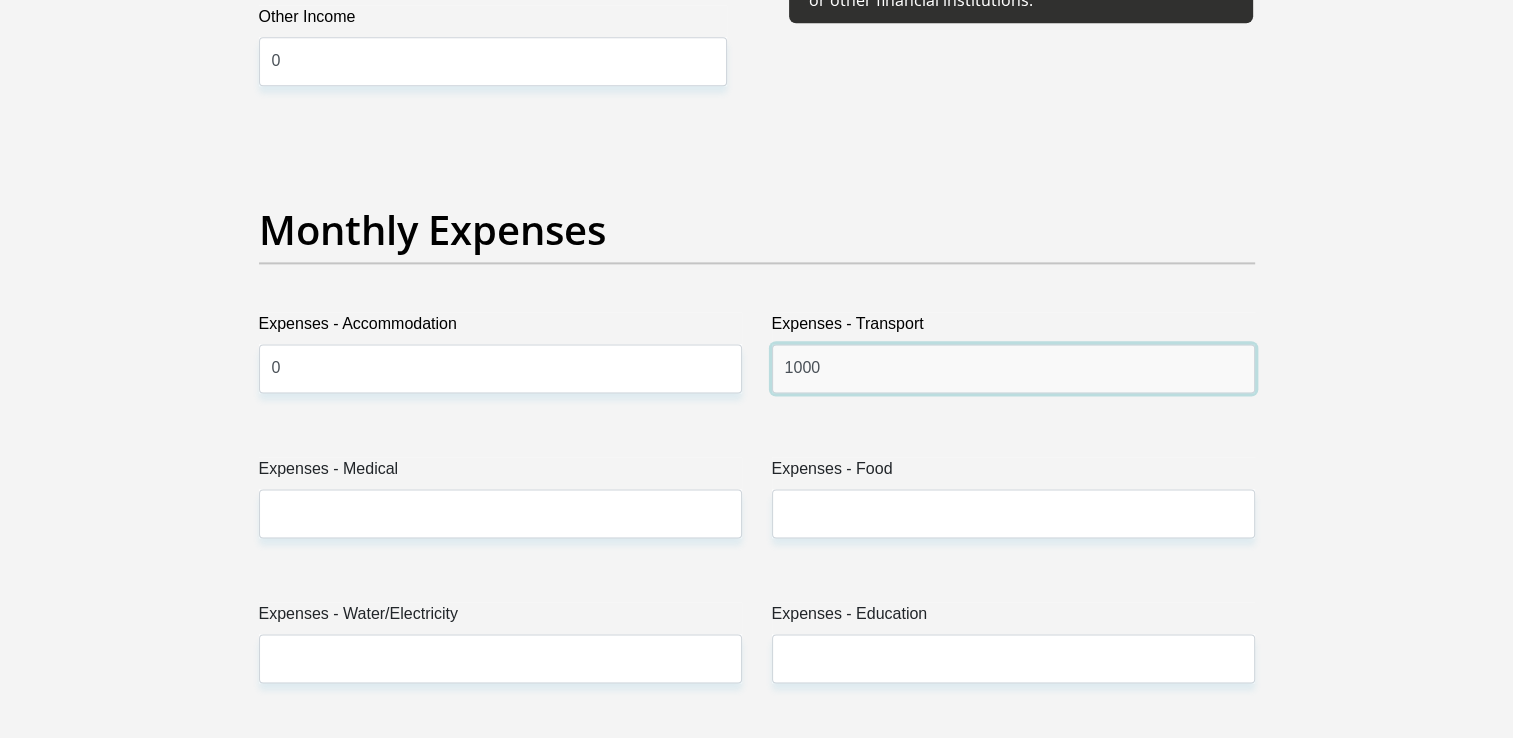type on "1000" 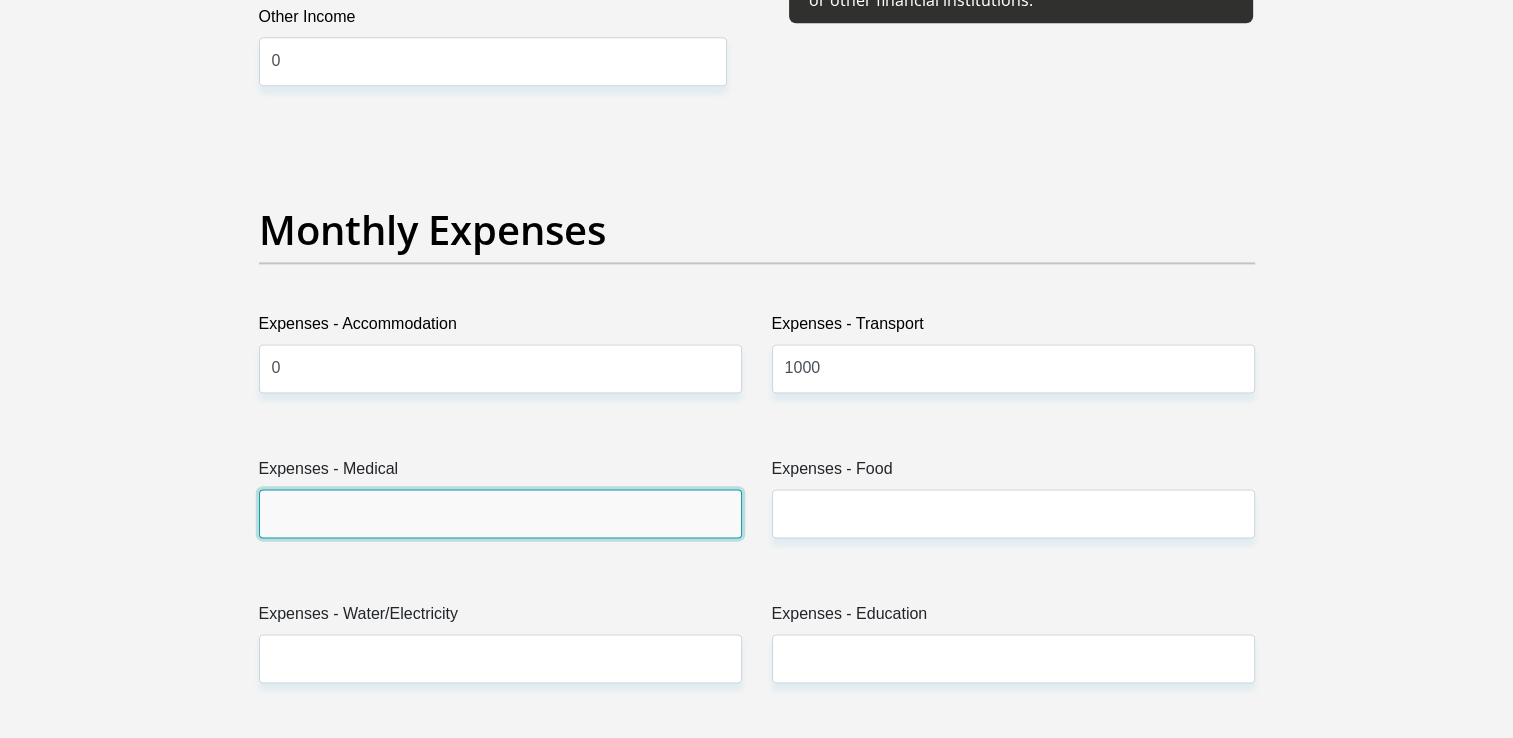 click on "Expenses - Medical" at bounding box center [500, 513] 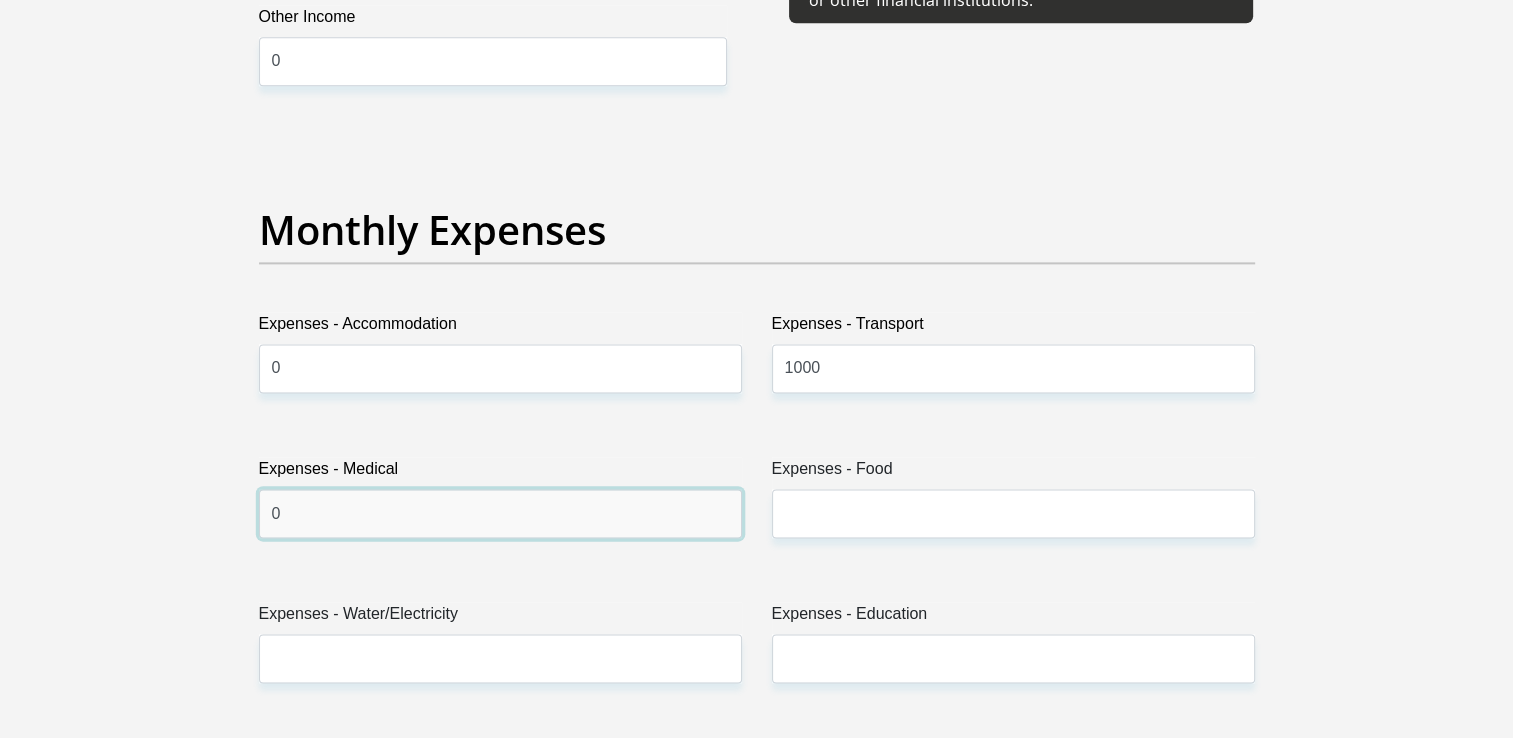 type on "0" 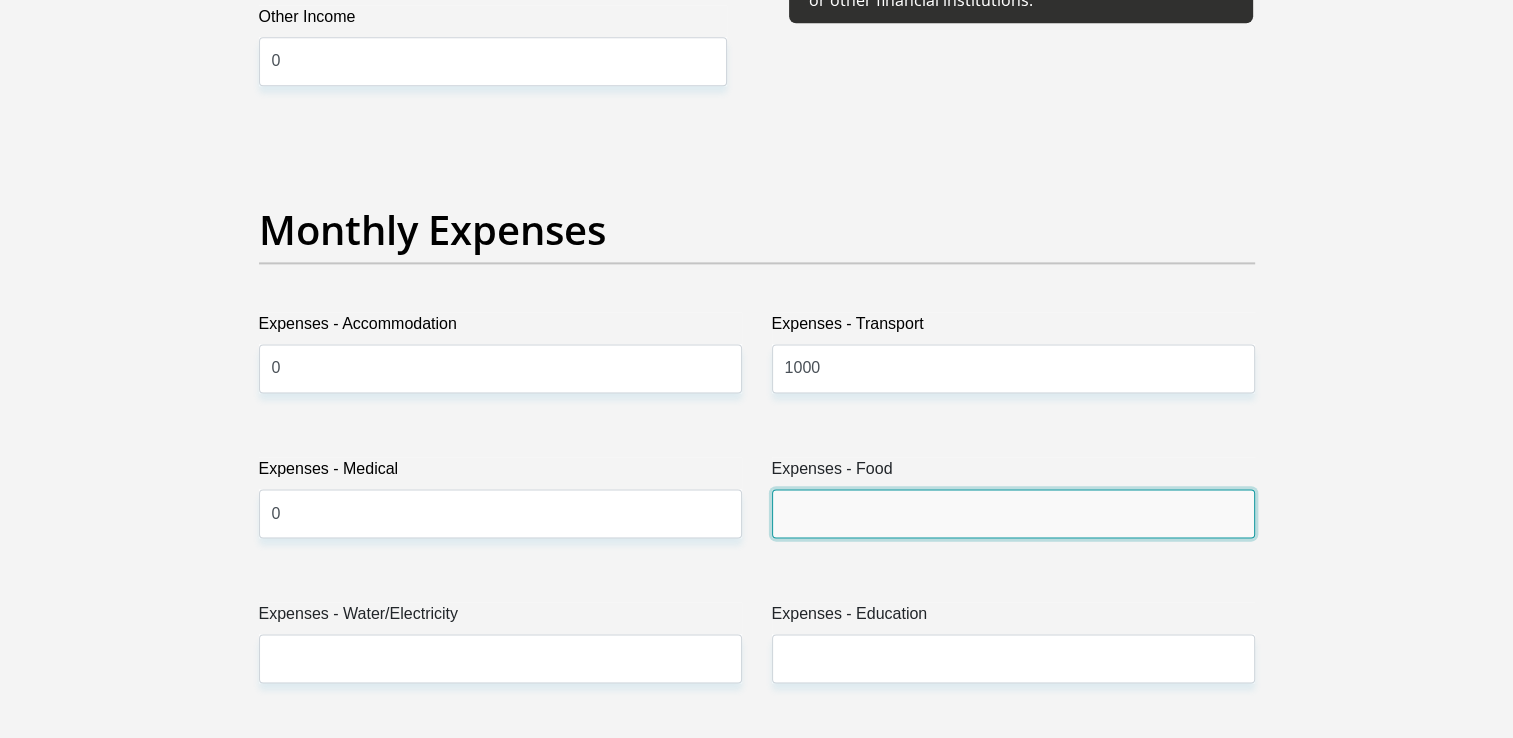 click on "Expenses - Food" at bounding box center (1013, 513) 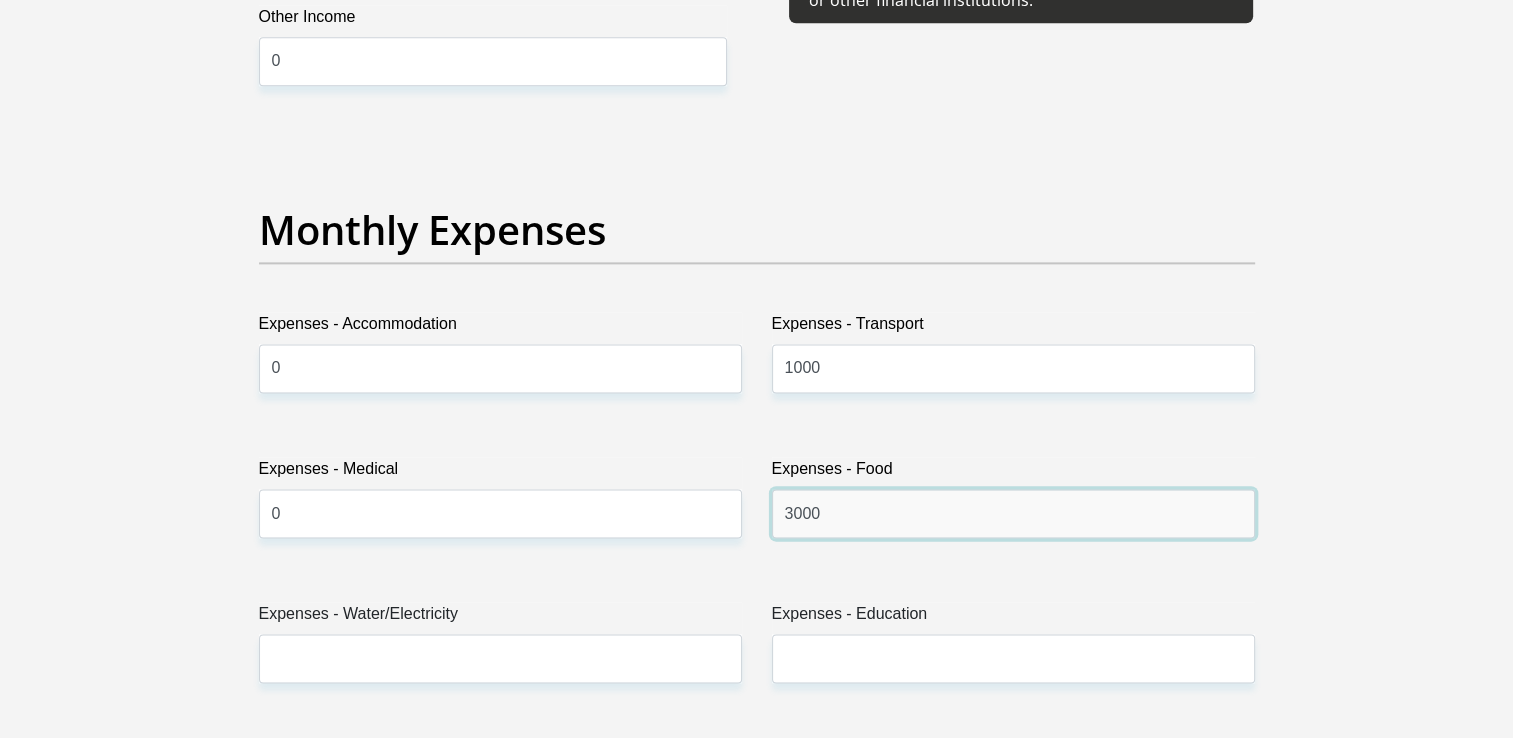 type on "3000" 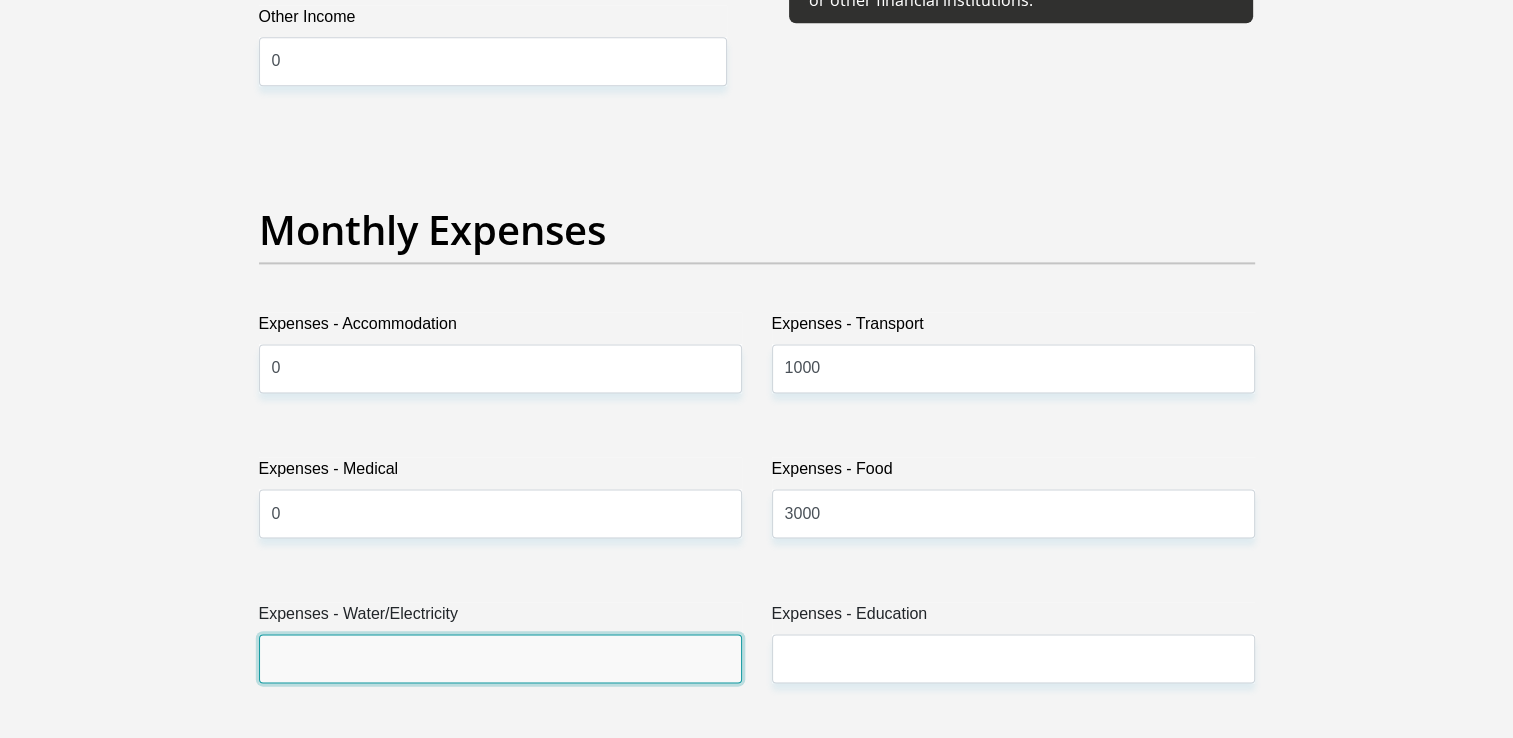 click on "Expenses - Water/Electricity" at bounding box center [500, 658] 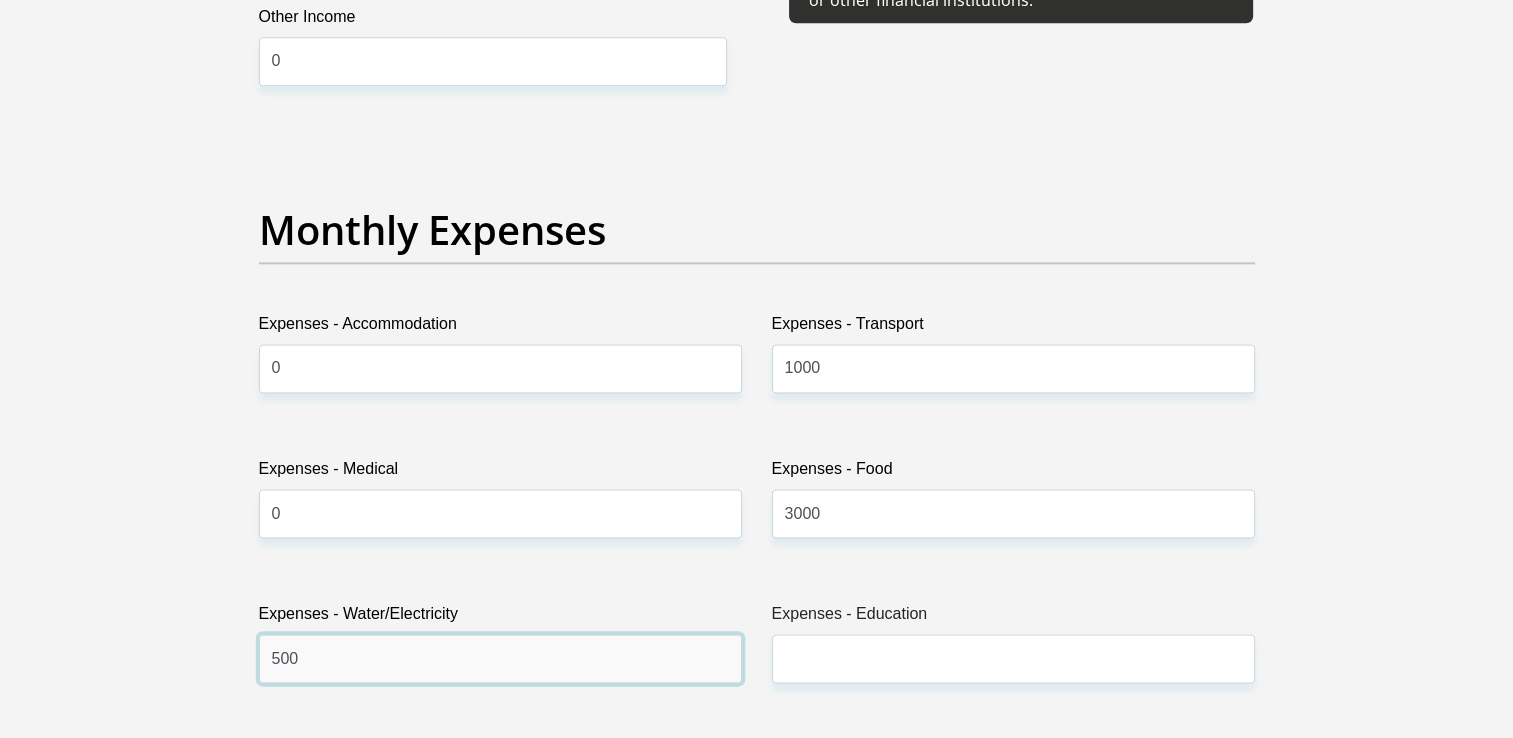 type on "500" 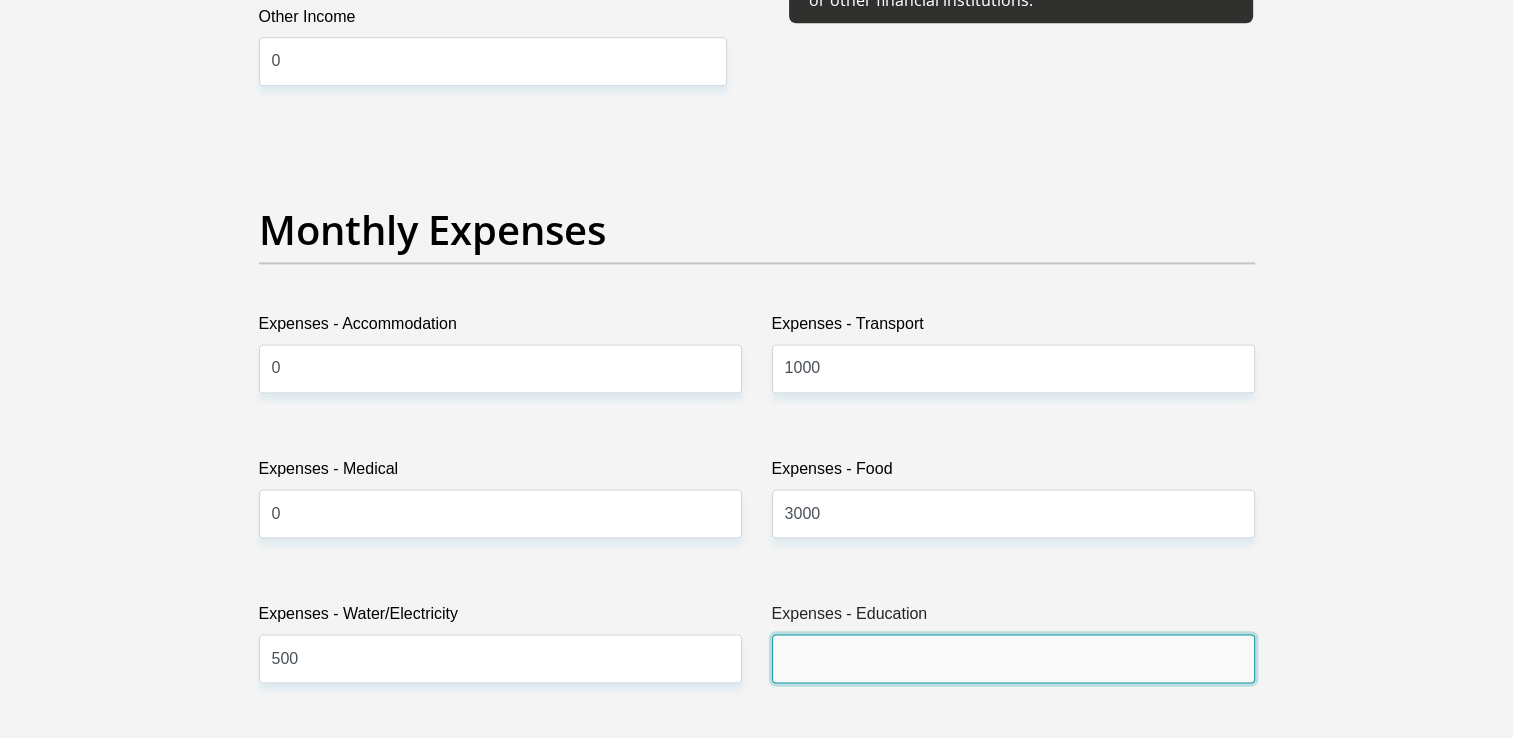 click on "Expenses - Education" at bounding box center [1013, 658] 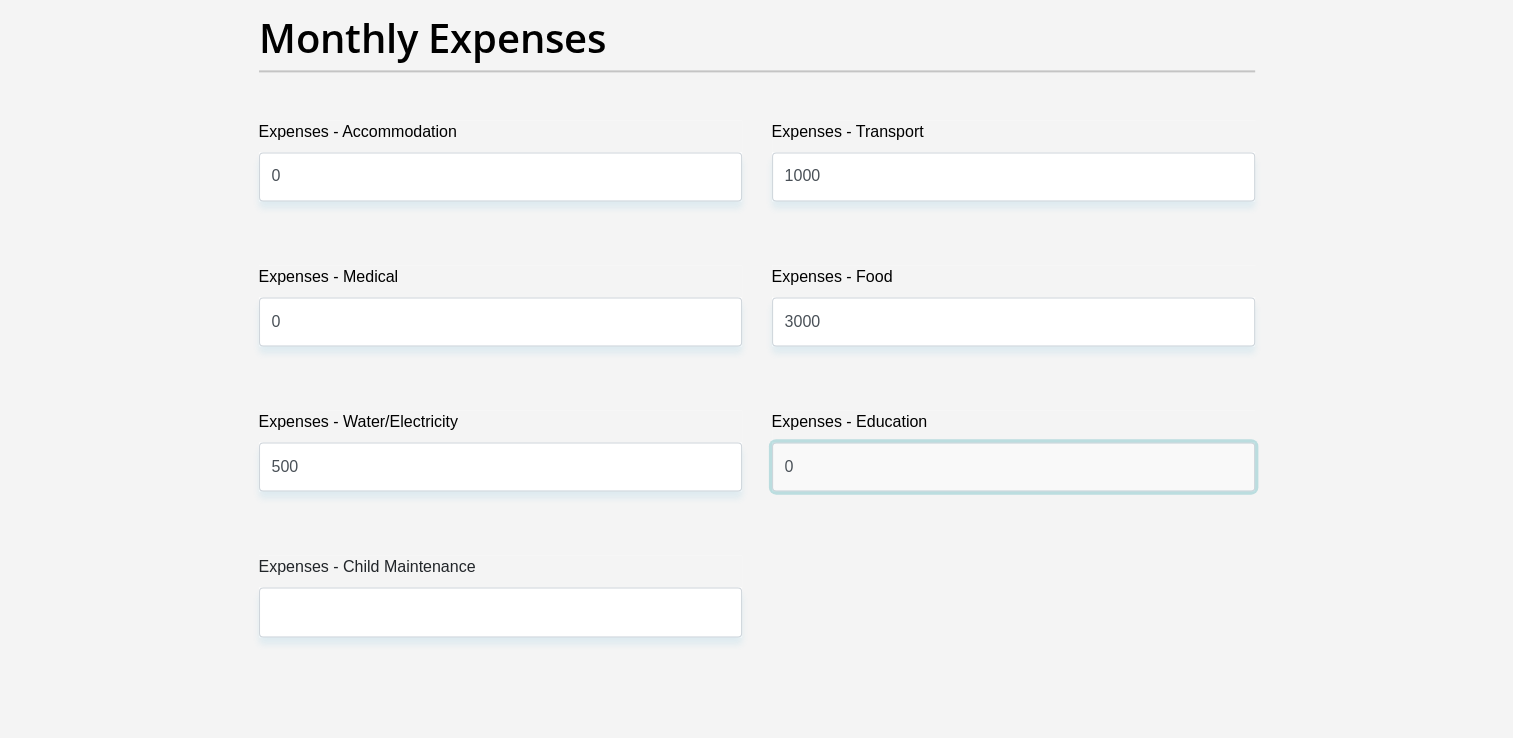 scroll, scrollTop: 2900, scrollLeft: 0, axis: vertical 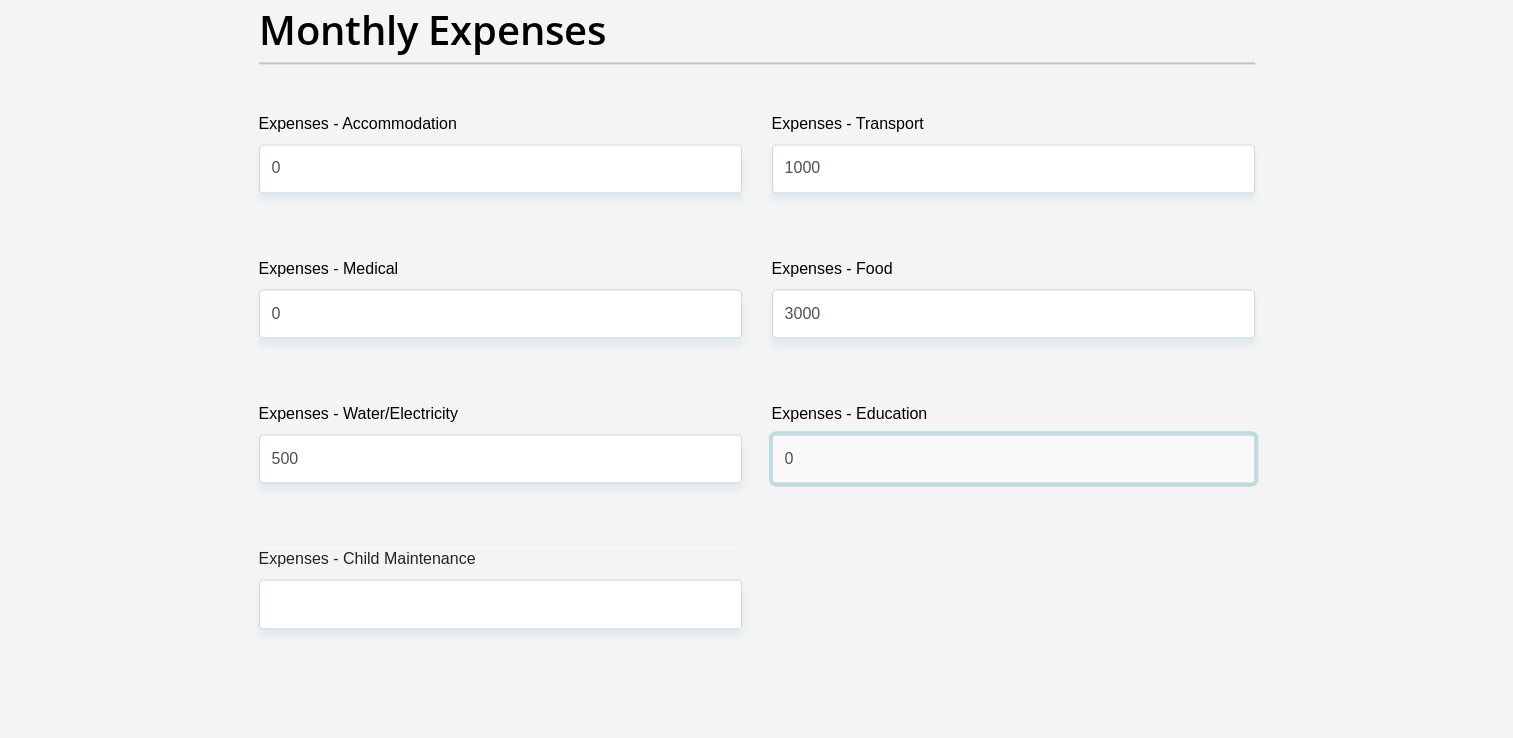 type on "0" 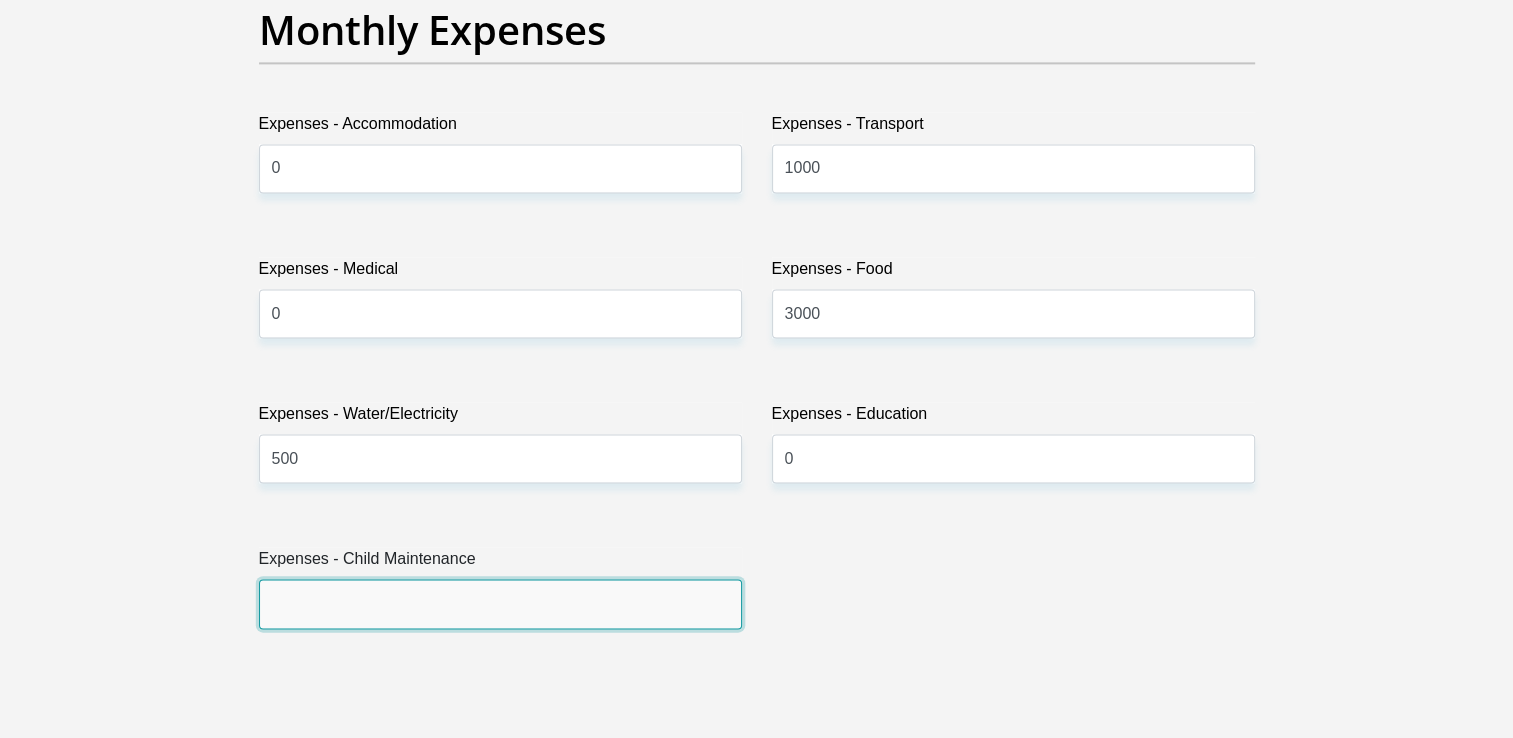 click on "Expenses - Child Maintenance" at bounding box center [500, 603] 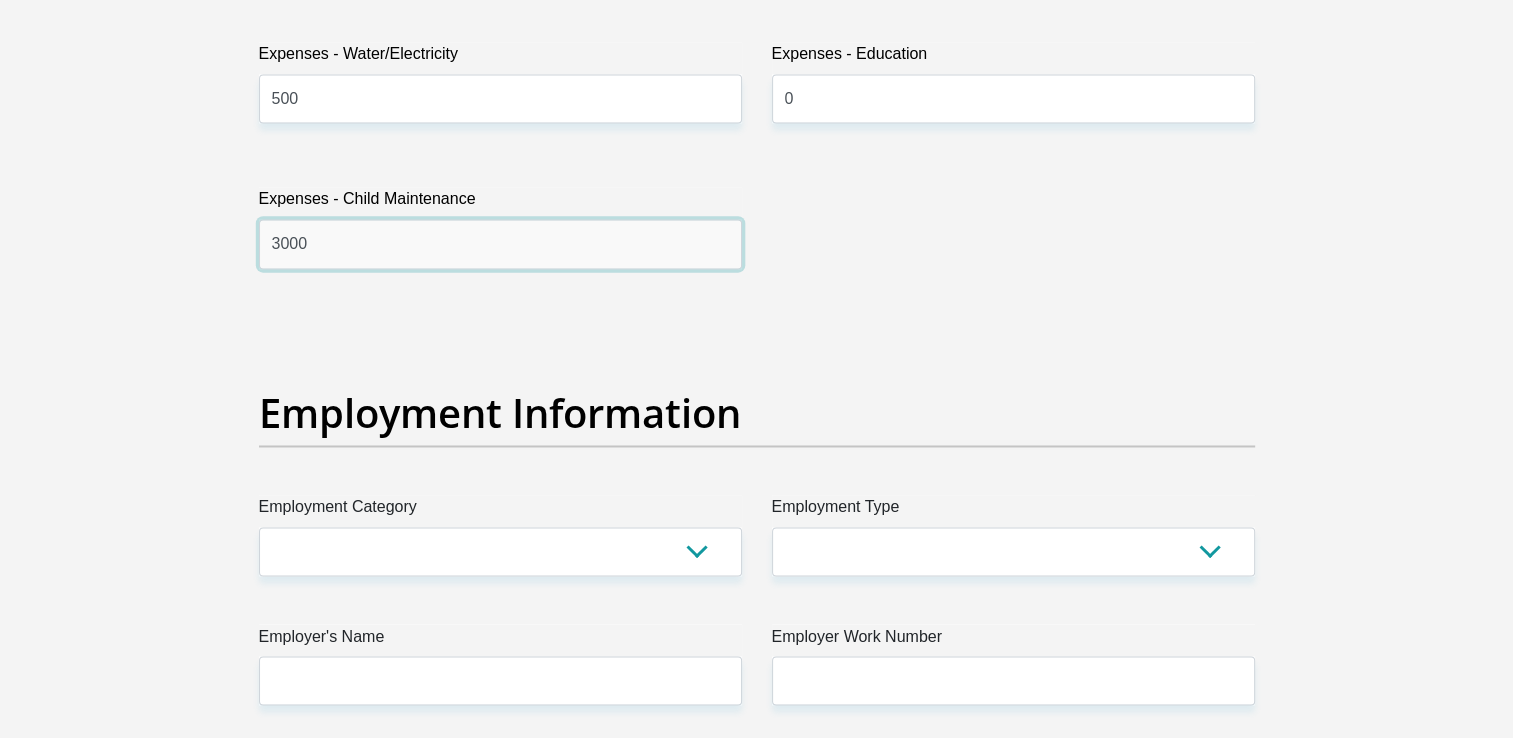 scroll, scrollTop: 3300, scrollLeft: 0, axis: vertical 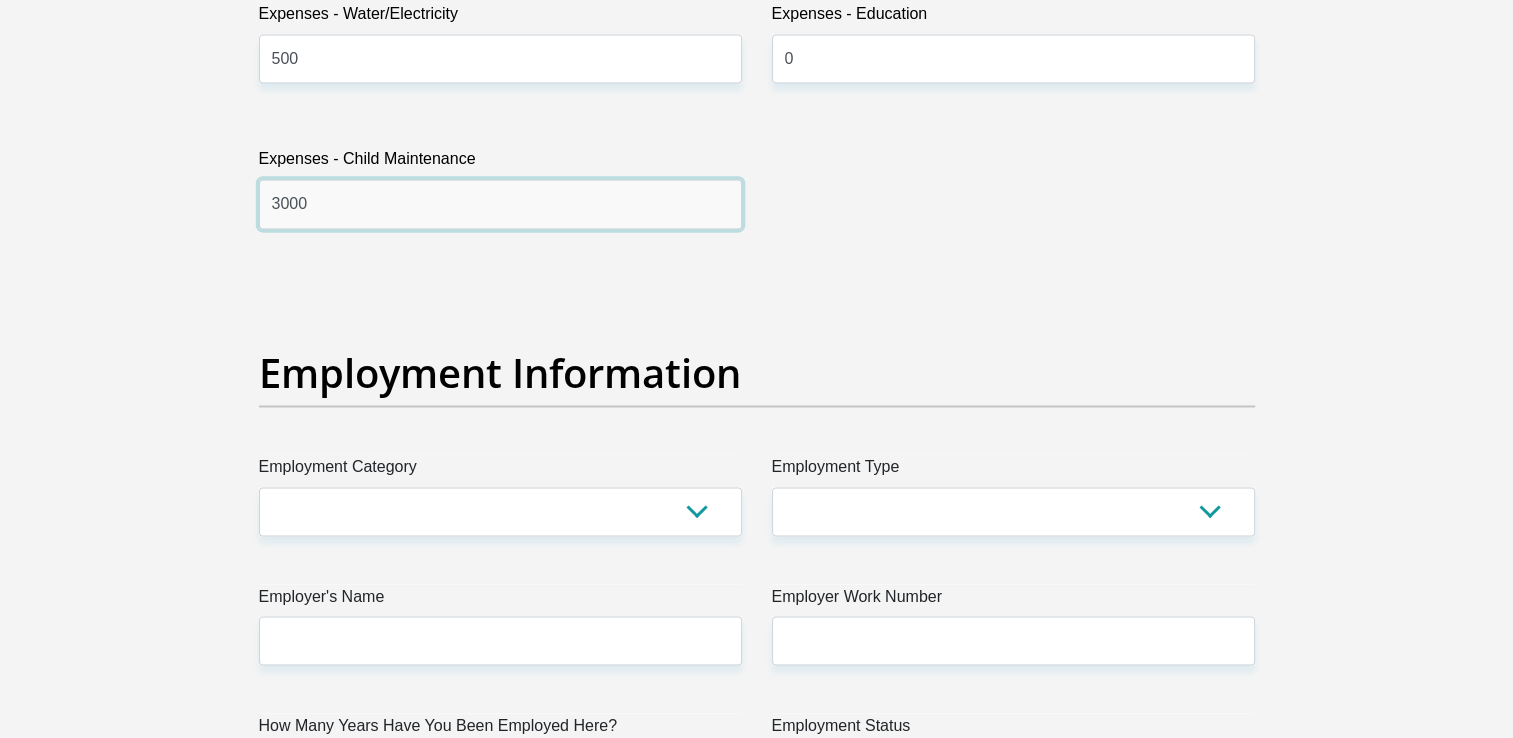 type on "3000" 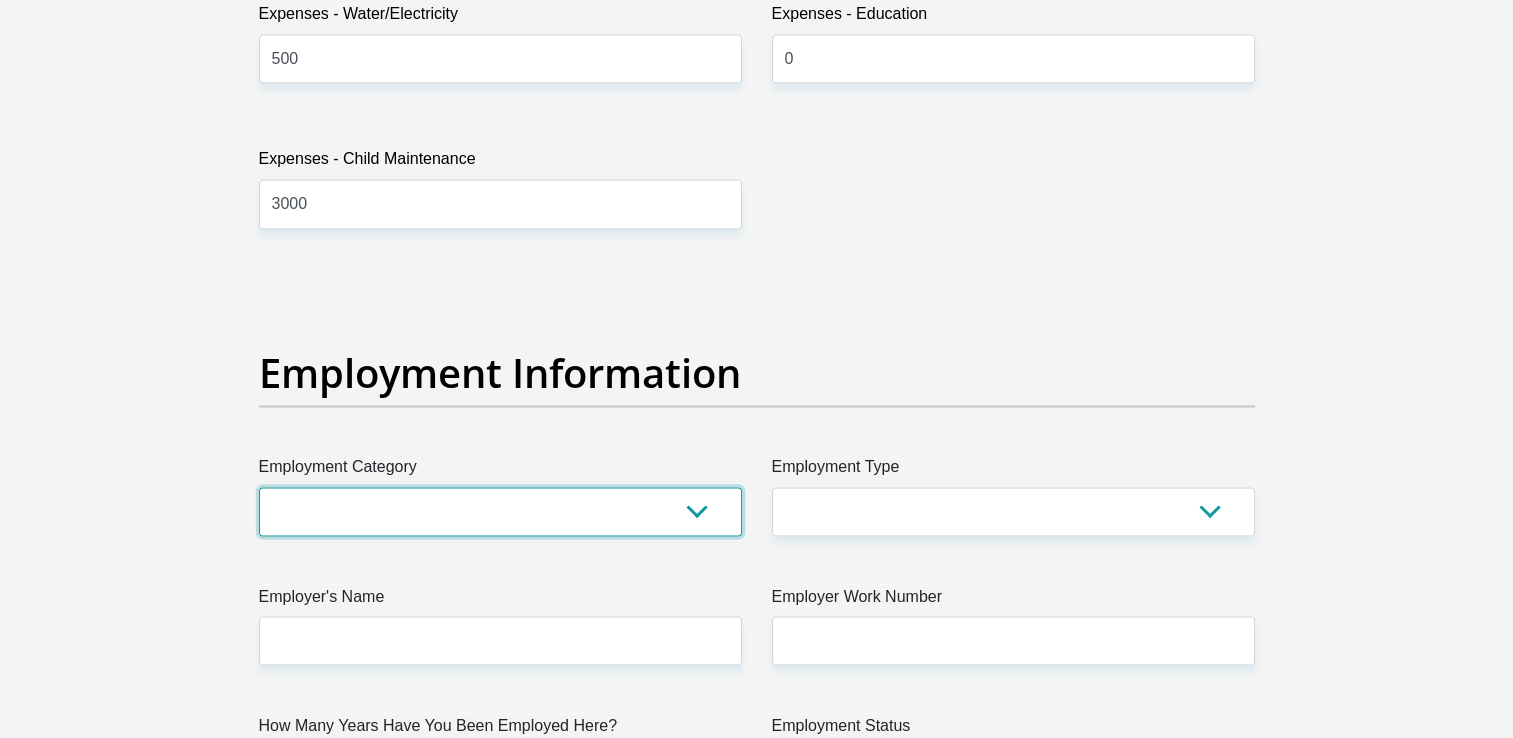 click on "AGRICULTURE
ALCOHOL & TOBACCO
CONSTRUCTION MATERIALS
METALLURGY
EQUIPMENT FOR RENEWABLE ENERGY
SPECIALIZED CONTRACTORS
CAR
GAMING (INCL. INTERNET
OTHER WHOLESALE
UNLICENSED PHARMACEUTICALS
CURRENCY EXCHANGE HOUSES
OTHER FINANCIAL INSTITUTIONS & INSURANCE
REAL ESTATE AGENTS
OIL & GAS
OTHER MATERIALS (E.G. IRON ORE)
PRECIOUS STONES & PRECIOUS METALS
POLITICAL ORGANIZATIONS
RELIGIOUS ORGANIZATIONS(NOT SECTS)
ACTI. HAVING BUSINESS DEAL WITH PUBLIC ADMINISTRATION
LAUNDROMATS" at bounding box center (500, 511) 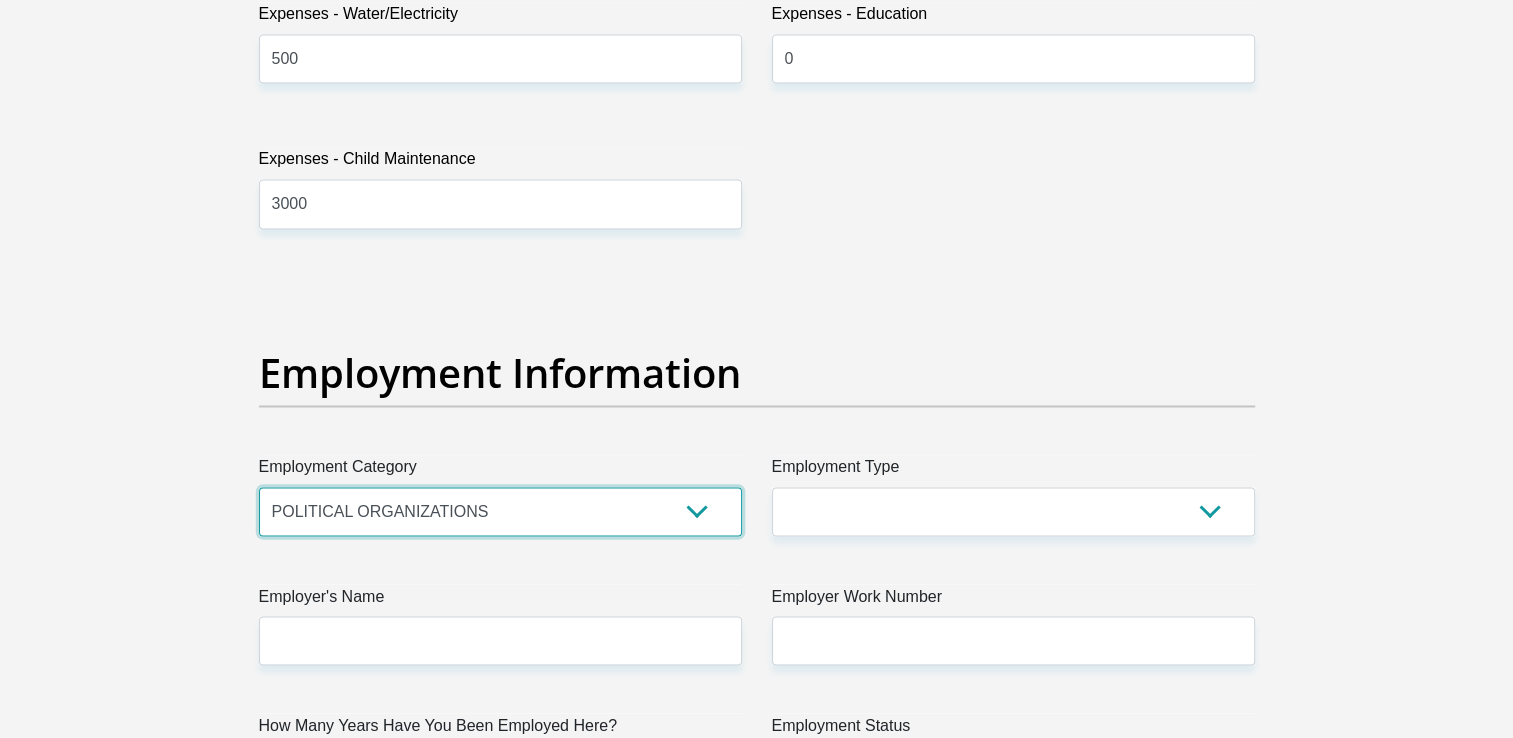 click on "AGRICULTURE
ALCOHOL & TOBACCO
CONSTRUCTION MATERIALS
METALLURGY
EQUIPMENT FOR RENEWABLE ENERGY
SPECIALIZED CONTRACTORS
CAR
GAMING (INCL. INTERNET
OTHER WHOLESALE
UNLICENSED PHARMACEUTICALS
CURRENCY EXCHANGE HOUSES
OTHER FINANCIAL INSTITUTIONS & INSURANCE
REAL ESTATE AGENTS
OIL & GAS
OTHER MATERIALS (E.G. IRON ORE)
PRECIOUS STONES & PRECIOUS METALS
POLITICAL ORGANIZATIONS
RELIGIOUS ORGANIZATIONS(NOT SECTS)
ACTI. HAVING BUSINESS DEAL WITH PUBLIC ADMINISTRATION
LAUNDROMATS" at bounding box center [500, 511] 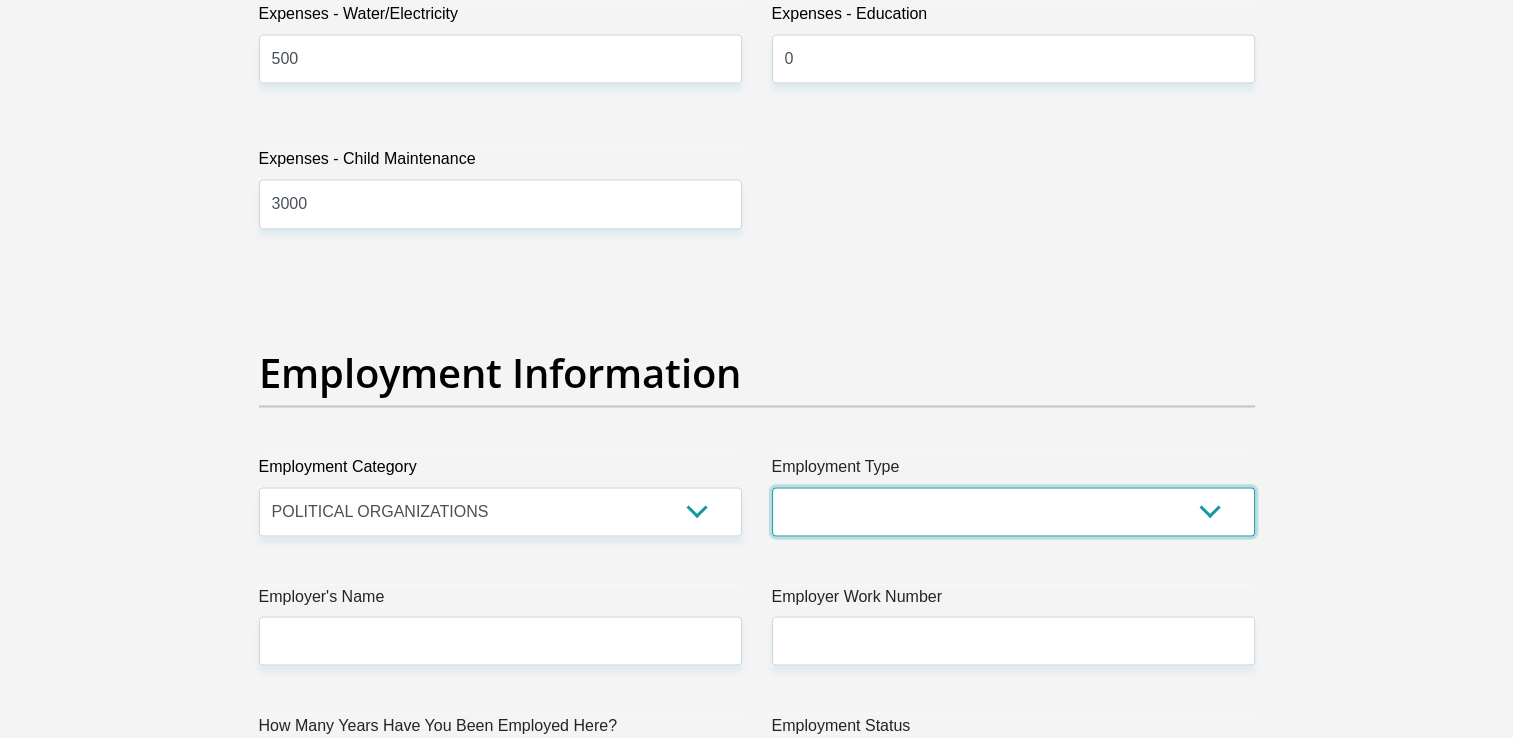click on "College/Lecturer
Craft Seller
Creative
Driver
Executive
Farmer
Forces - Non Commissioned
Forces - Officer
Hawker
Housewife
Labourer
Licenced Professional
Manager
Miner
Non Licenced Professional
Office Staff/Clerk
Outside Worker
Pensioner
Permanent Teacher
Production/Manufacturing
Sales
Self-Employed
Semi-Professional Worker
Service Industry  Social Worker  Student" at bounding box center [1013, 511] 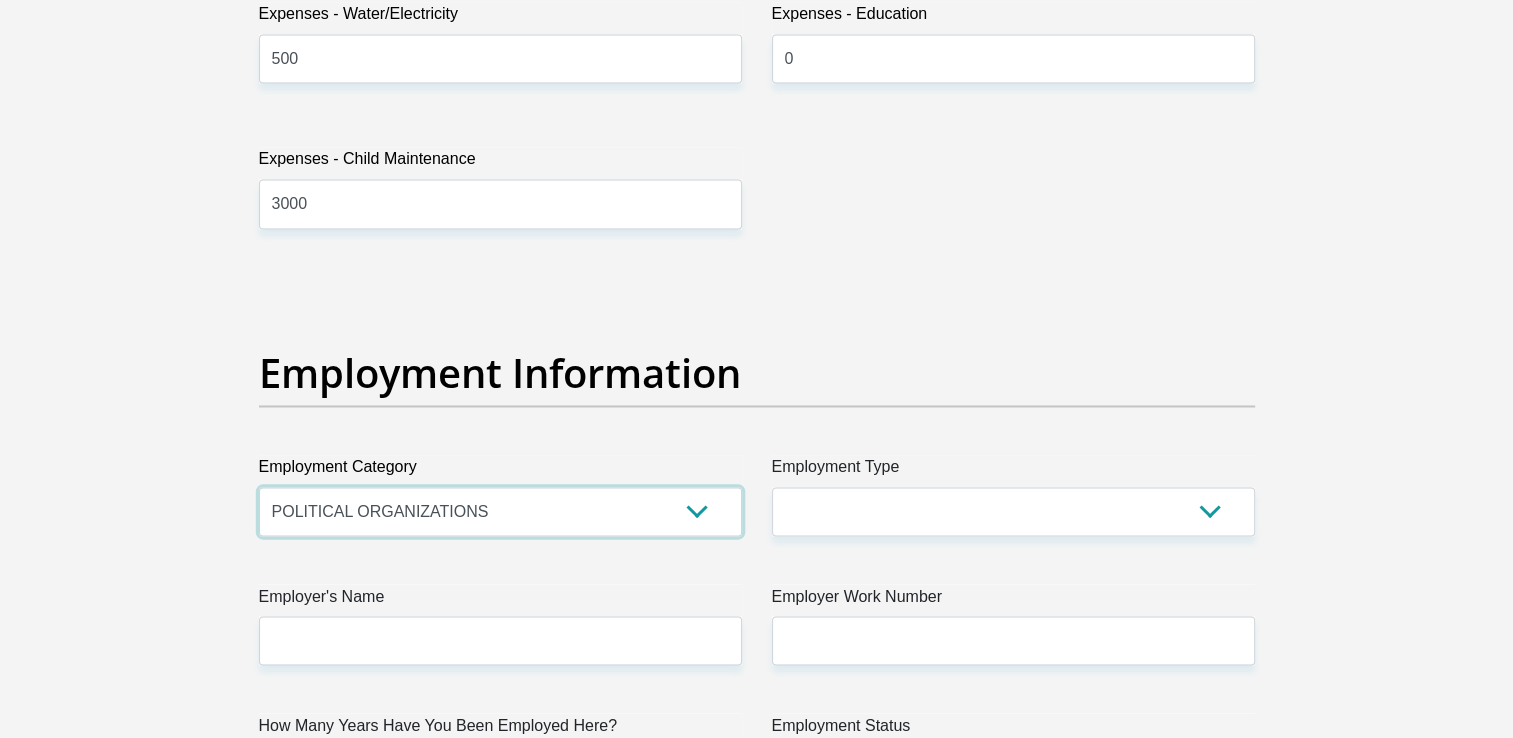 click on "AGRICULTURE
ALCOHOL & TOBACCO
CONSTRUCTION MATERIALS
METALLURGY
EQUIPMENT FOR RENEWABLE ENERGY
SPECIALIZED CONTRACTORS
CAR
GAMING (INCL. INTERNET
OTHER WHOLESALE
UNLICENSED PHARMACEUTICALS
CURRENCY EXCHANGE HOUSES
OTHER FINANCIAL INSTITUTIONS & INSURANCE
REAL ESTATE AGENTS
OIL & GAS
OTHER MATERIALS (E.G. IRON ORE)
PRECIOUS STONES & PRECIOUS METALS
POLITICAL ORGANIZATIONS
RELIGIOUS ORGANIZATIONS(NOT SECTS)
ACTI. HAVING BUSINESS DEAL WITH PUBLIC ADMINISTRATION
LAUNDROMATS" at bounding box center (500, 511) 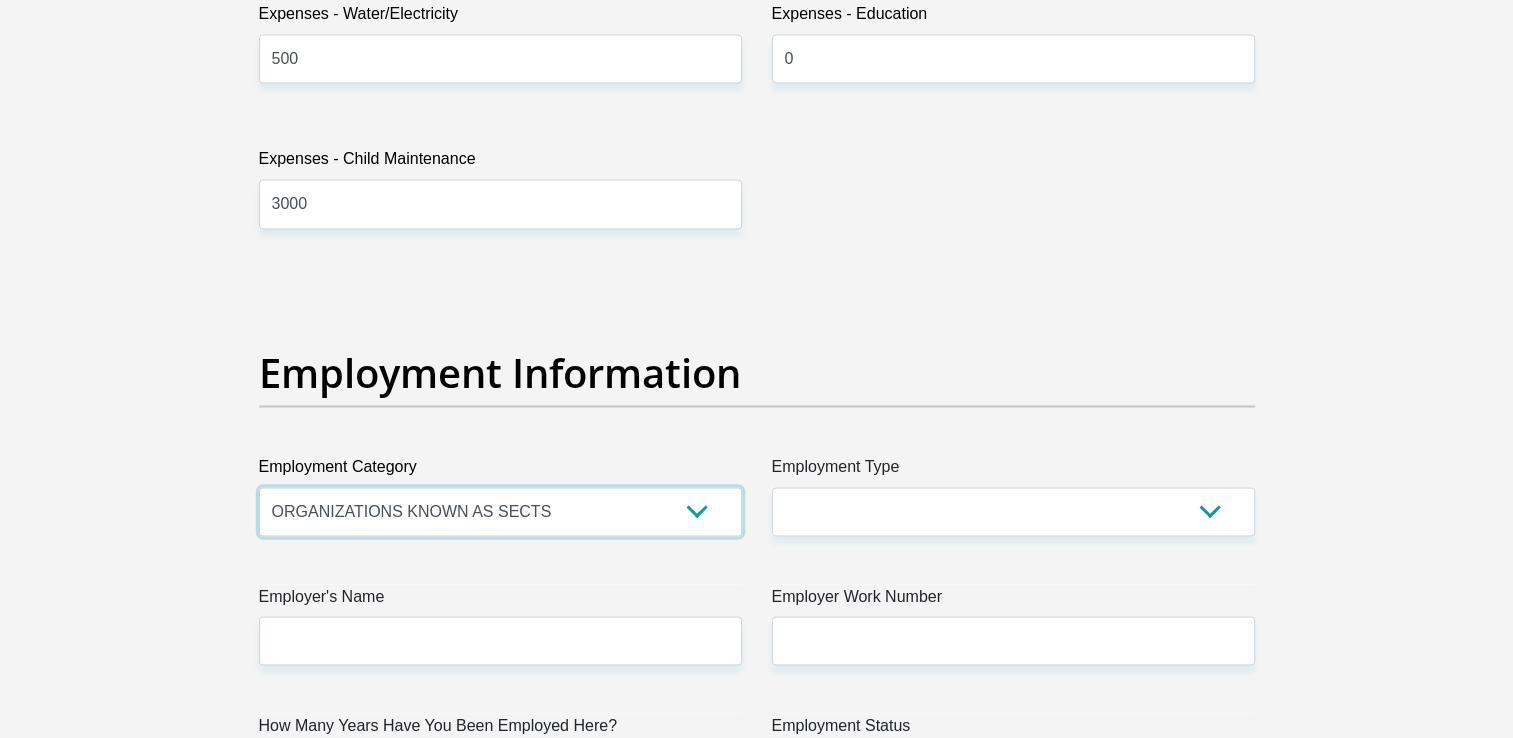 click on "AGRICULTURE
ALCOHOL & TOBACCO
CONSTRUCTION MATERIALS
METALLURGY
EQUIPMENT FOR RENEWABLE ENERGY
SPECIALIZED CONTRACTORS
CAR
GAMING (INCL. INTERNET
OTHER WHOLESALE
UNLICENSED PHARMACEUTICALS
CURRENCY EXCHANGE HOUSES
OTHER FINANCIAL INSTITUTIONS & INSURANCE
REAL ESTATE AGENTS
OIL & GAS
OTHER MATERIALS (E.G. IRON ORE)
PRECIOUS STONES & PRECIOUS METALS
POLITICAL ORGANIZATIONS
RELIGIOUS ORGANIZATIONS(NOT SECTS)
ACTI. HAVING BUSINESS DEAL WITH PUBLIC ADMINISTRATION
LAUNDROMATS" at bounding box center [500, 511] 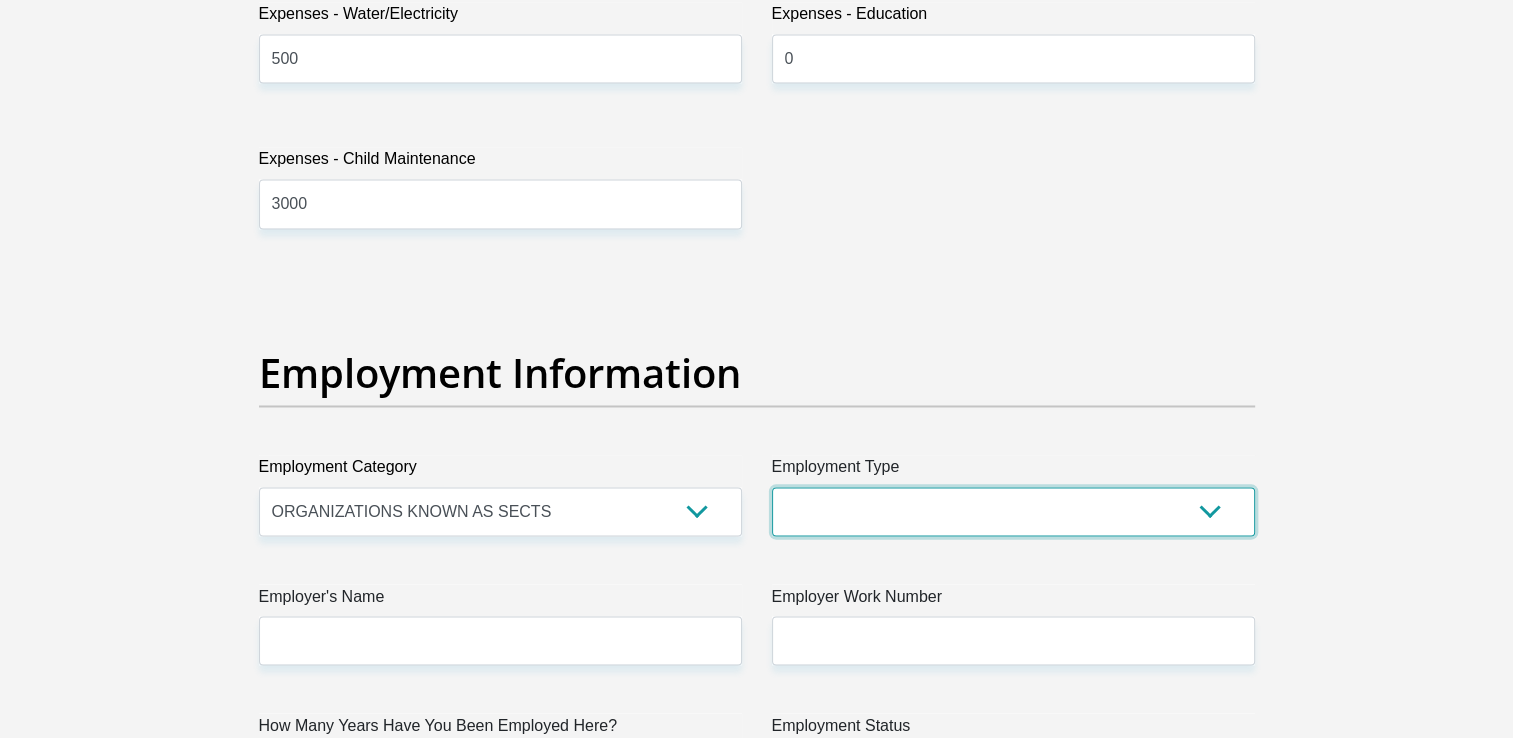click on "College/Lecturer
Craft Seller
Creative
Driver
Executive
Farmer
Forces - Non Commissioned
Forces - Officer
Hawker
Housewife
Labourer
Licenced Professional
Manager
Miner
Non Licenced Professional
Office Staff/Clerk
Outside Worker
Pensioner
Permanent Teacher
Production/Manufacturing
Sales
Self-Employed
Semi-Professional Worker
Service Industry  Social Worker  Student" at bounding box center [1013, 511] 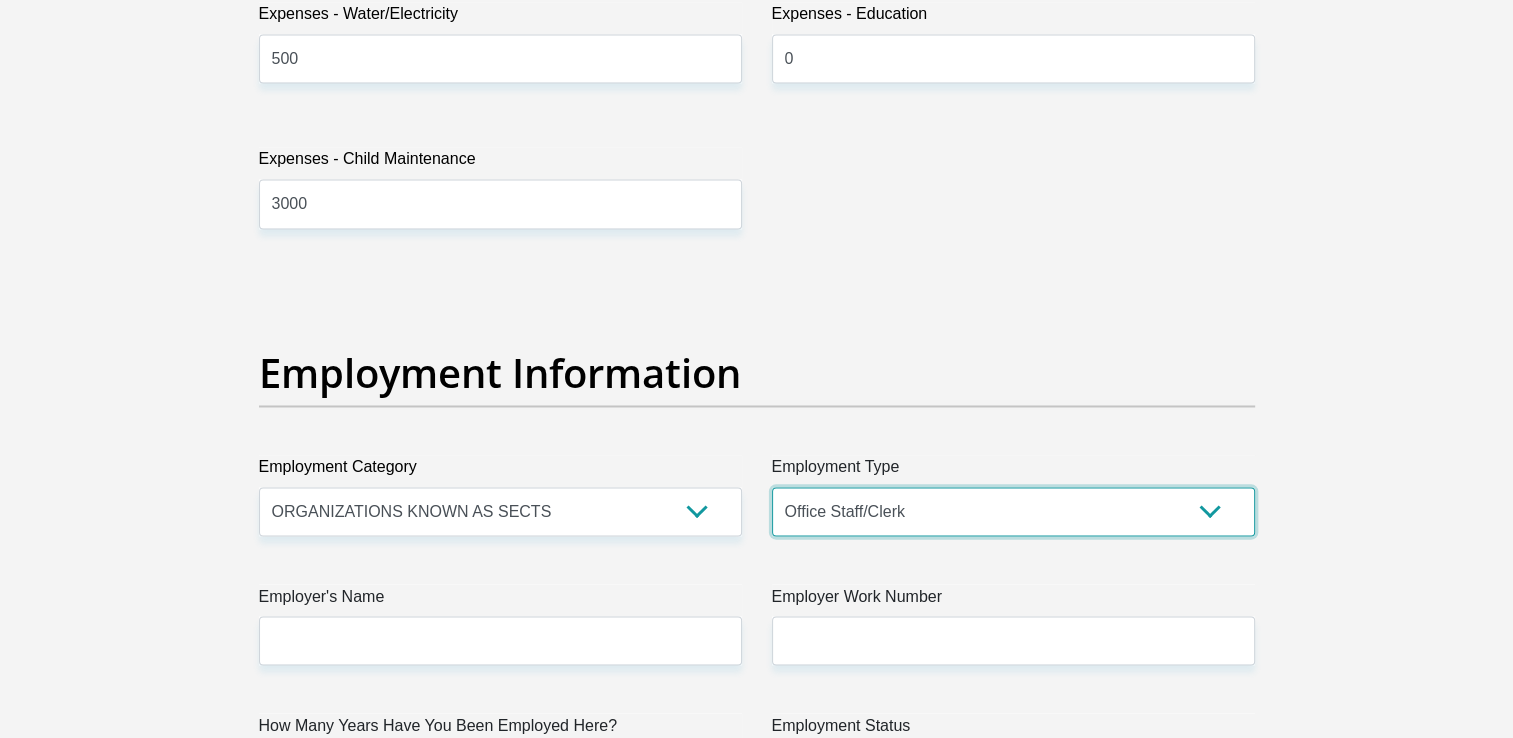 click on "College/Lecturer
Craft Seller
Creative
Driver
Executive
Farmer
Forces - Non Commissioned
Forces - Officer
Hawker
Housewife
Labourer
Licenced Professional
Manager
Miner
Non Licenced Professional
Office Staff/Clerk
Outside Worker
Pensioner
Permanent Teacher
Production/Manufacturing
Sales
Self-Employed
Semi-Professional Worker
Service Industry  Social Worker  Student" at bounding box center [1013, 511] 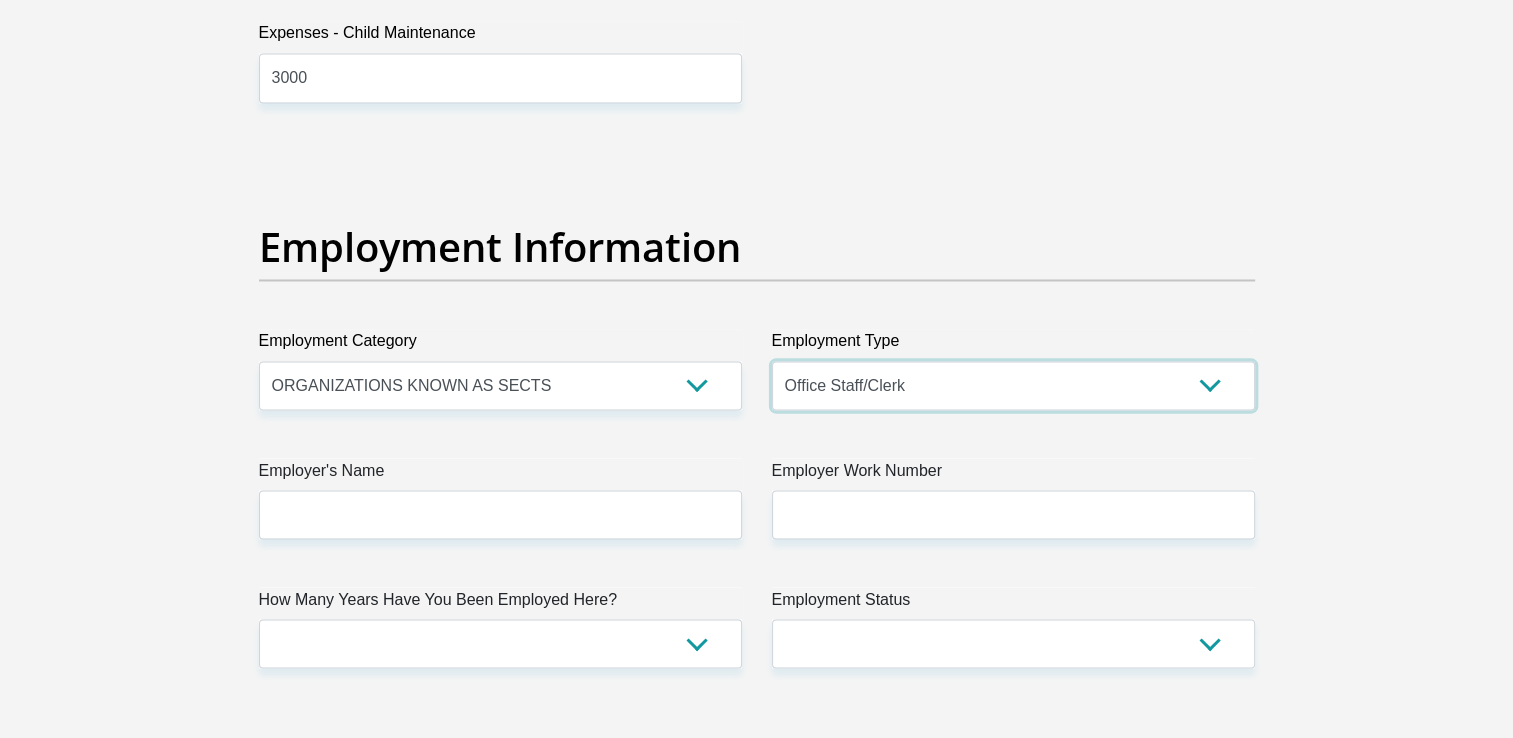 scroll, scrollTop: 3500, scrollLeft: 0, axis: vertical 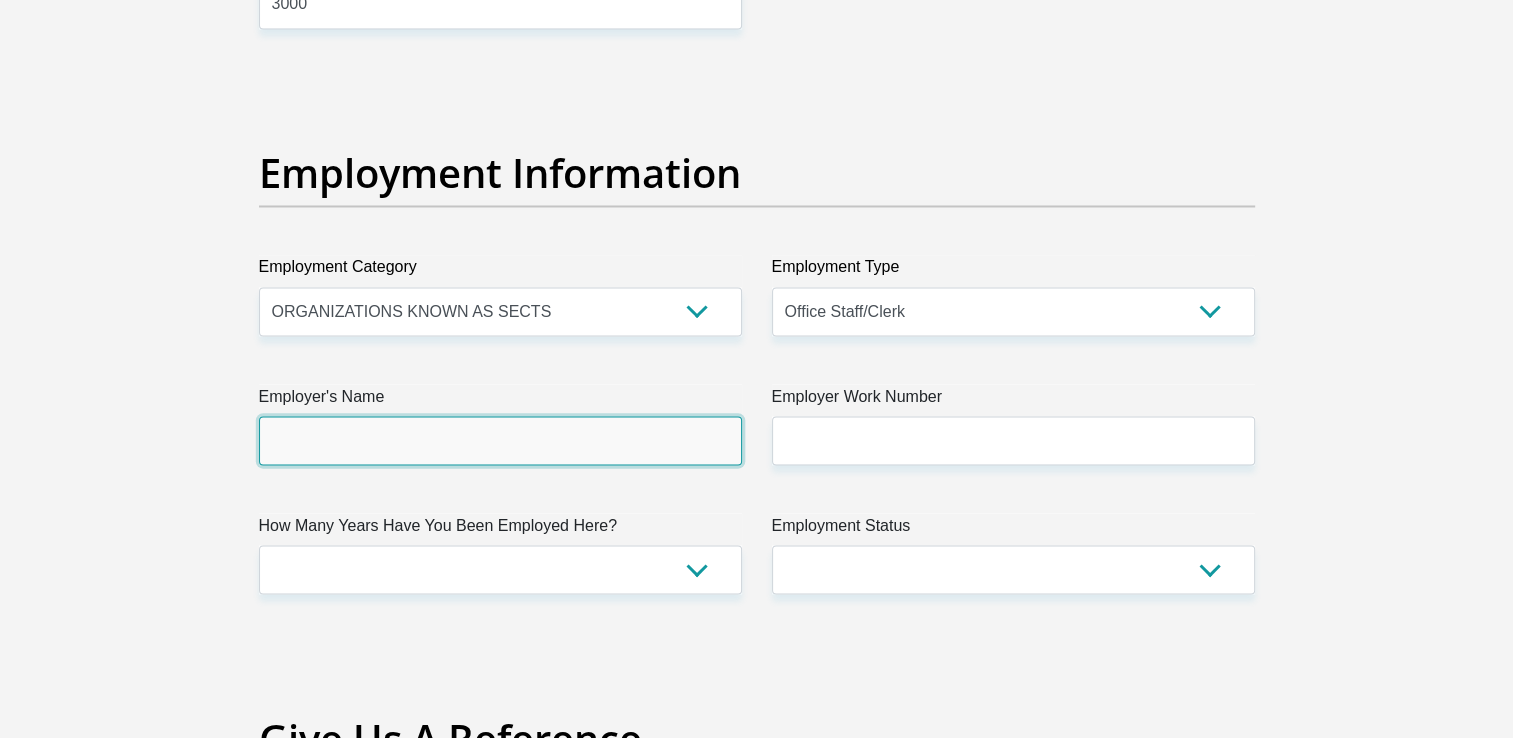 click on "Employer's Name" at bounding box center [500, 440] 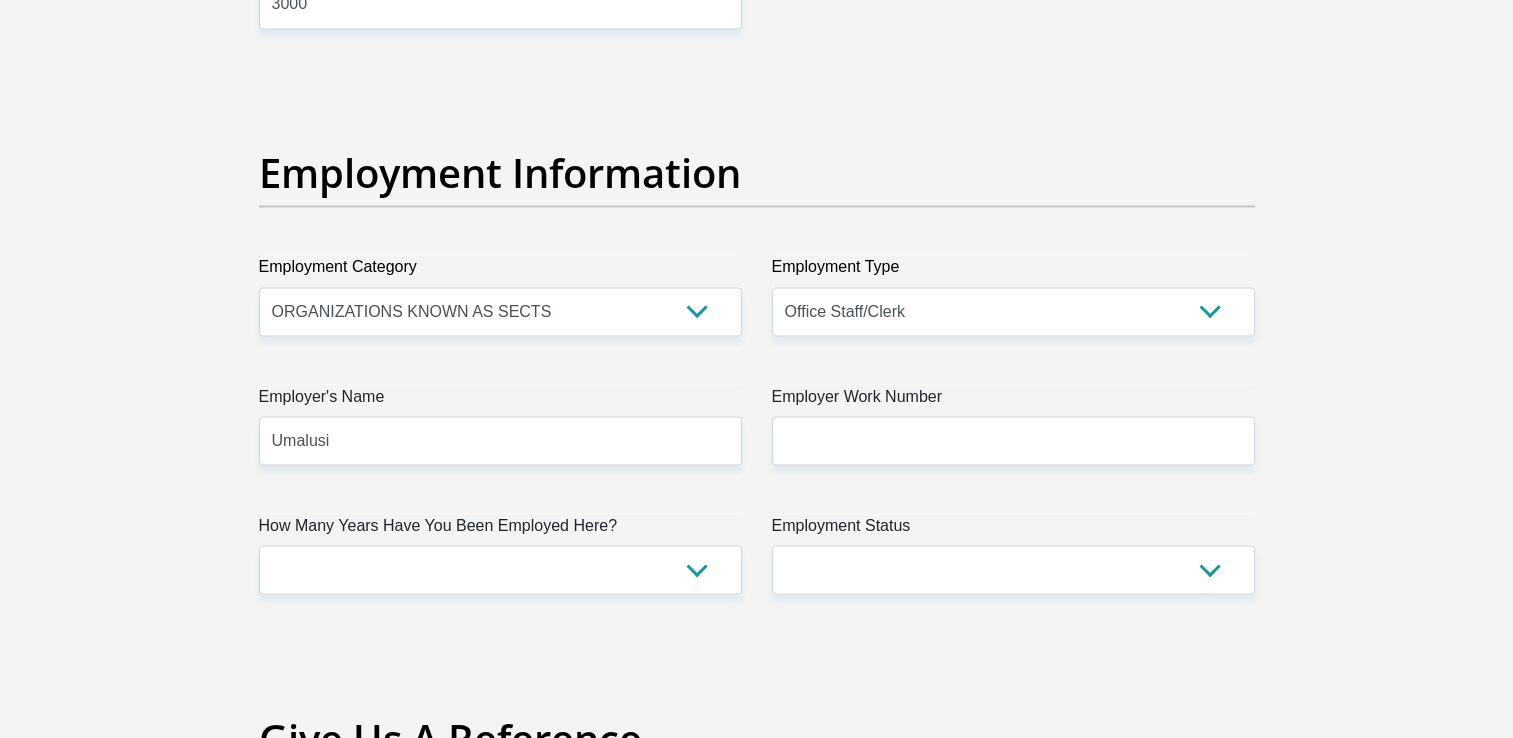type on "[FIRST] [FIRST]" 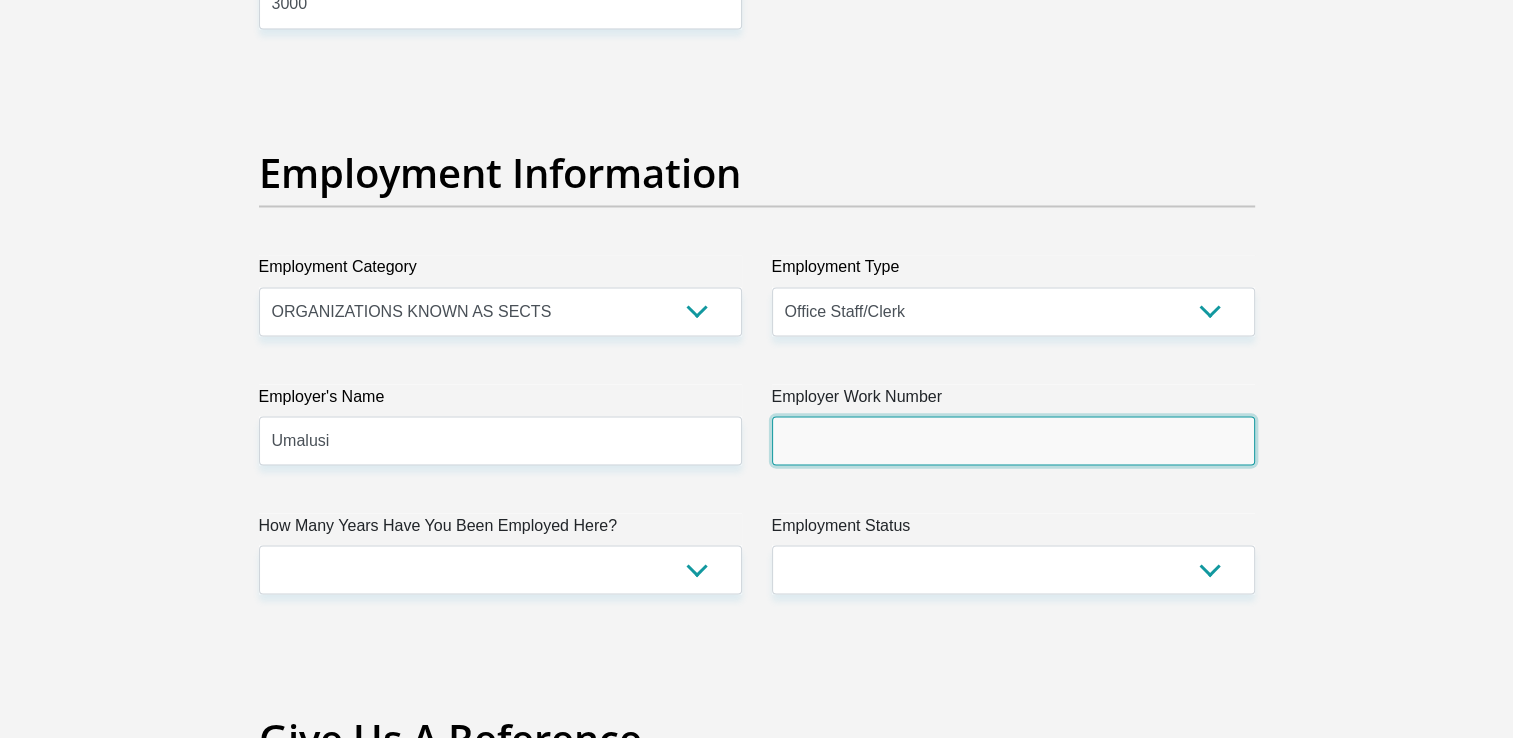 click on "Employer Work Number" at bounding box center [1013, 440] 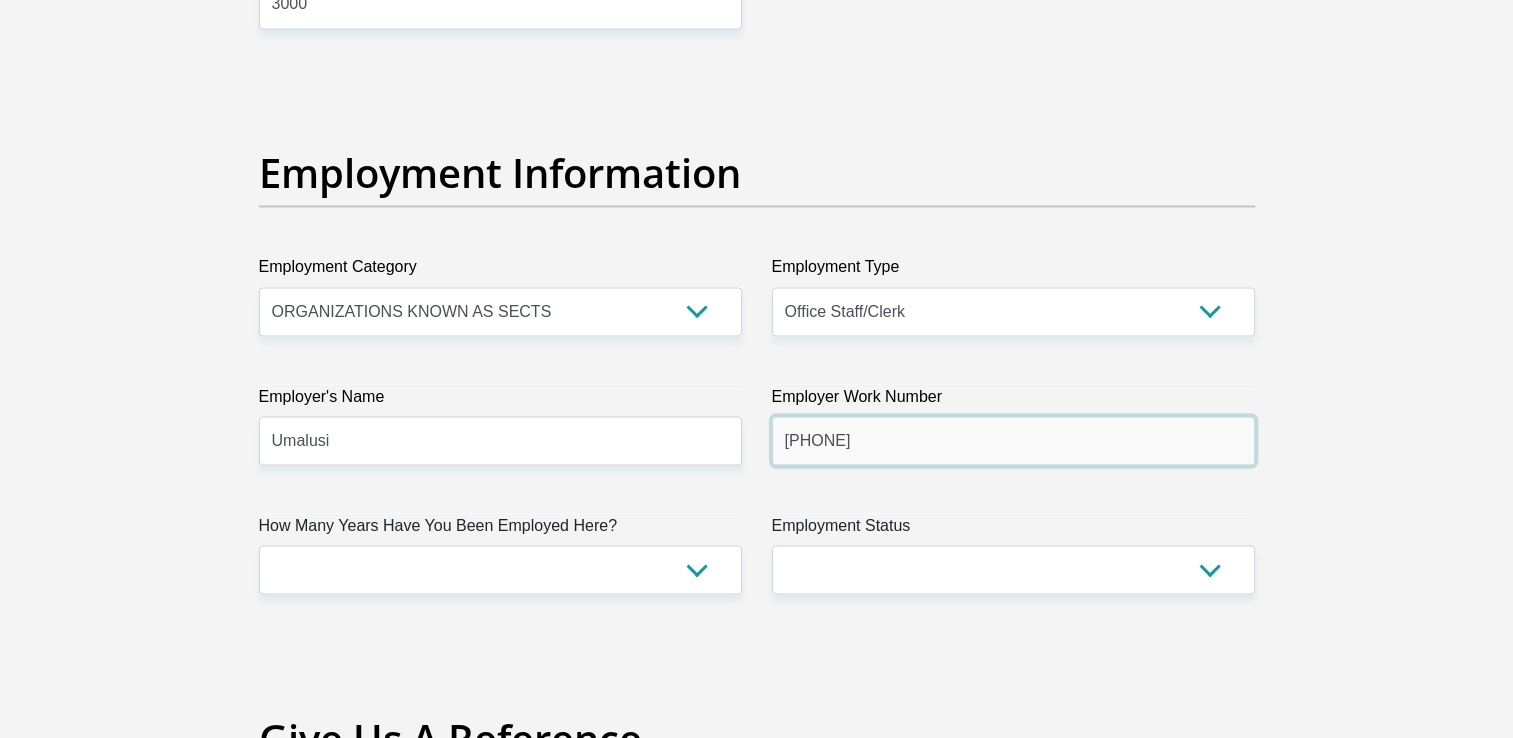 type on "[PHONE]" 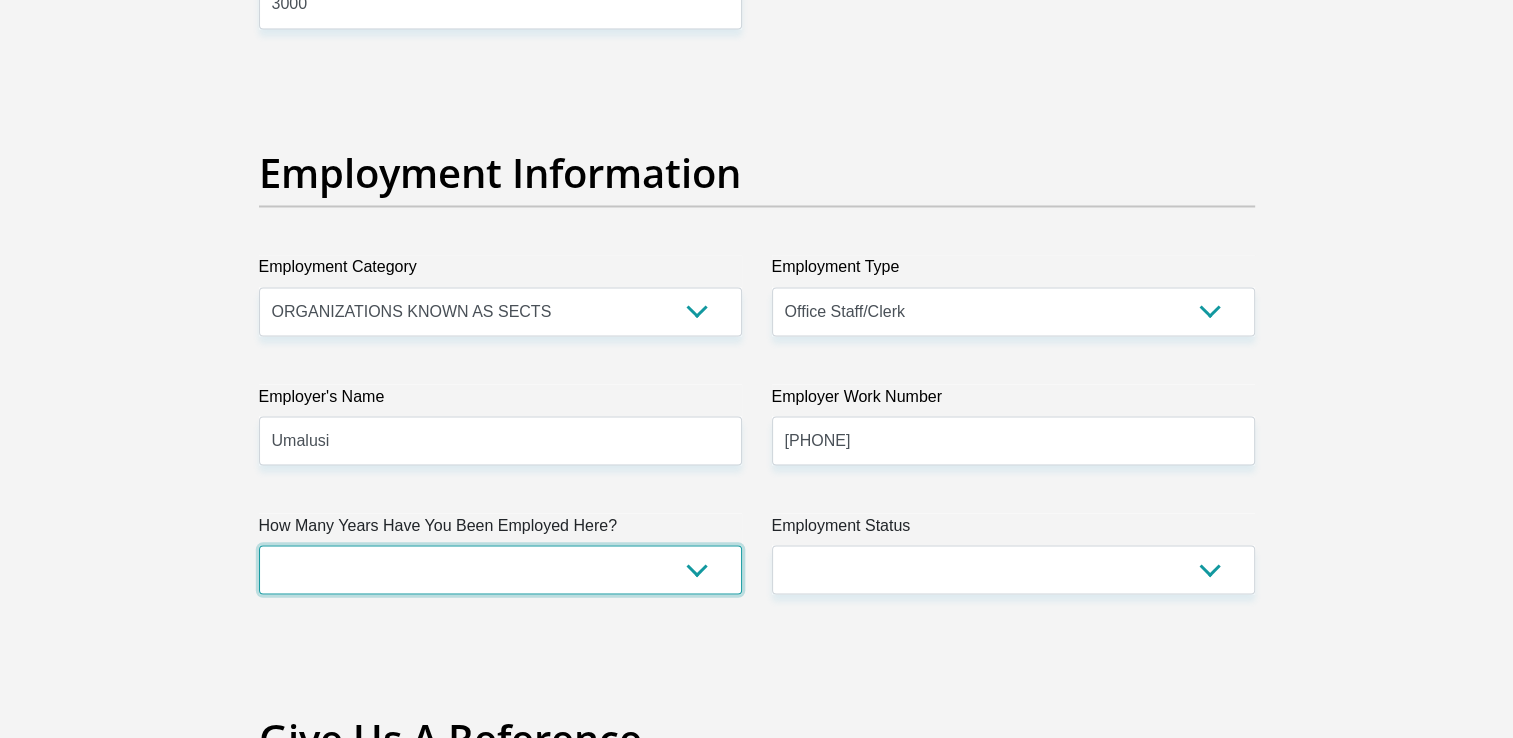 click on "less than 1 year
1-3 years
3-5 years
5+ years" at bounding box center [500, 569] 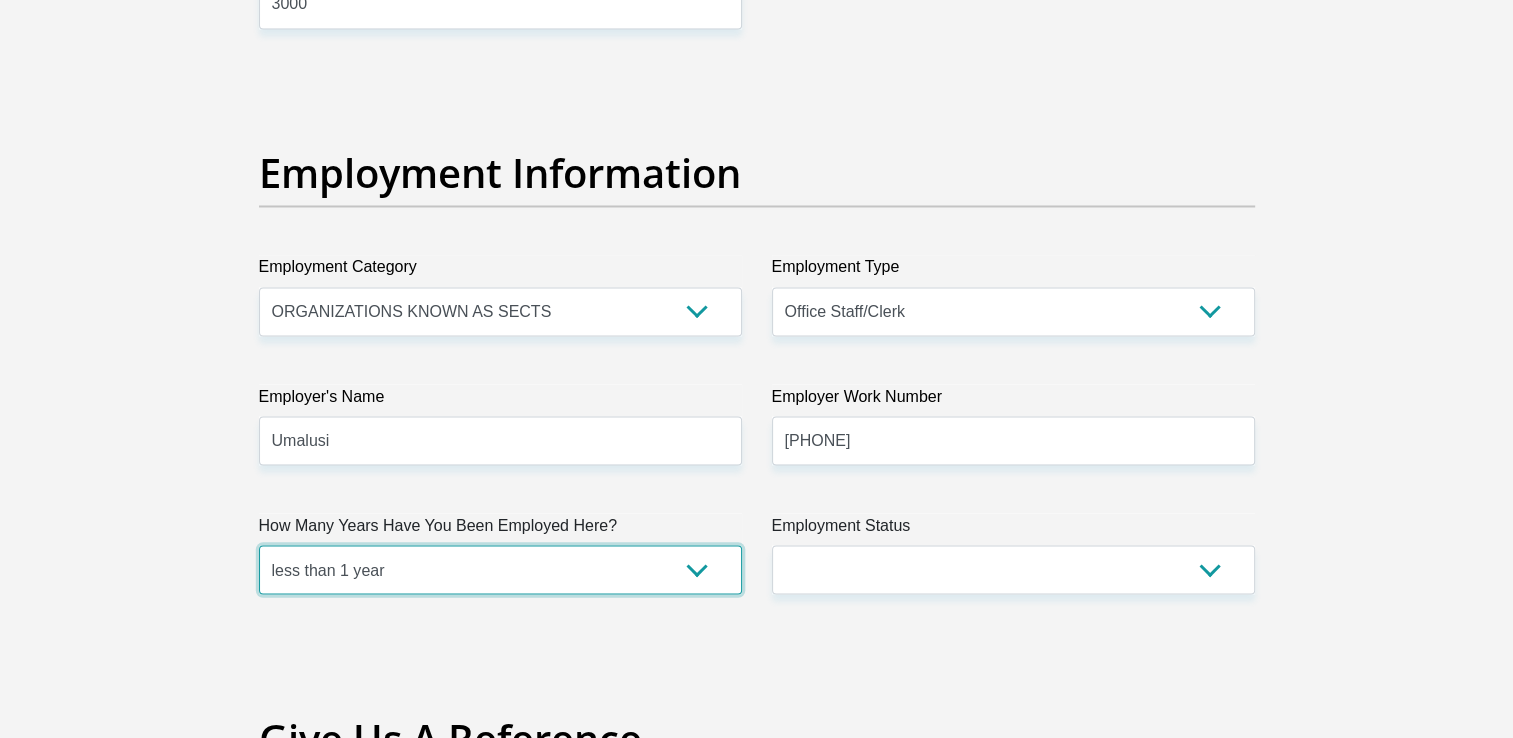 click on "less than 1 year
1-3 years
3-5 years
5+ years" at bounding box center [500, 569] 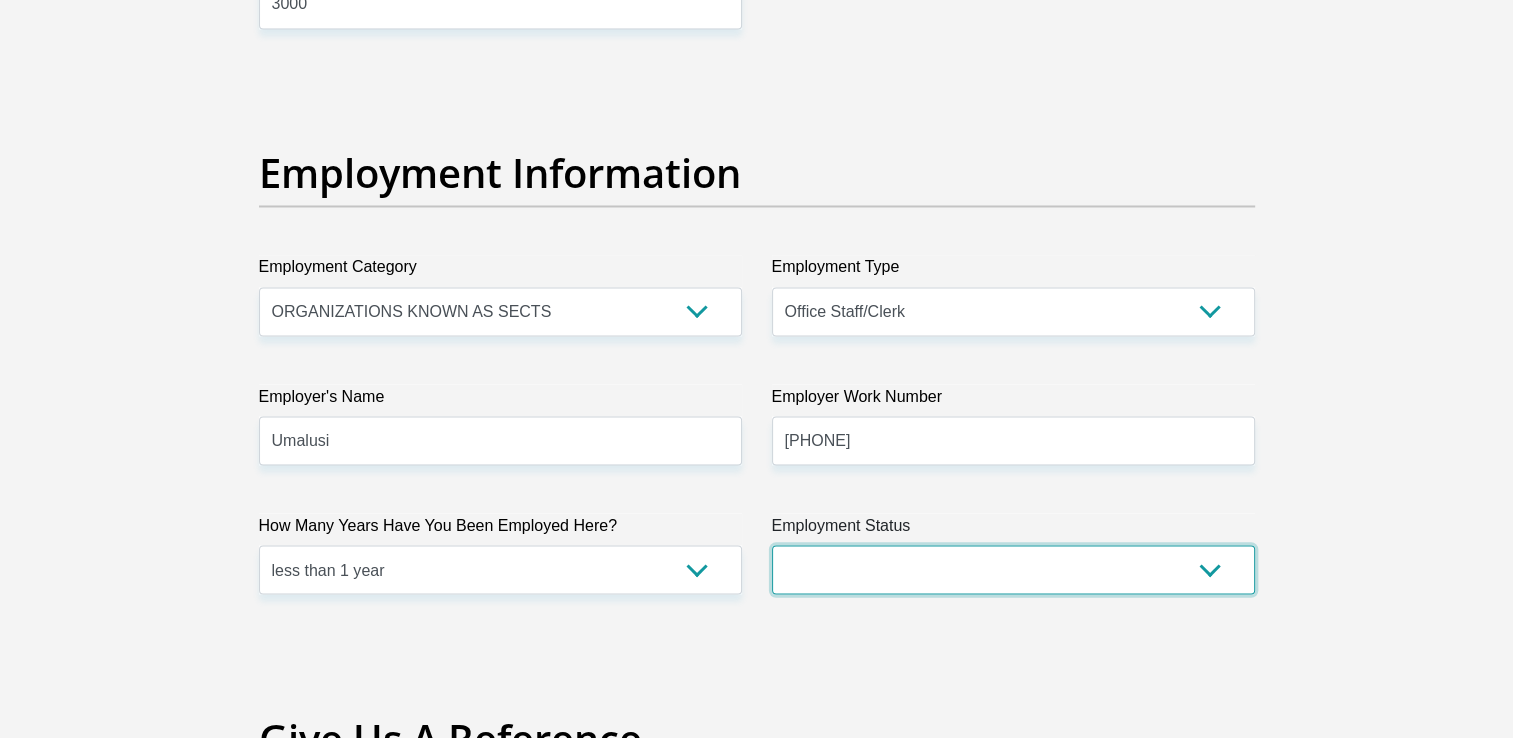 click on "Permanent/Full-time
Part-time/Casual
Contract Worker
Self-Employed
Housewife
Retired
Student
Medically Boarded
Disability
Unemployed" at bounding box center [1013, 569] 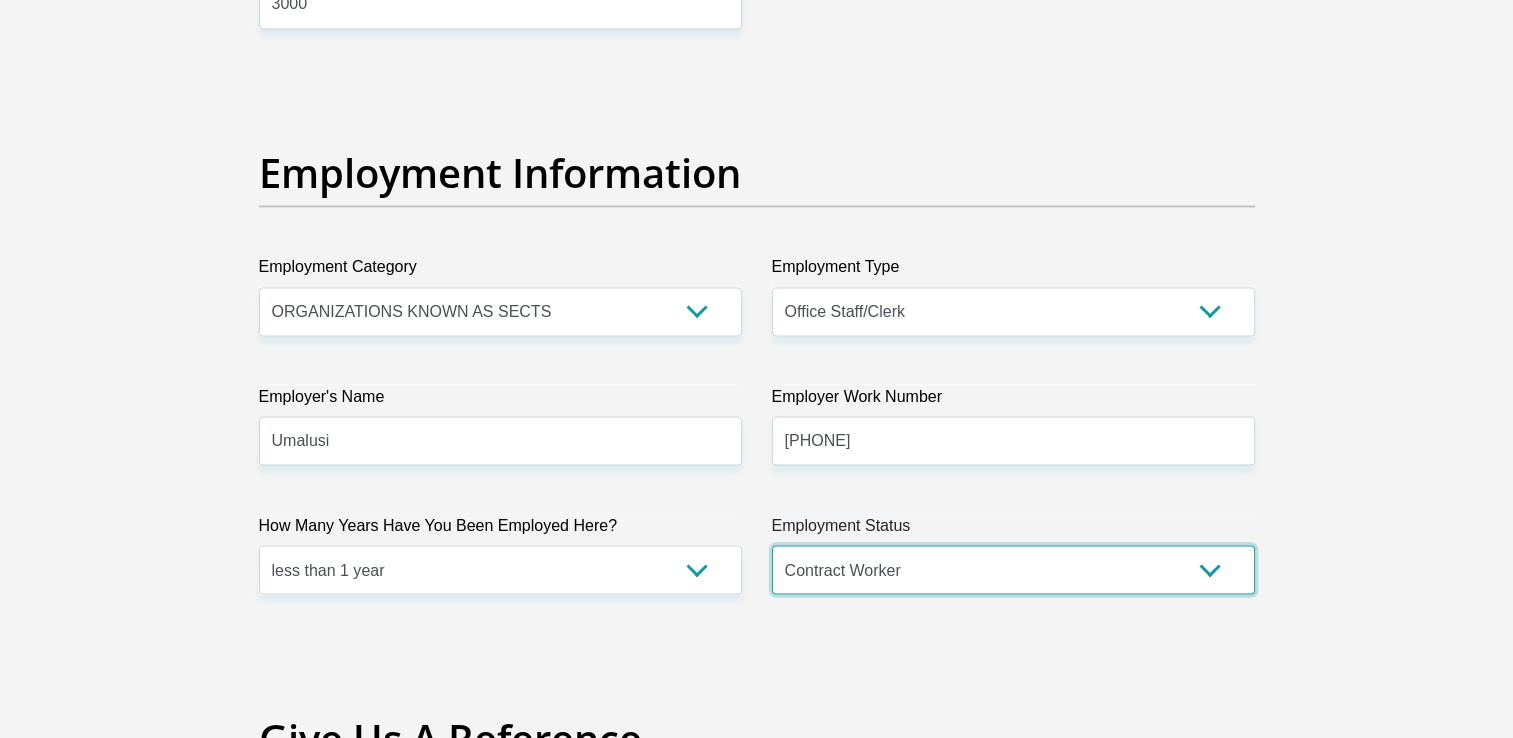 click on "Permanent/Full-time
Part-time/Casual
Contract Worker
Self-Employed
Housewife
Retired
Student
Medically Boarded
Disability
Unemployed" at bounding box center (1013, 569) 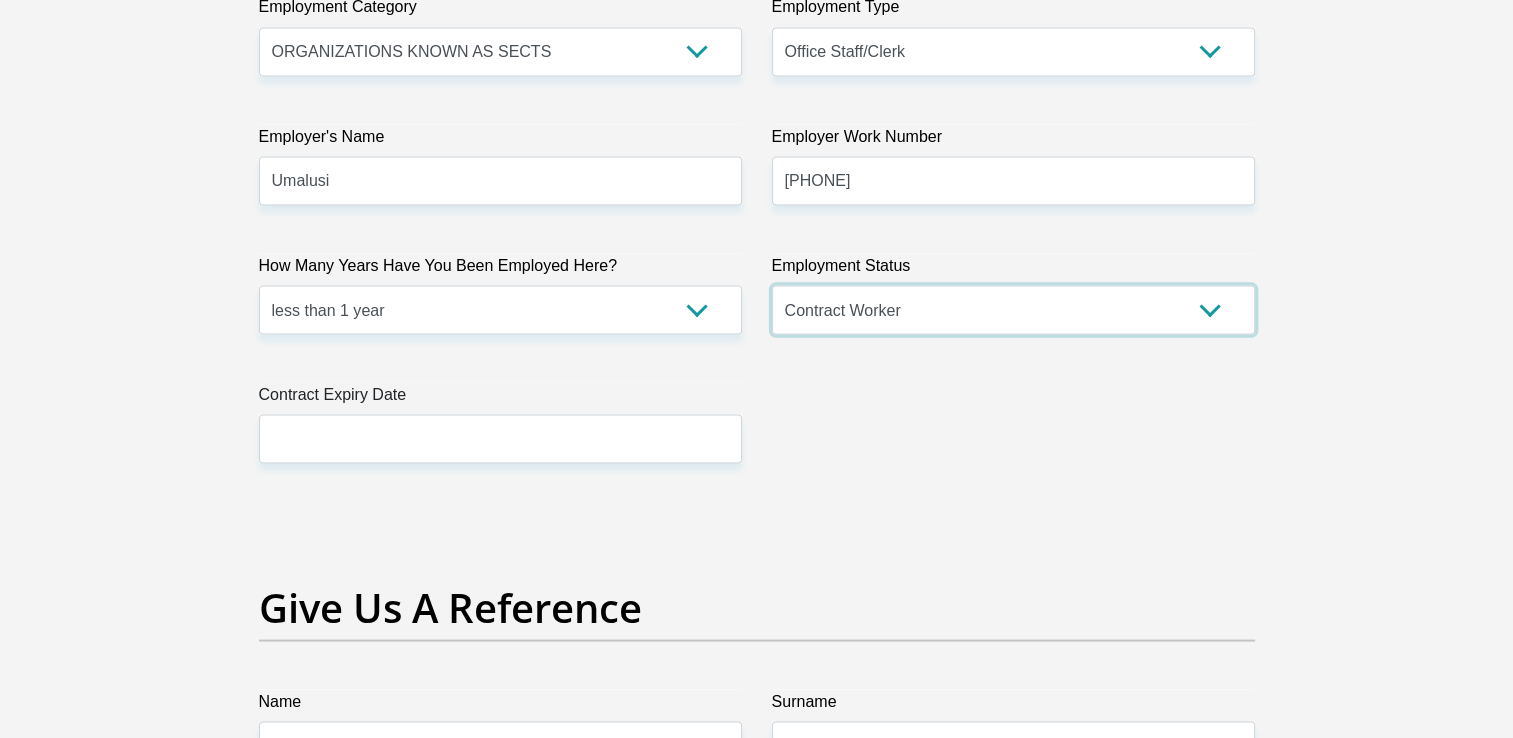 scroll, scrollTop: 3800, scrollLeft: 0, axis: vertical 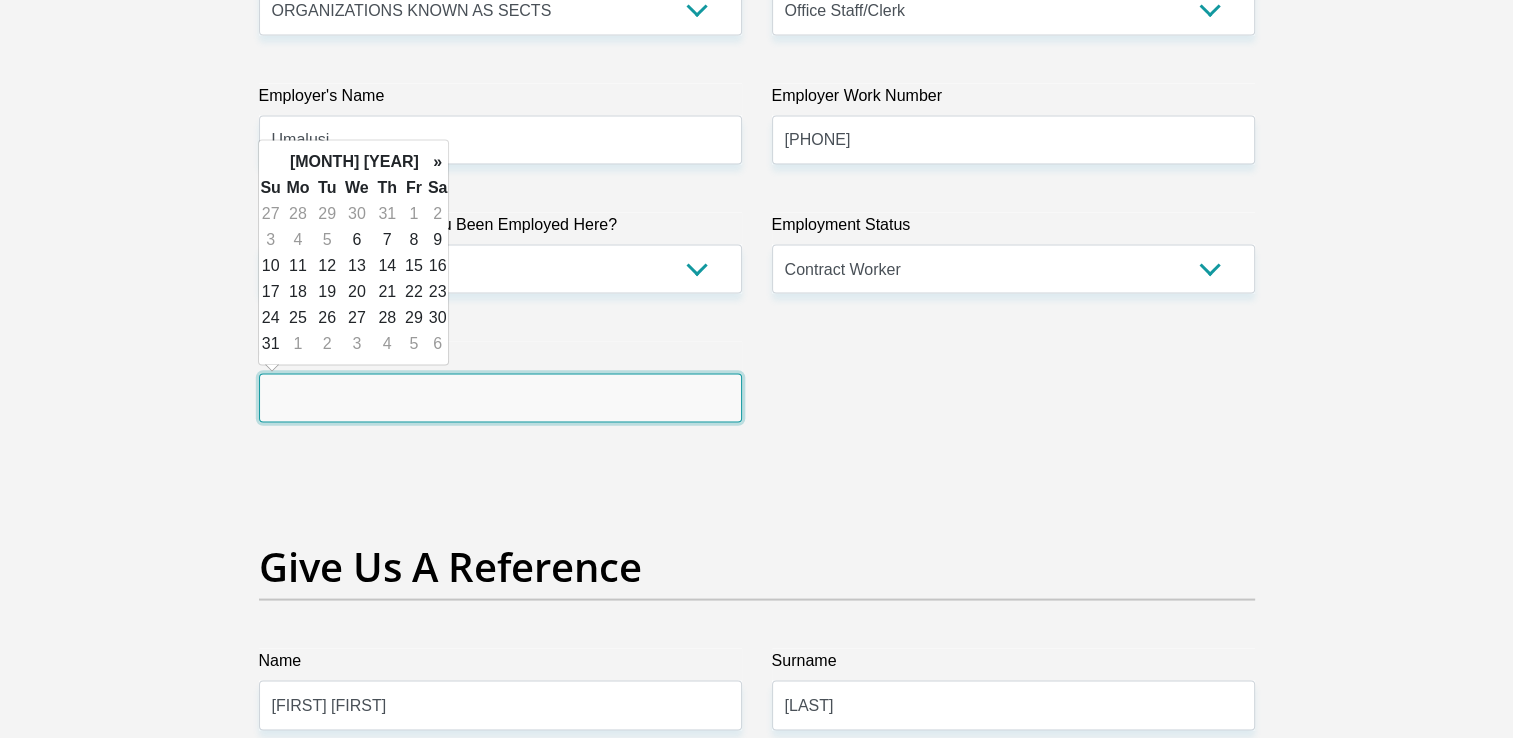 click at bounding box center (500, 398) 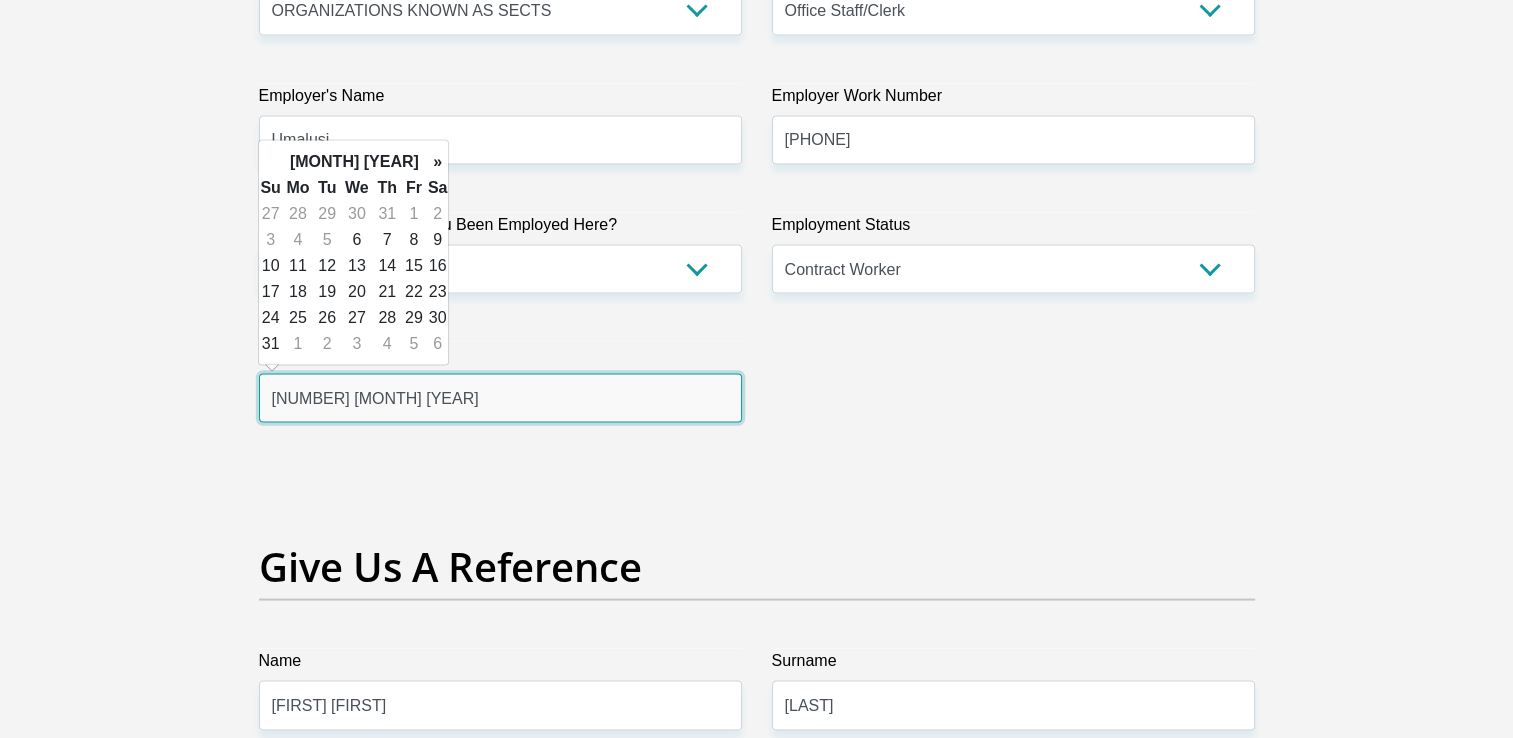 type on "[NUMBER] [MONTH] [YEAR]" 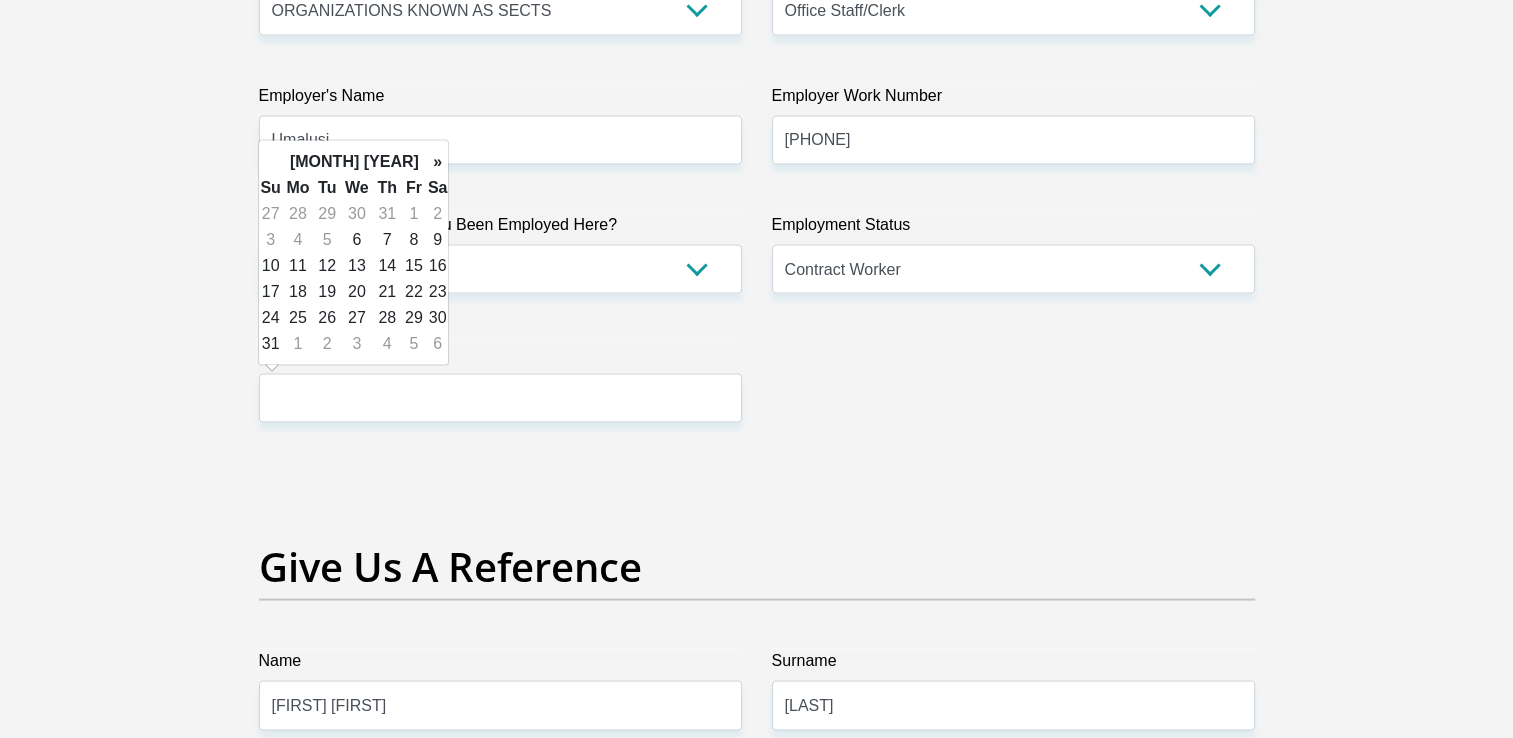 click on "Contact Number
[PHONE]
Please input valid contact number
Nationality
[COUNTRY]
[COUNTRY]
[COUNTRY]  [COUNTRY]" at bounding box center [757, -168] 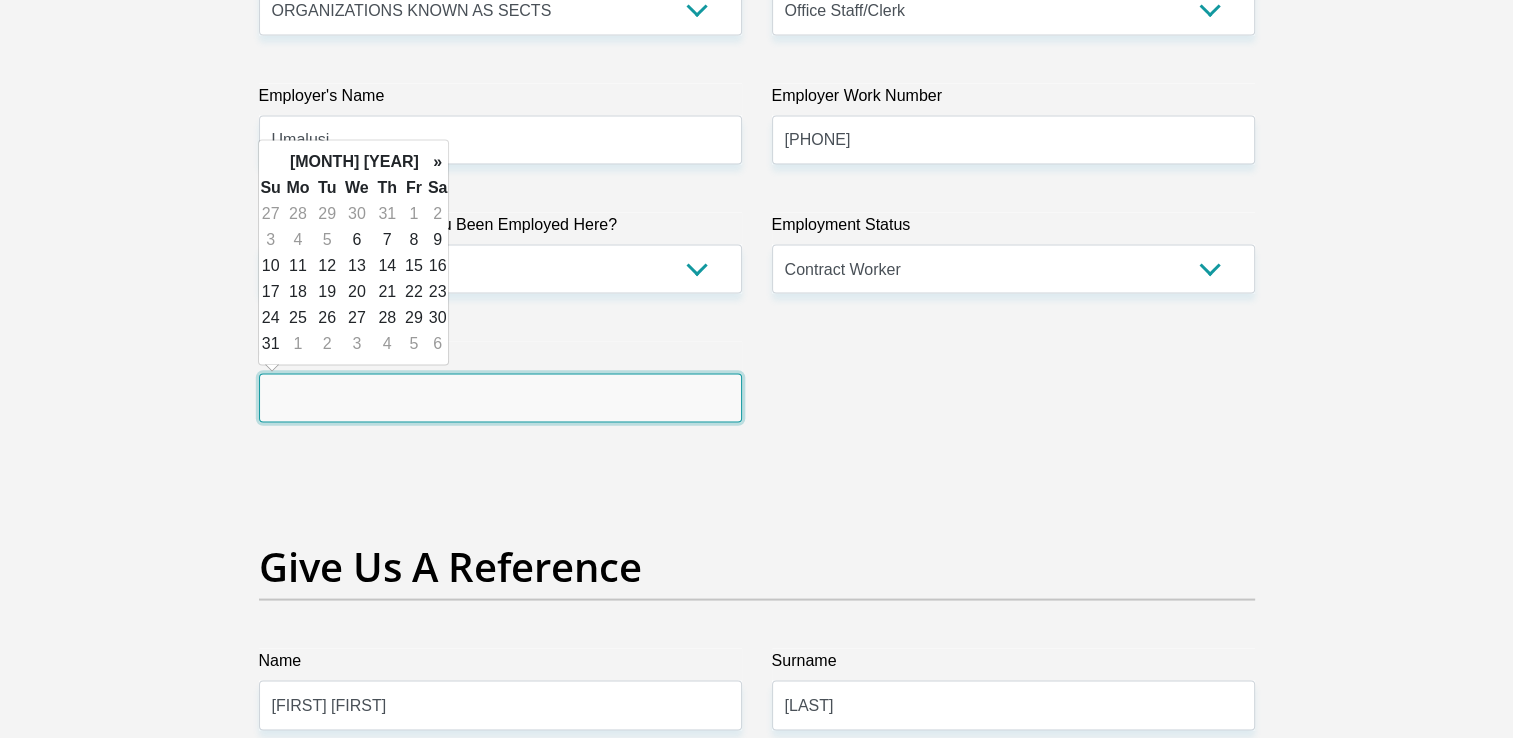 click at bounding box center [500, 398] 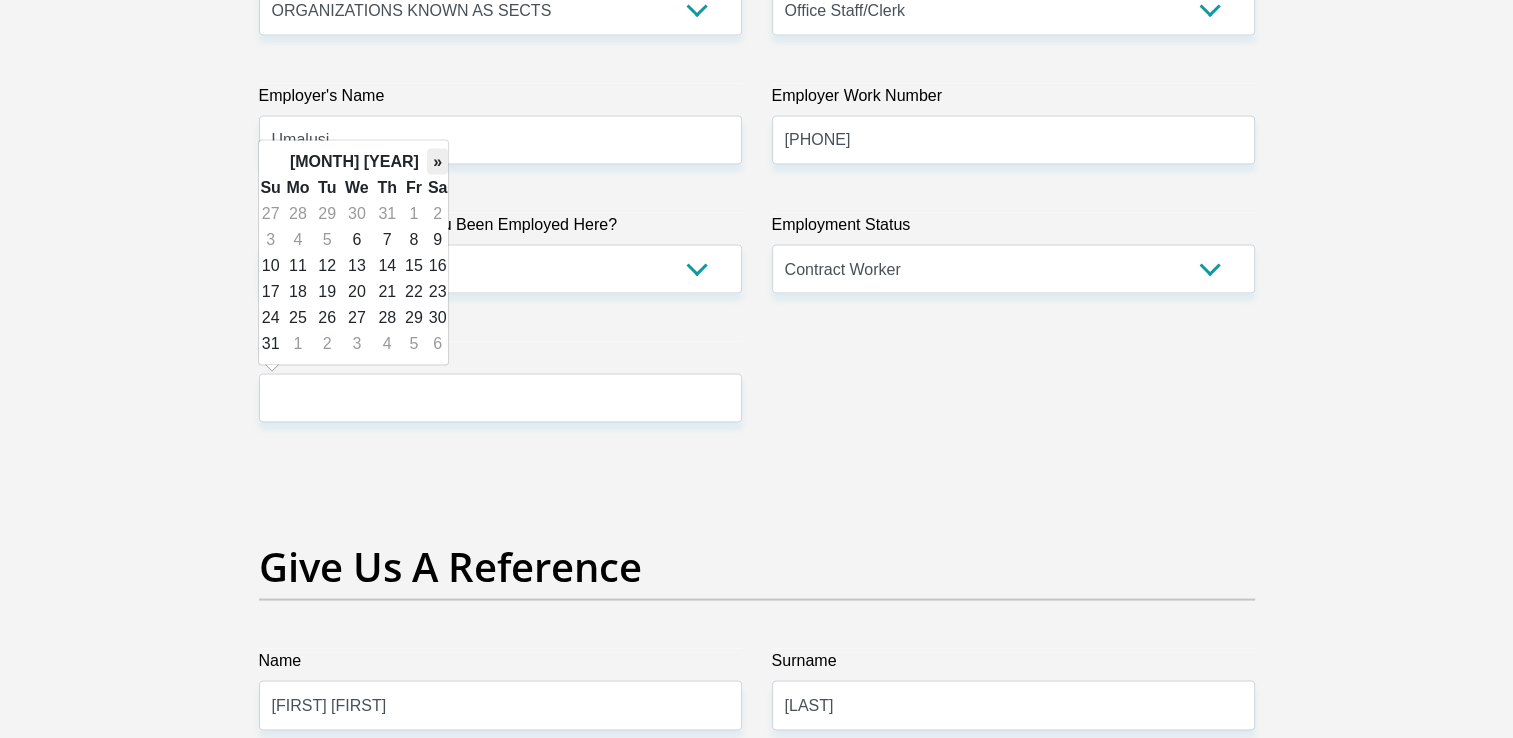 click on "»" at bounding box center (438, 162) 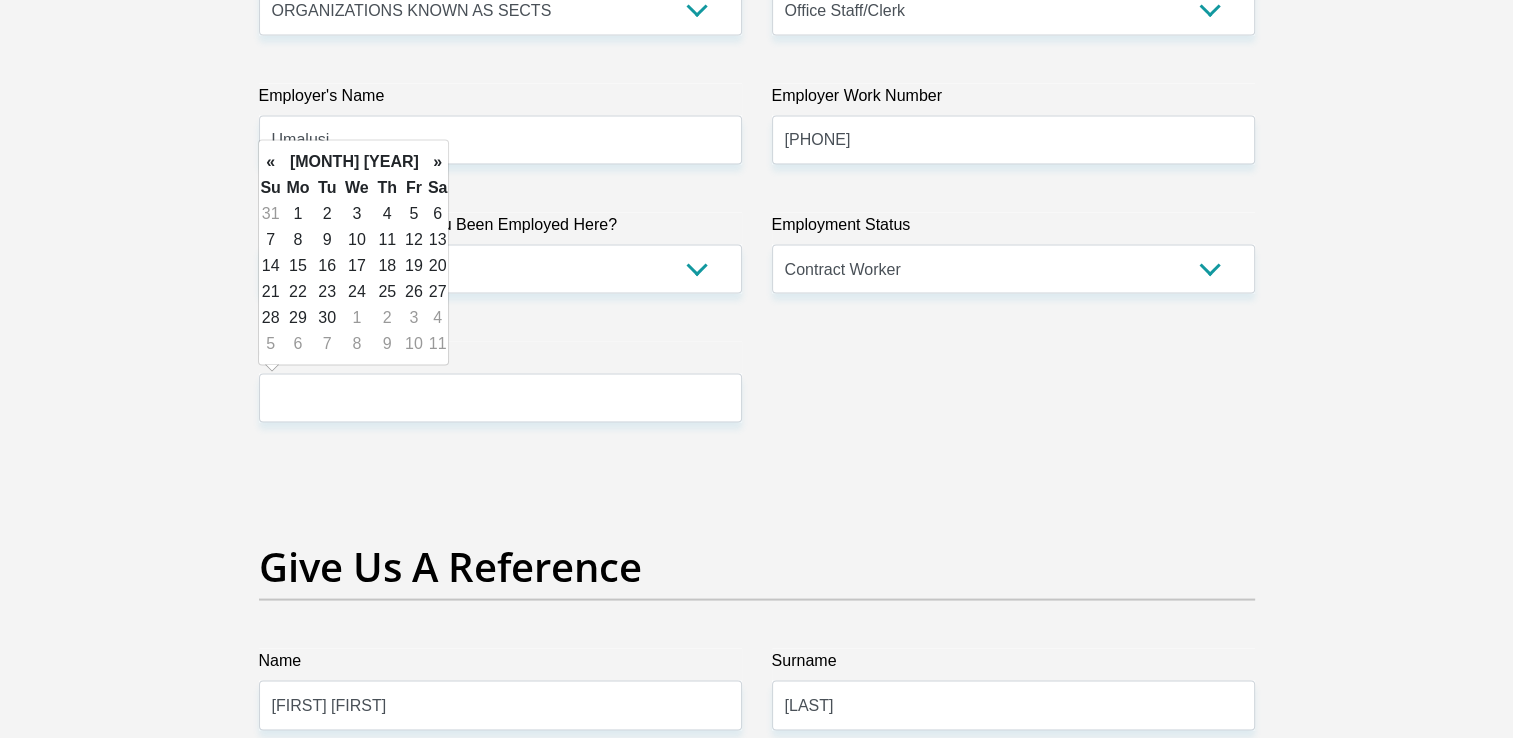 click on "»" at bounding box center (438, 162) 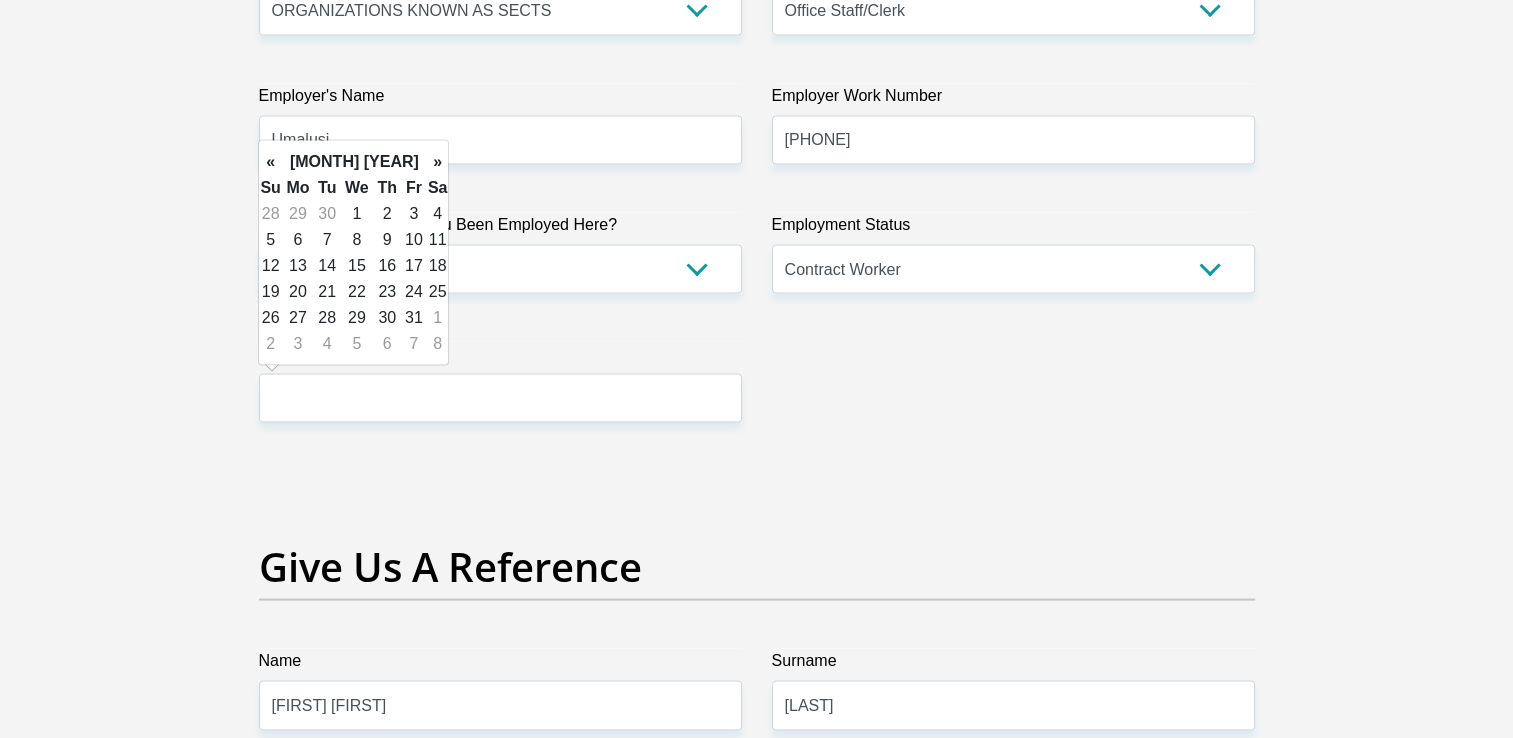 click on "»" at bounding box center (438, 162) 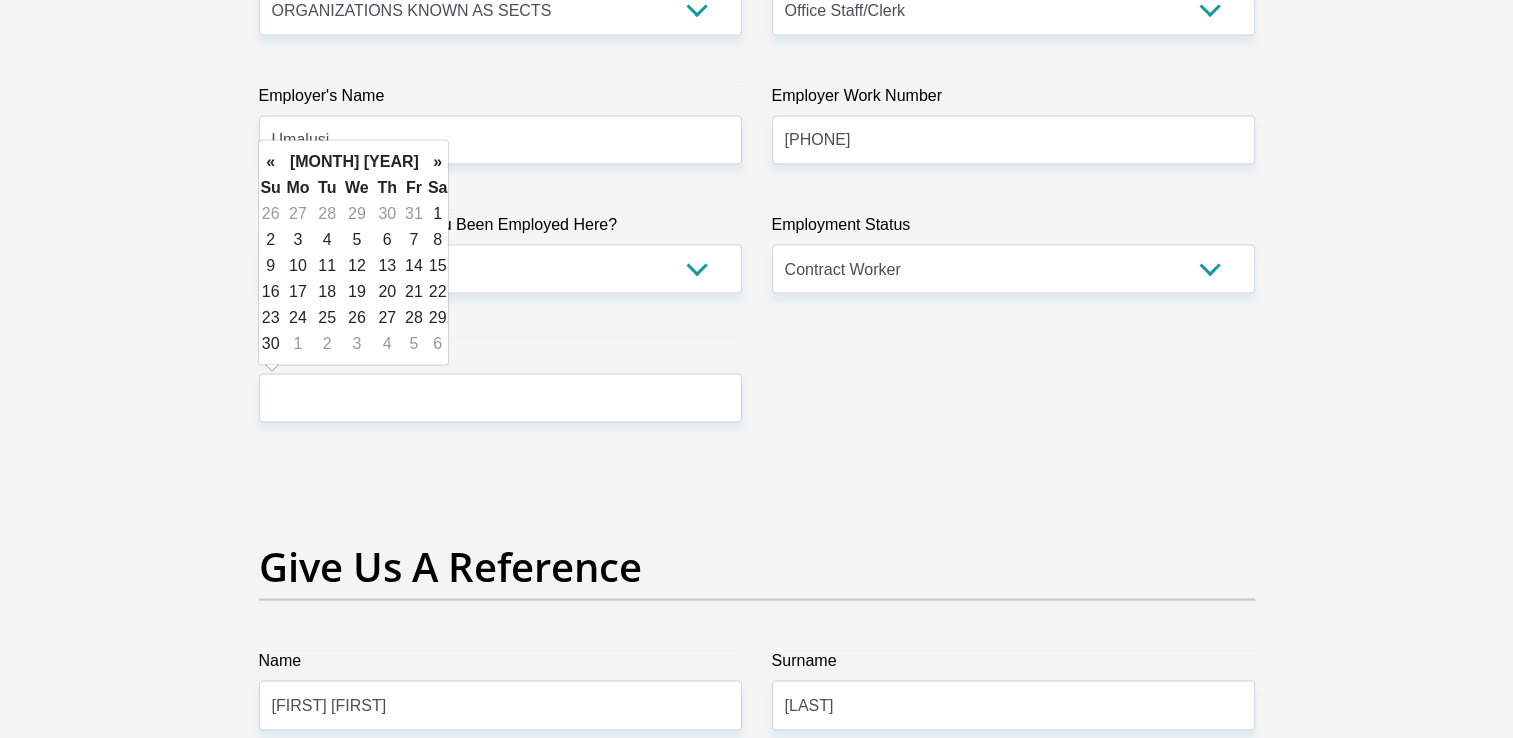 click on "»" at bounding box center (438, 162) 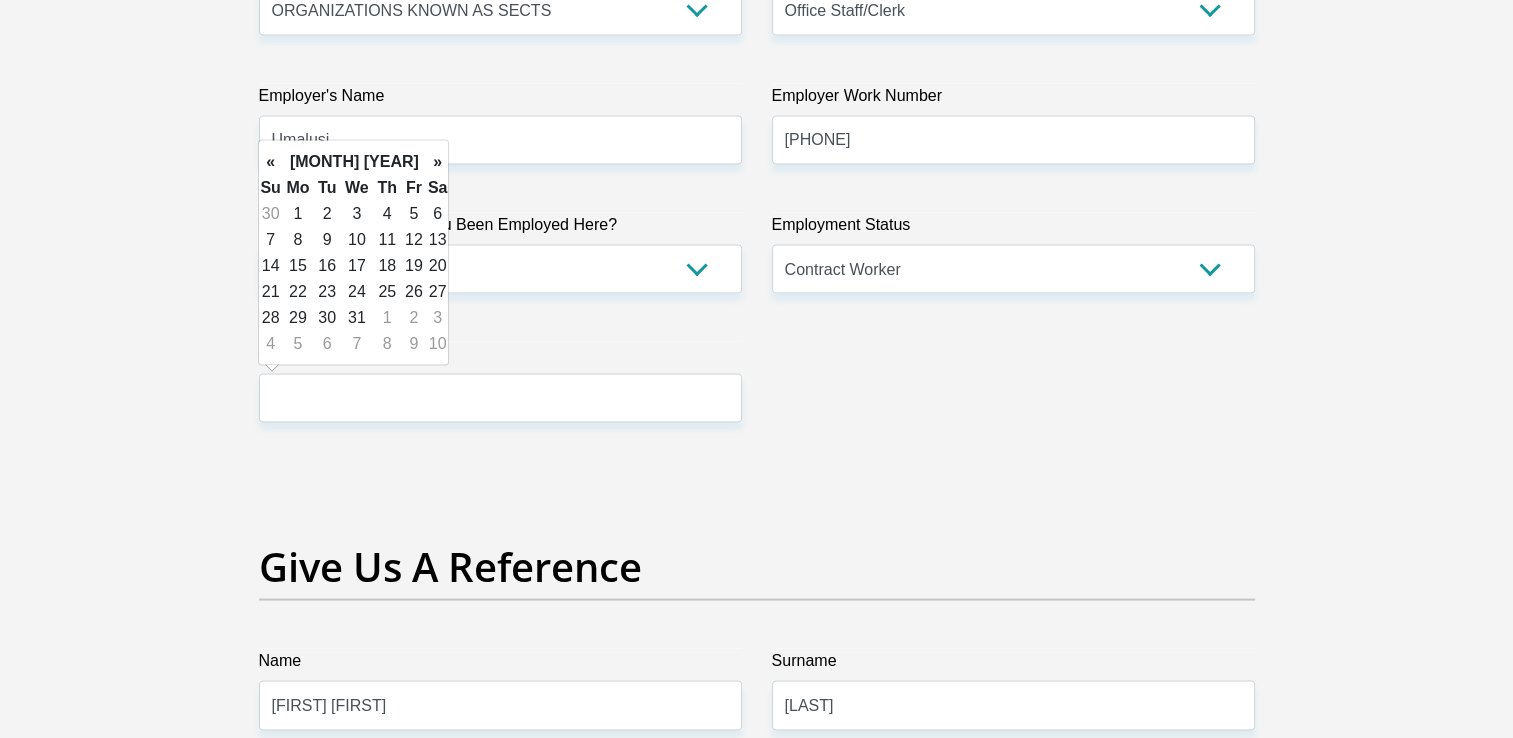 click on "»" at bounding box center (438, 162) 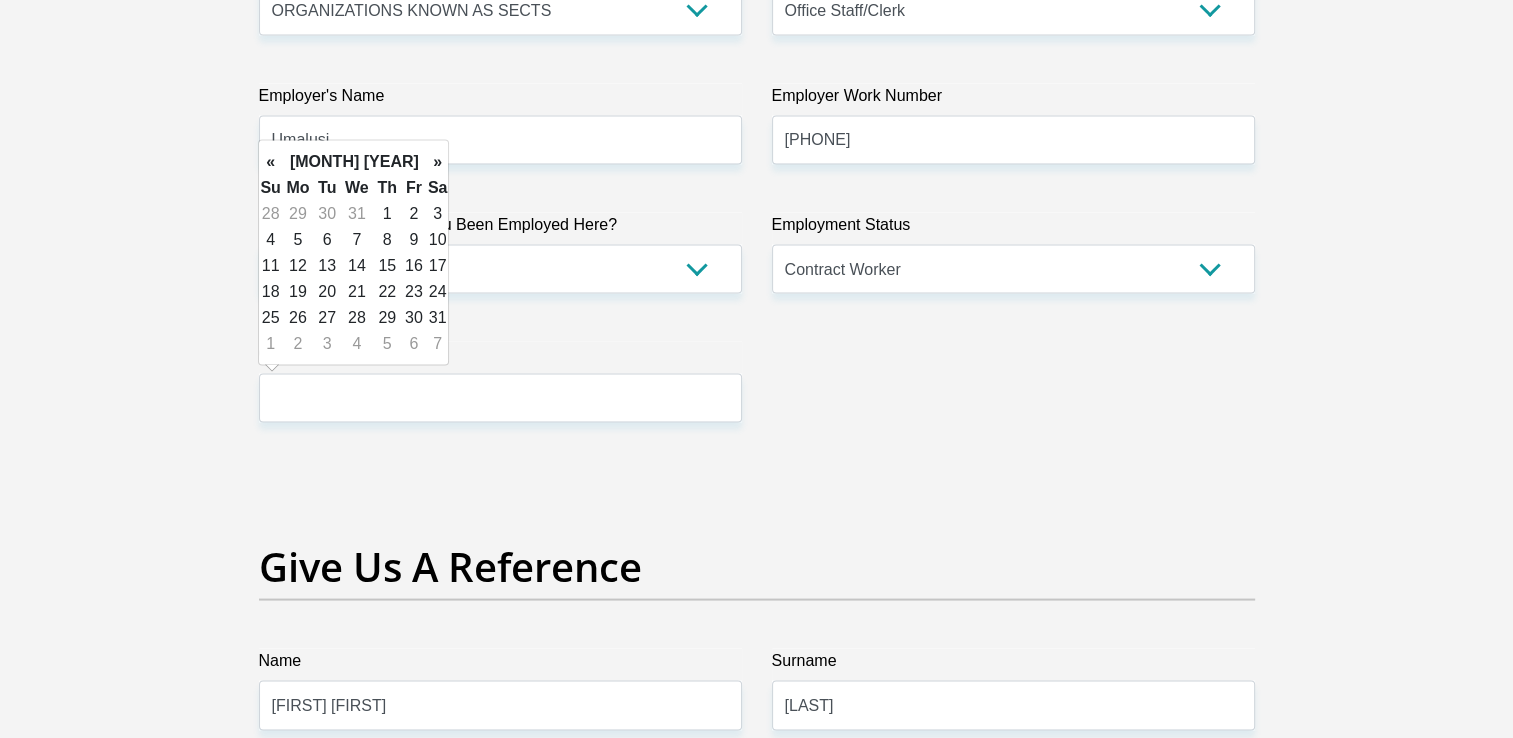click on "»" at bounding box center (438, 162) 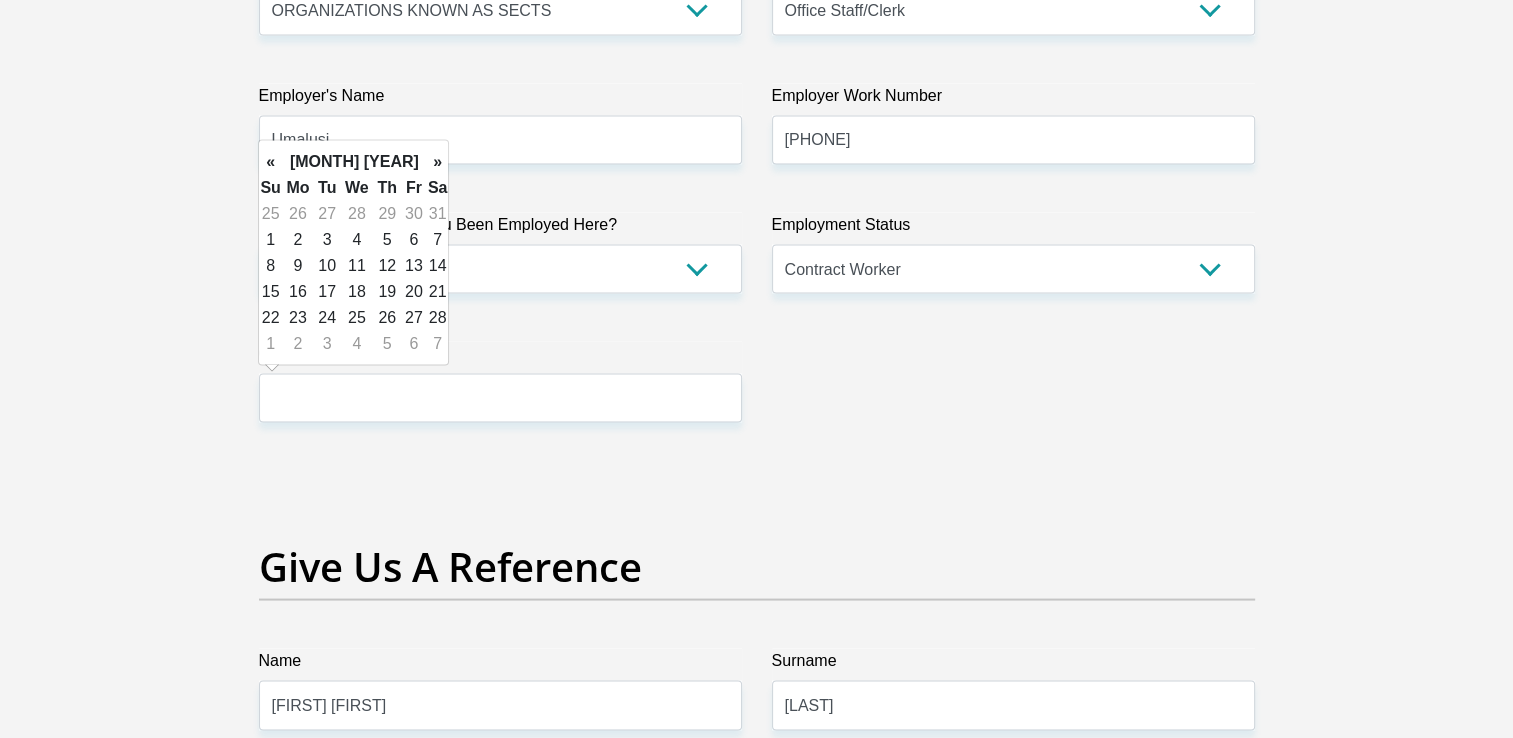click on "»" at bounding box center (438, 162) 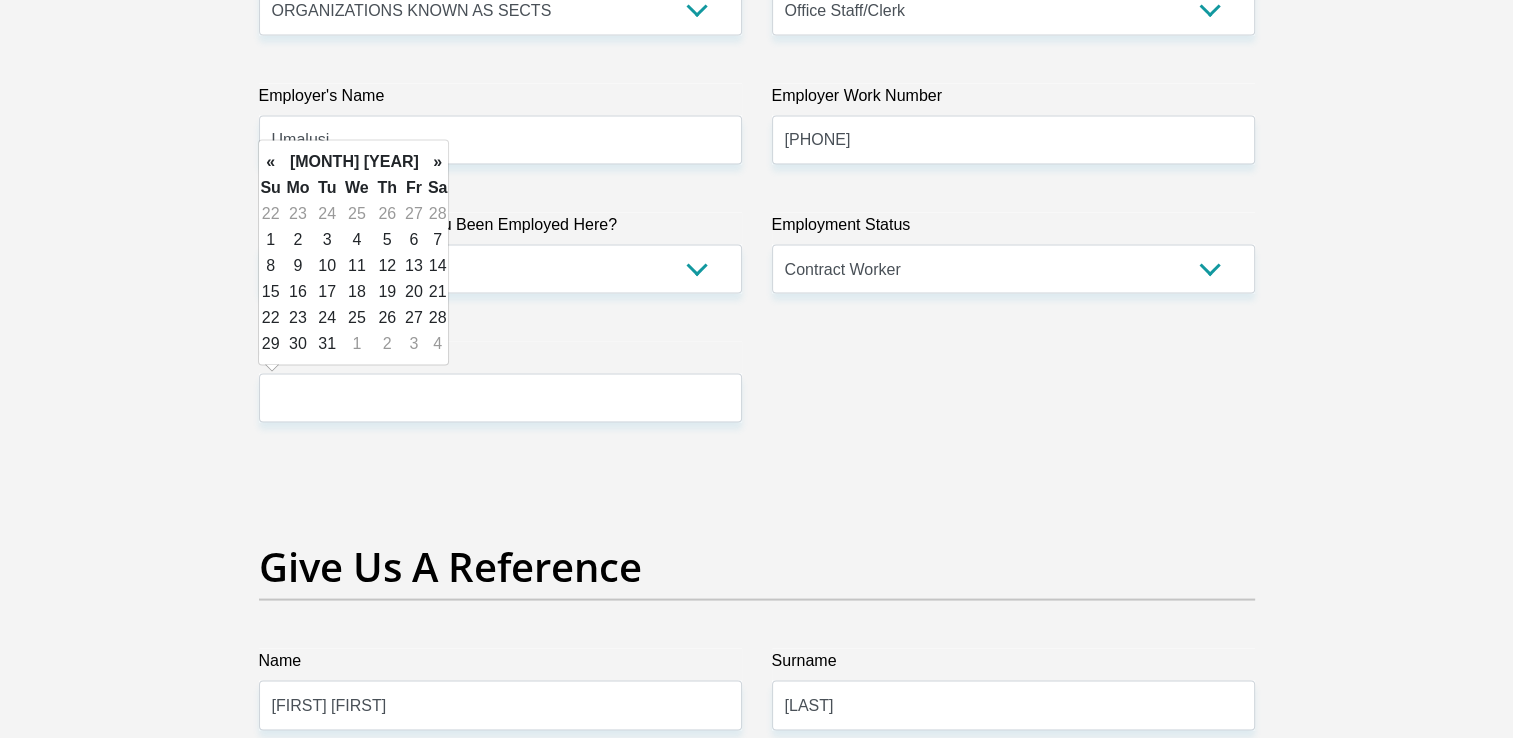 click on "»" at bounding box center [438, 162] 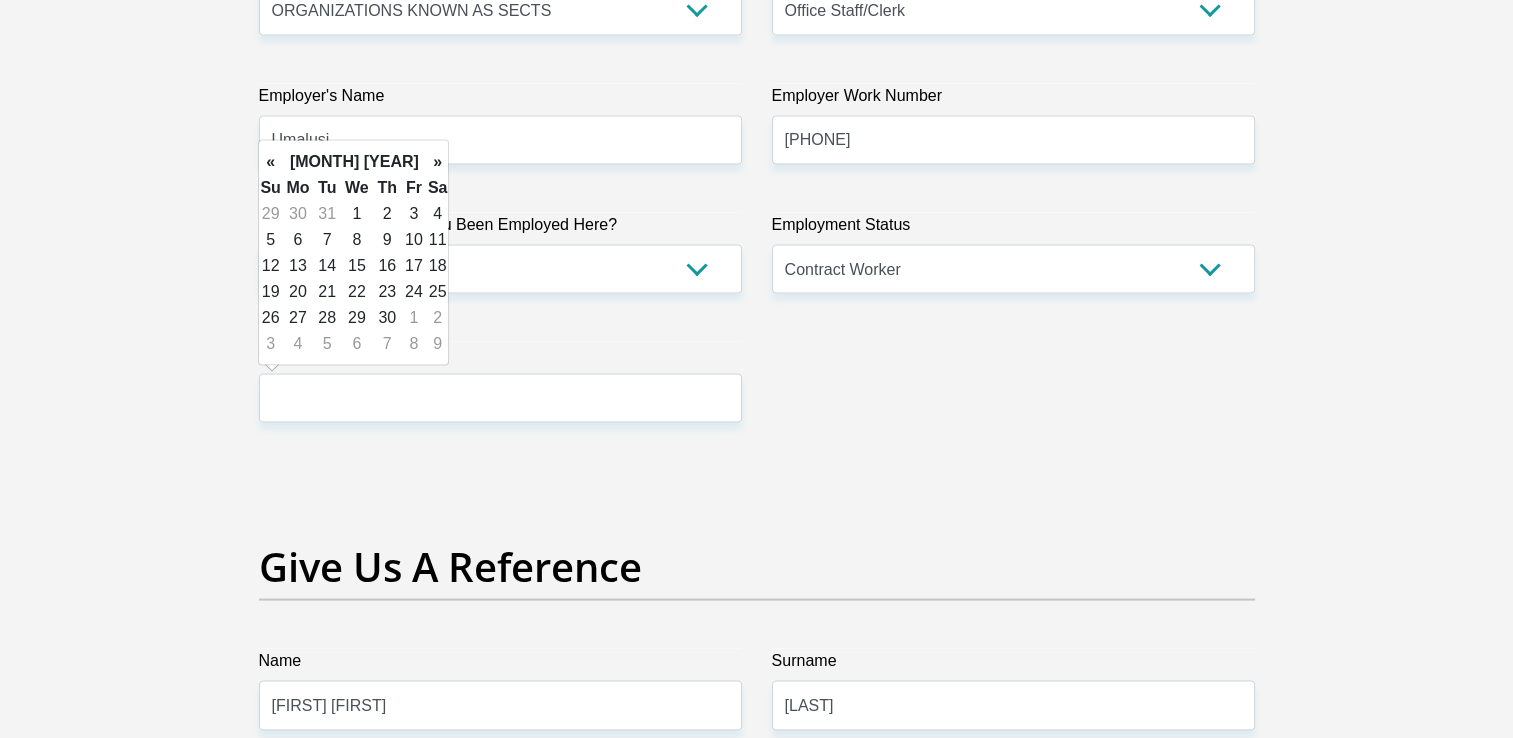 click on "»" at bounding box center (438, 162) 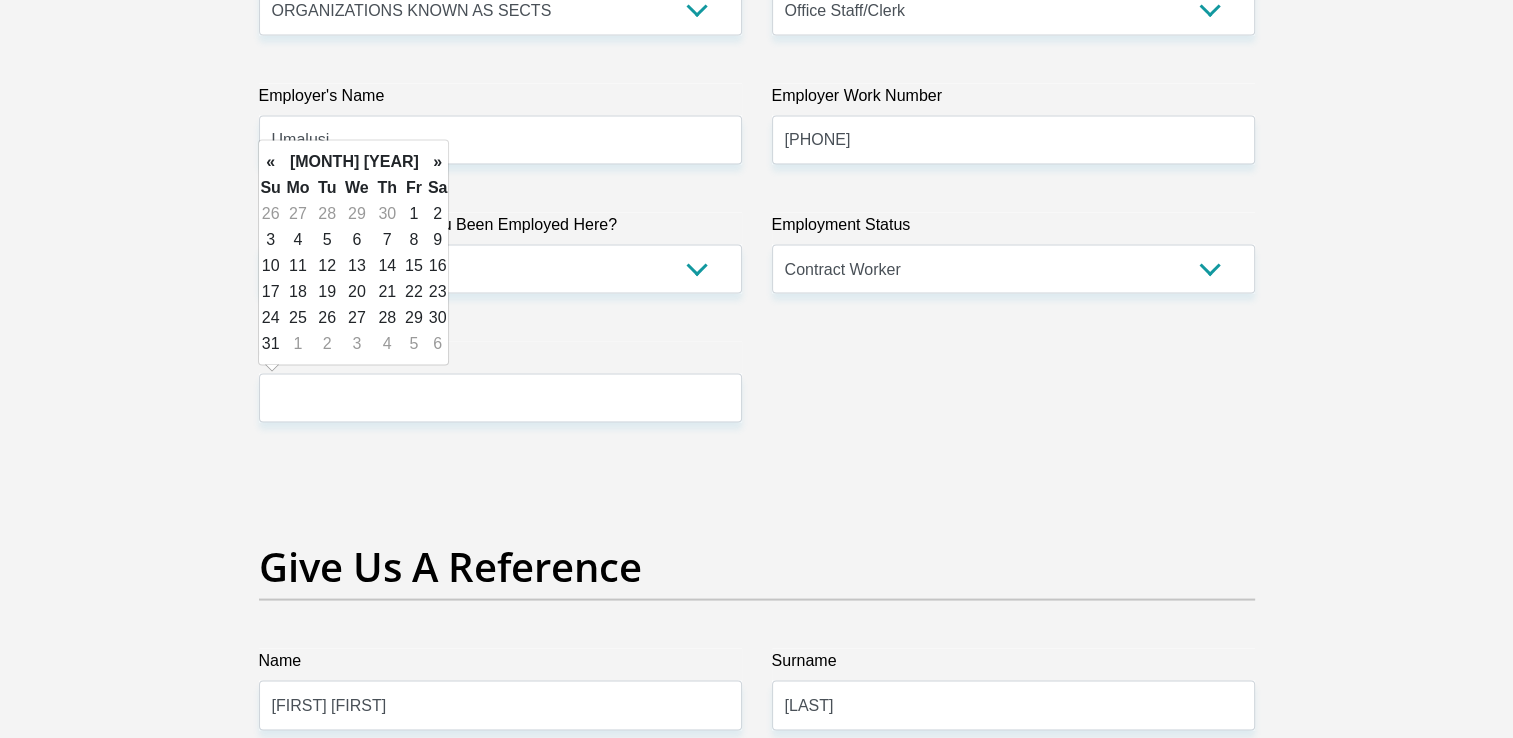 click on "»" at bounding box center [438, 162] 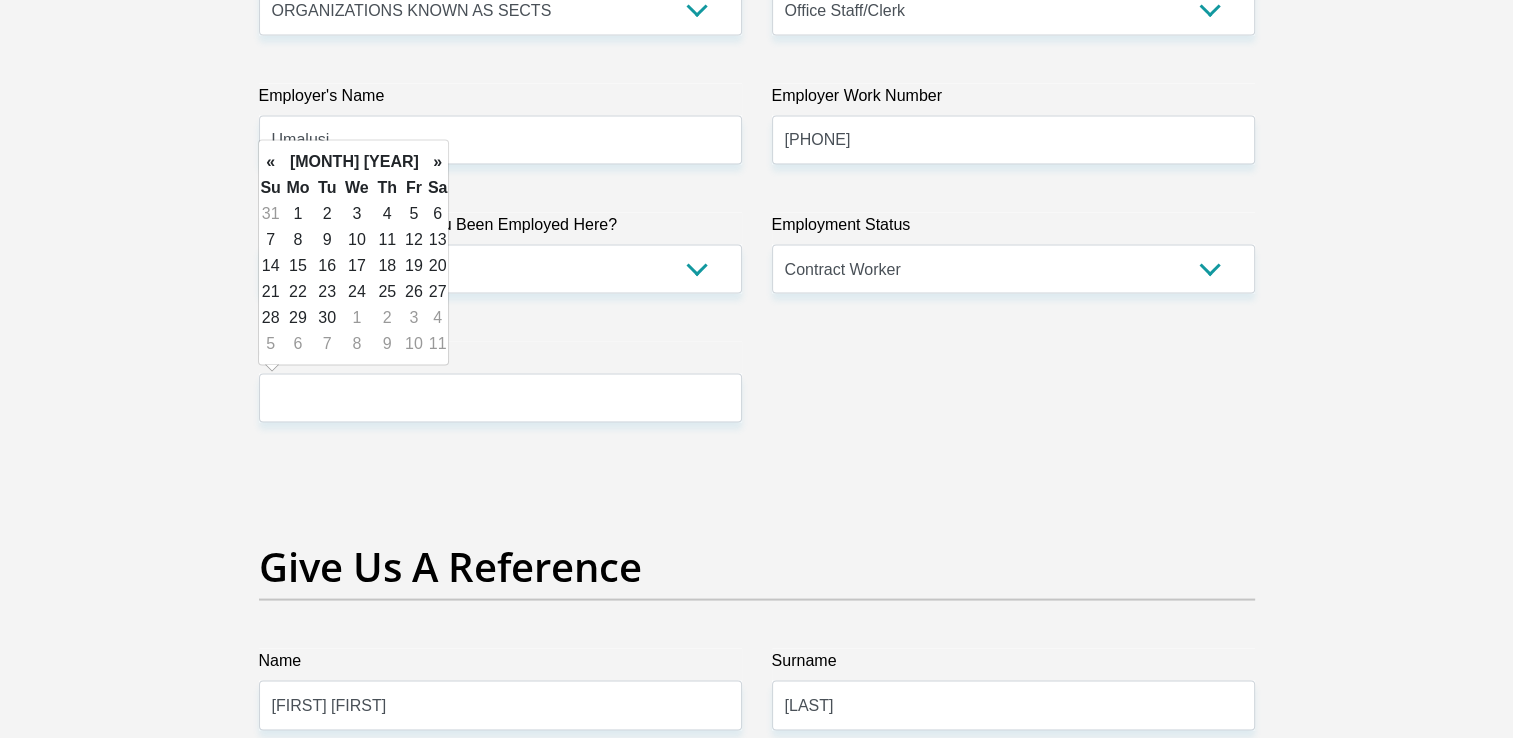 click on "»" at bounding box center [438, 162] 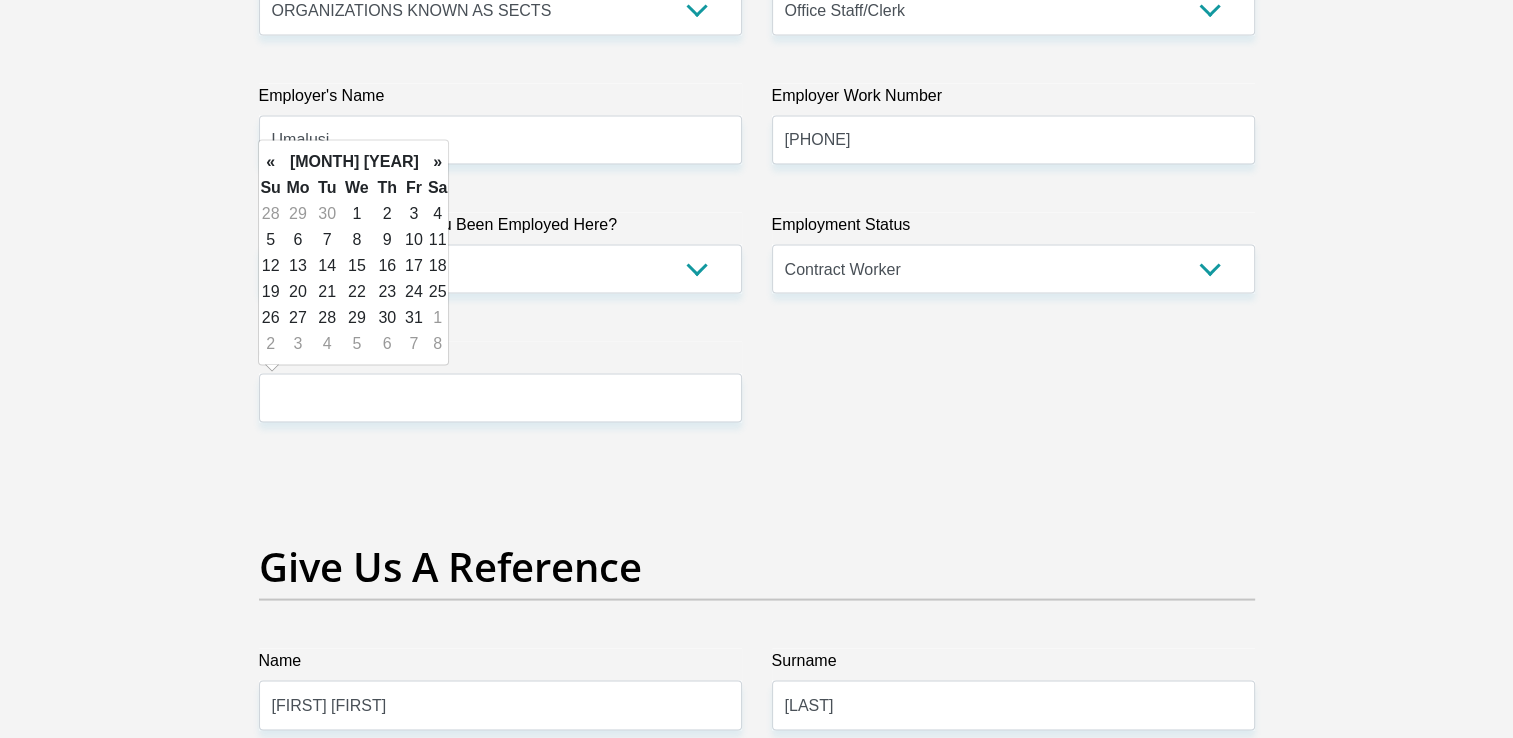 click on "»" at bounding box center (438, 162) 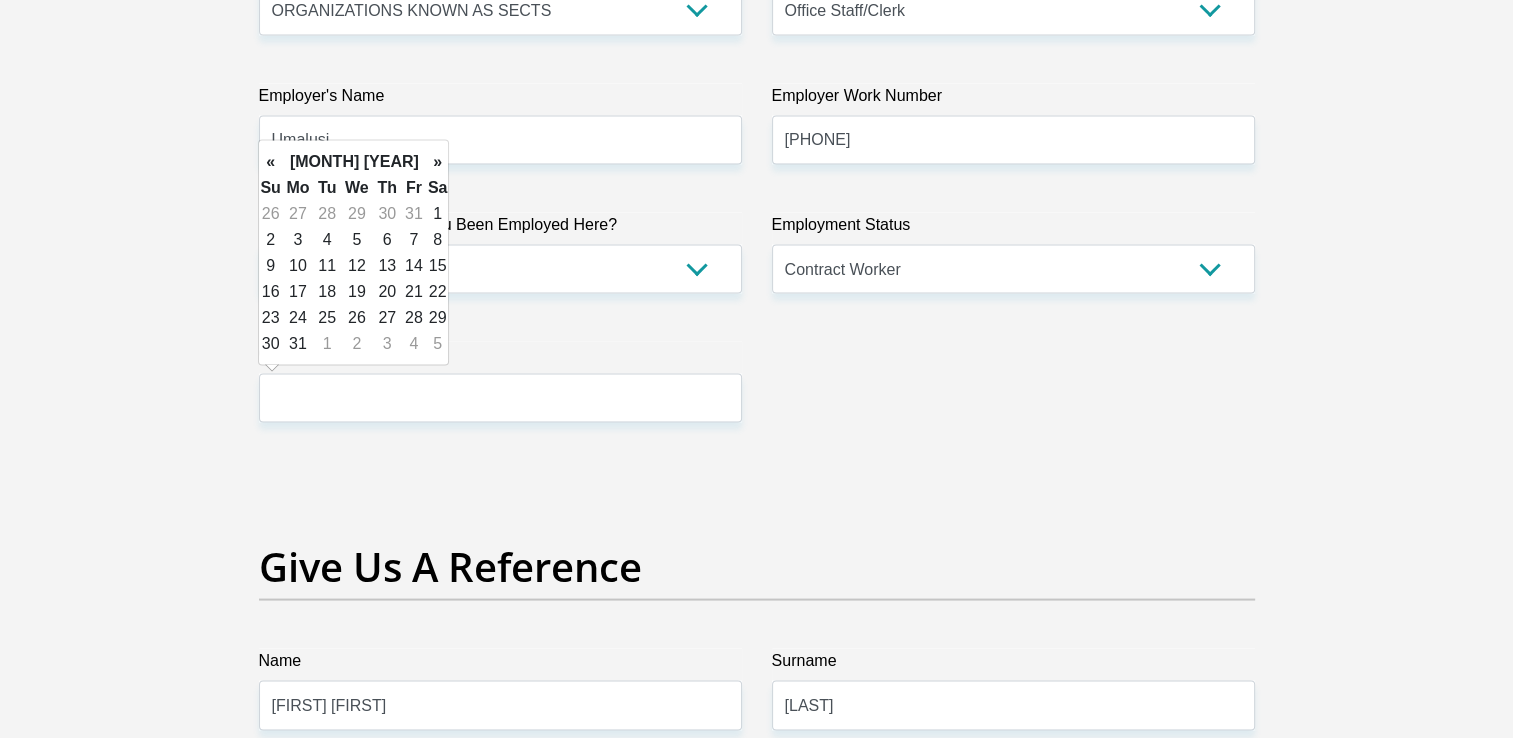 click on "»" at bounding box center (438, 162) 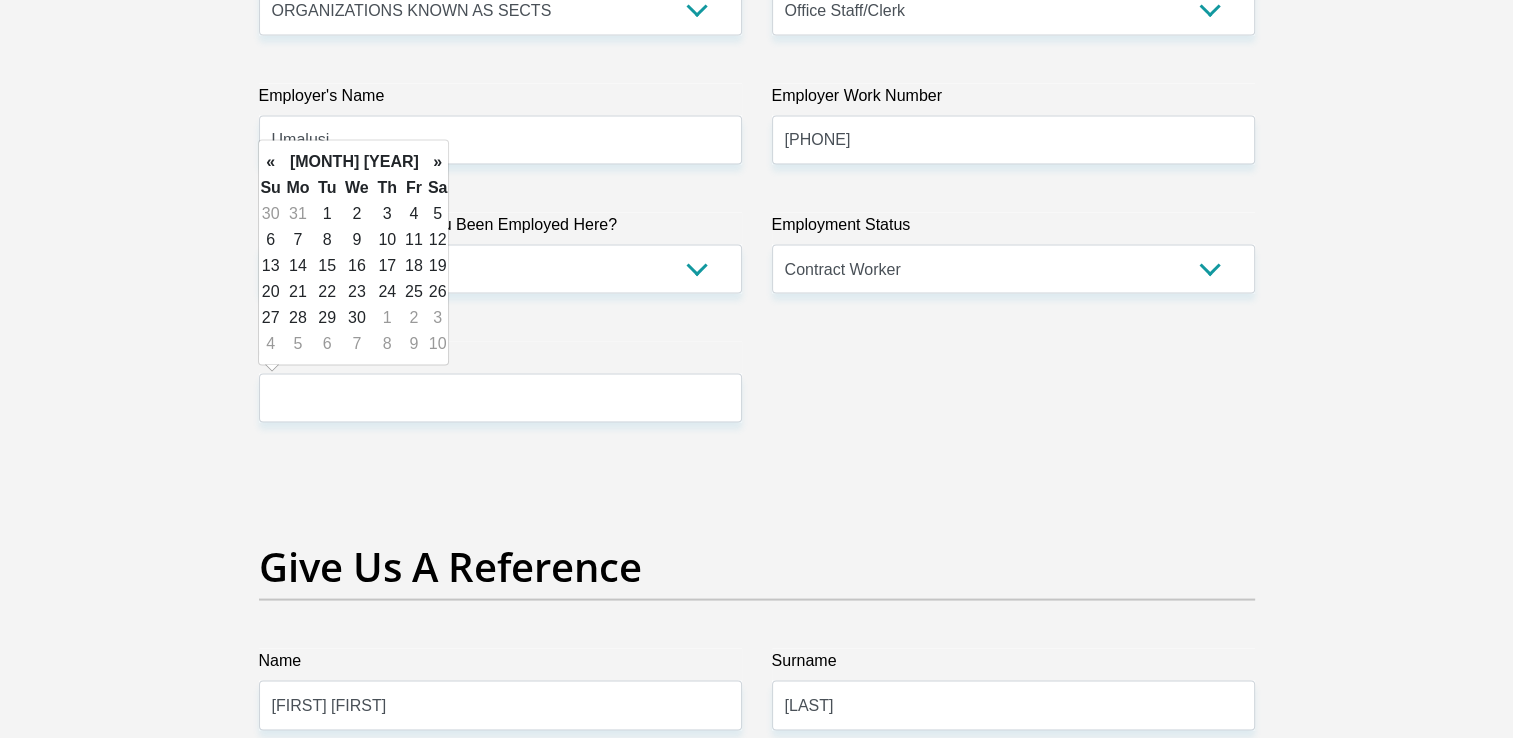 click on "»" at bounding box center (438, 162) 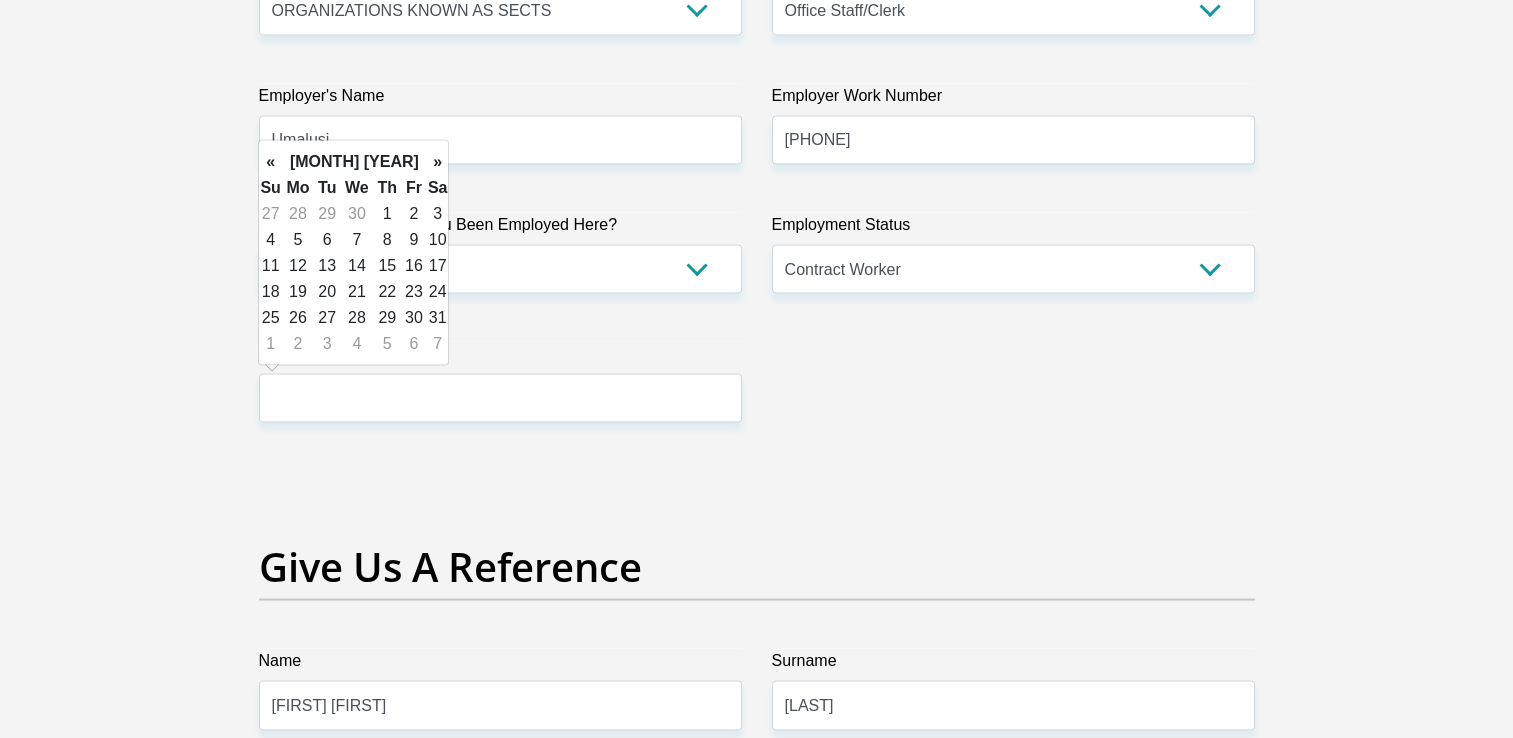 click on "»" at bounding box center [438, 162] 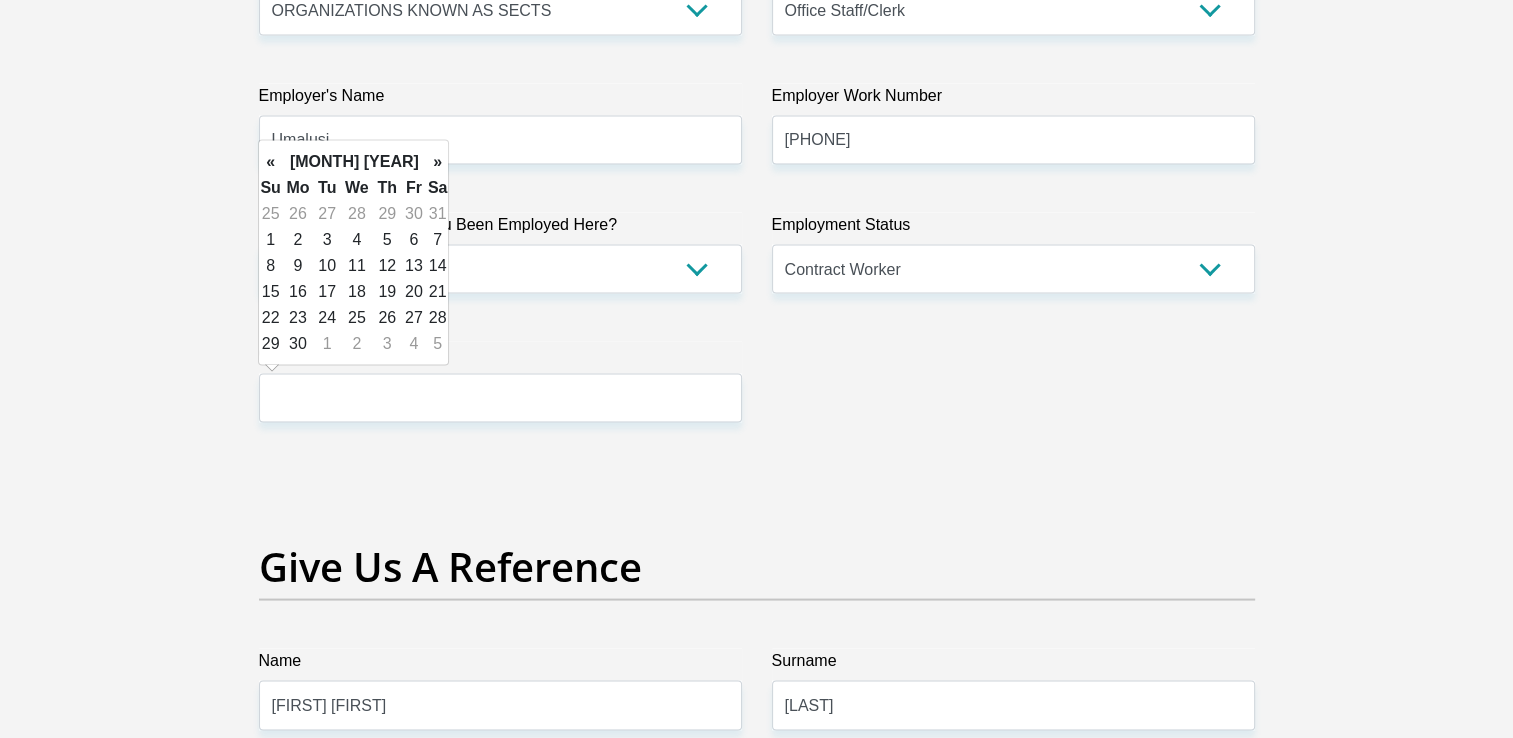 click on "»" at bounding box center [438, 162] 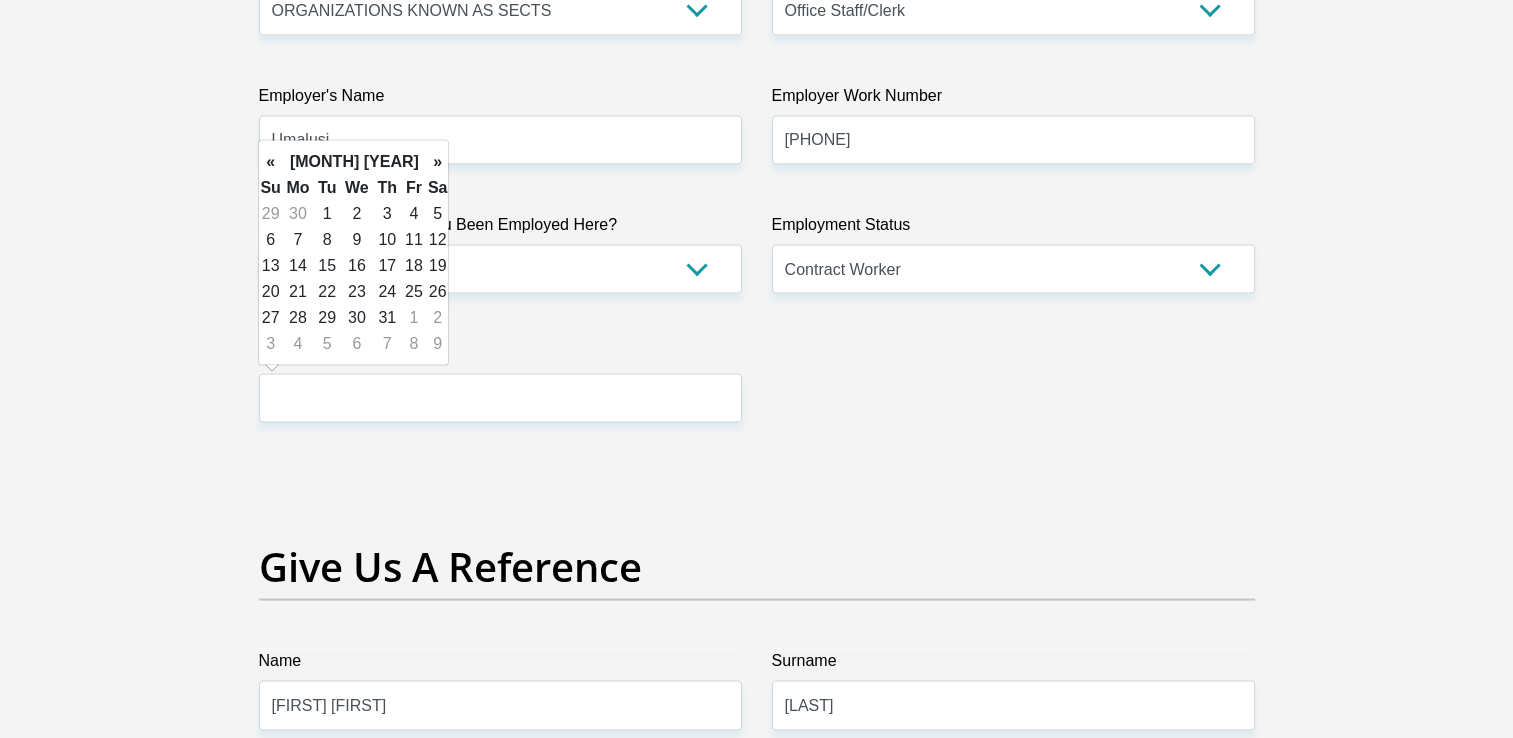 click on "»" at bounding box center (438, 162) 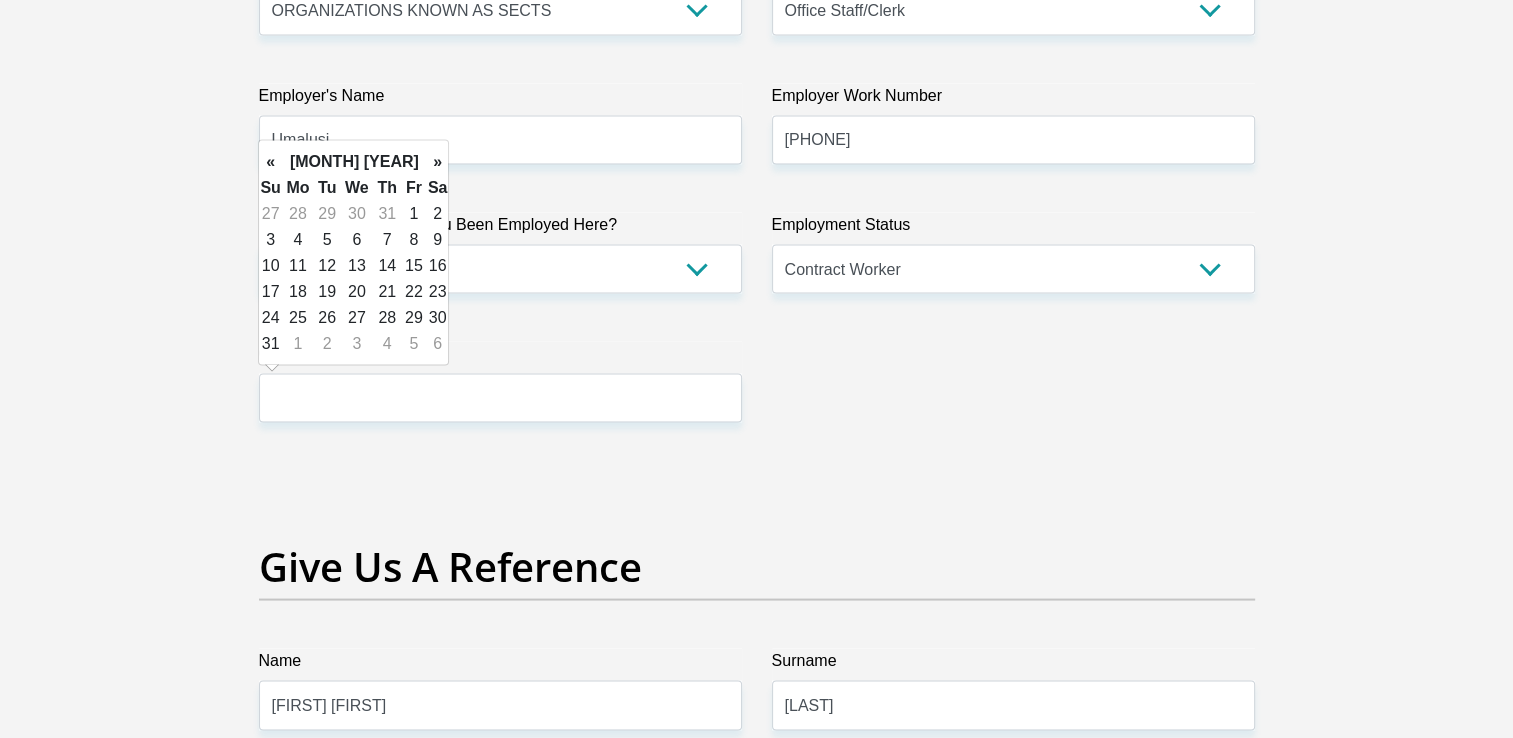 click on "»" at bounding box center (438, 162) 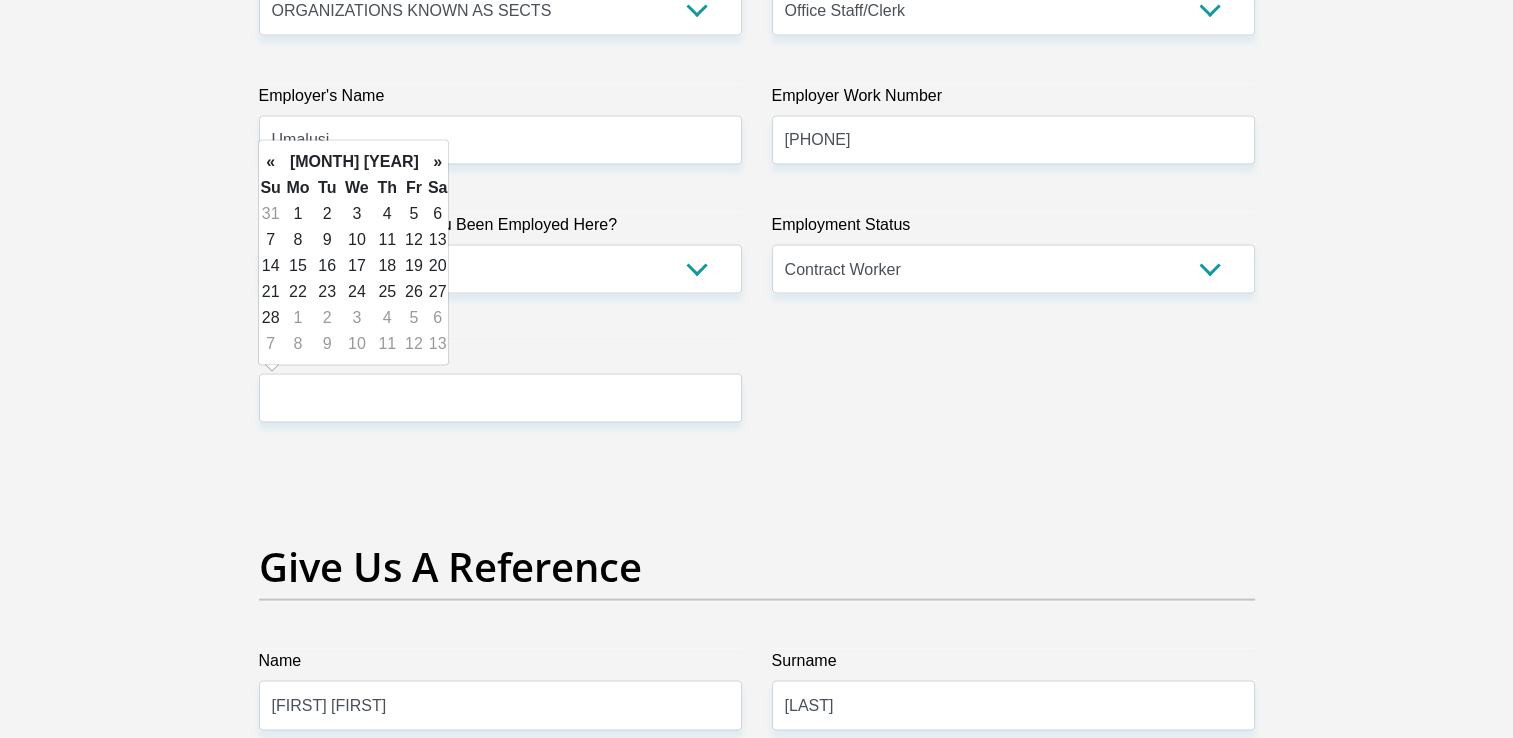 click on "»" at bounding box center (438, 162) 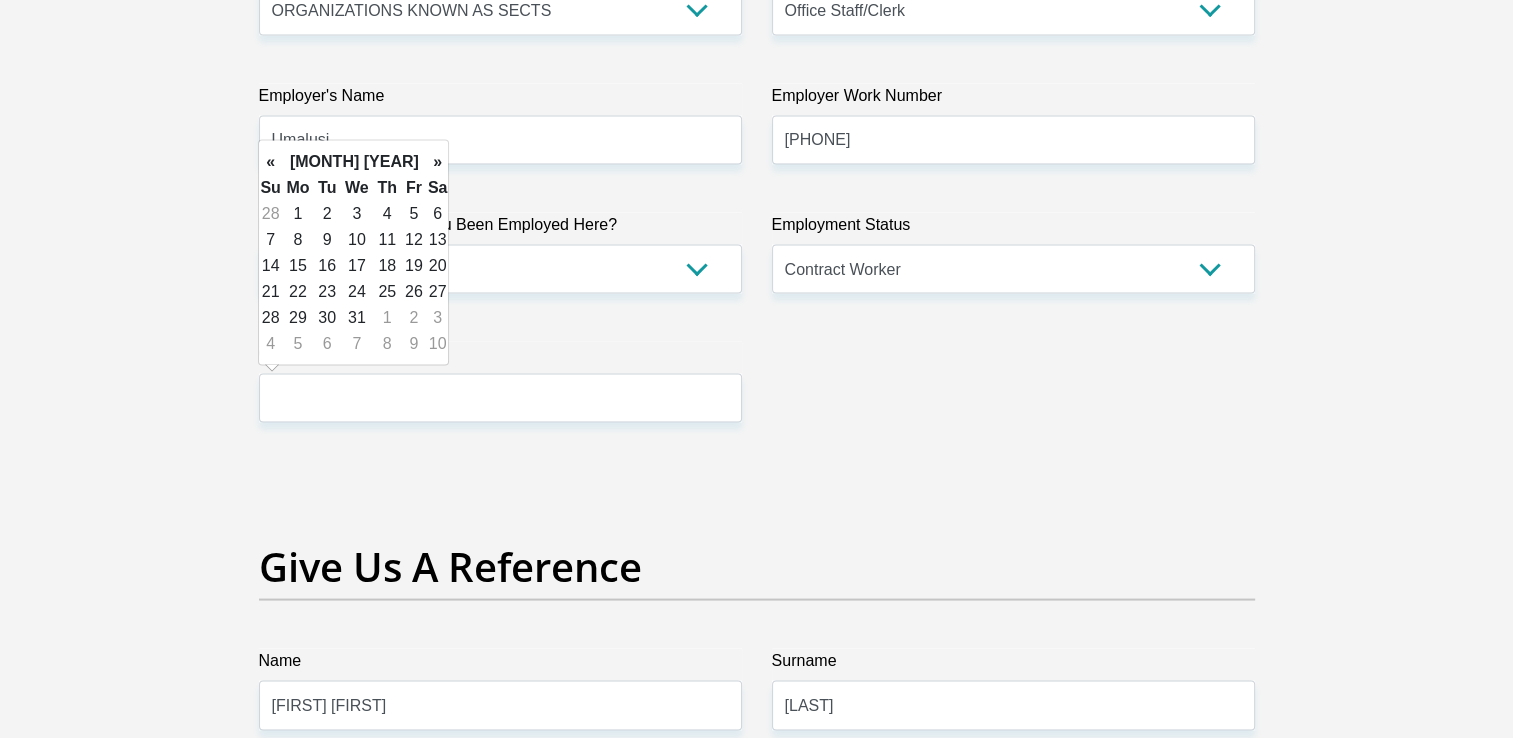click on "»" at bounding box center (438, 162) 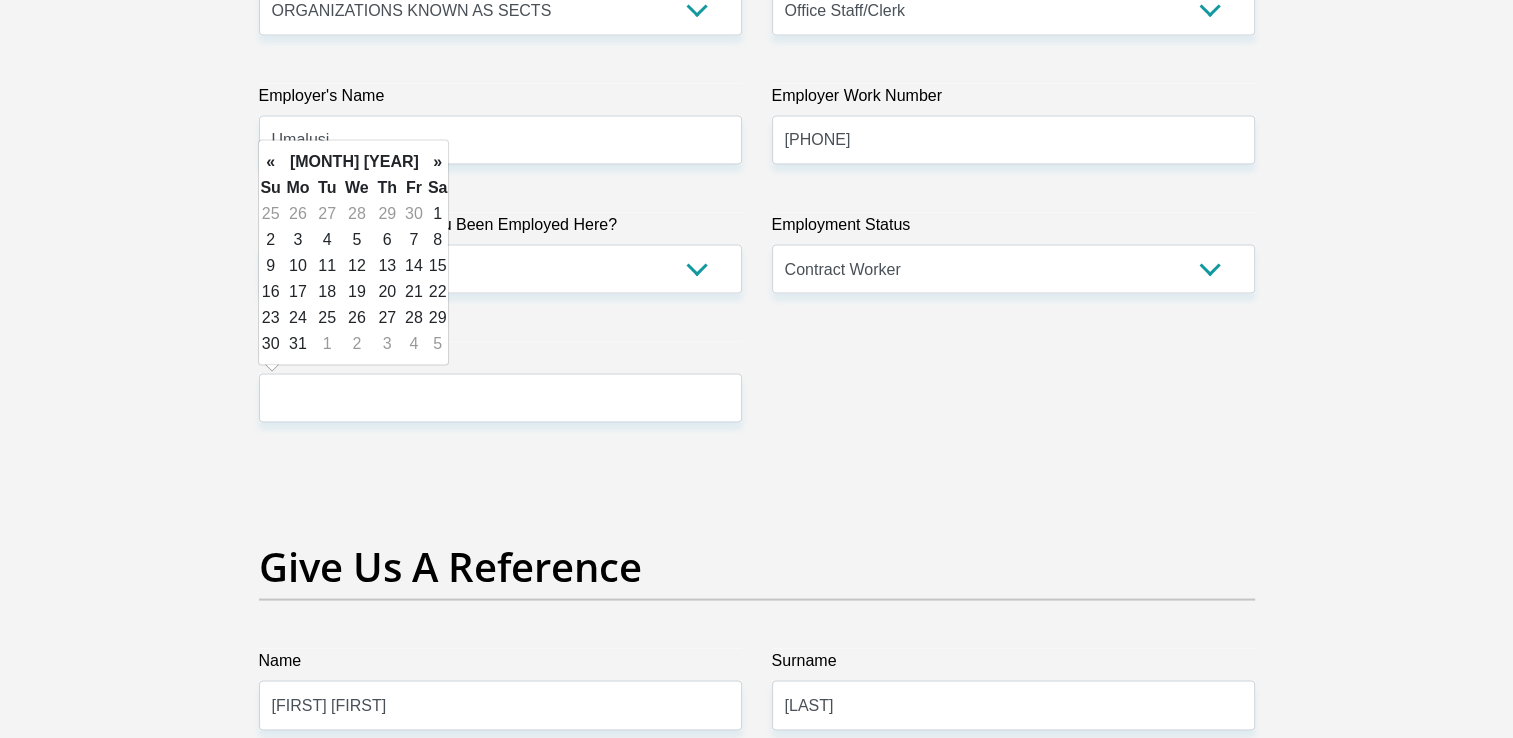 click on "»" at bounding box center (438, 162) 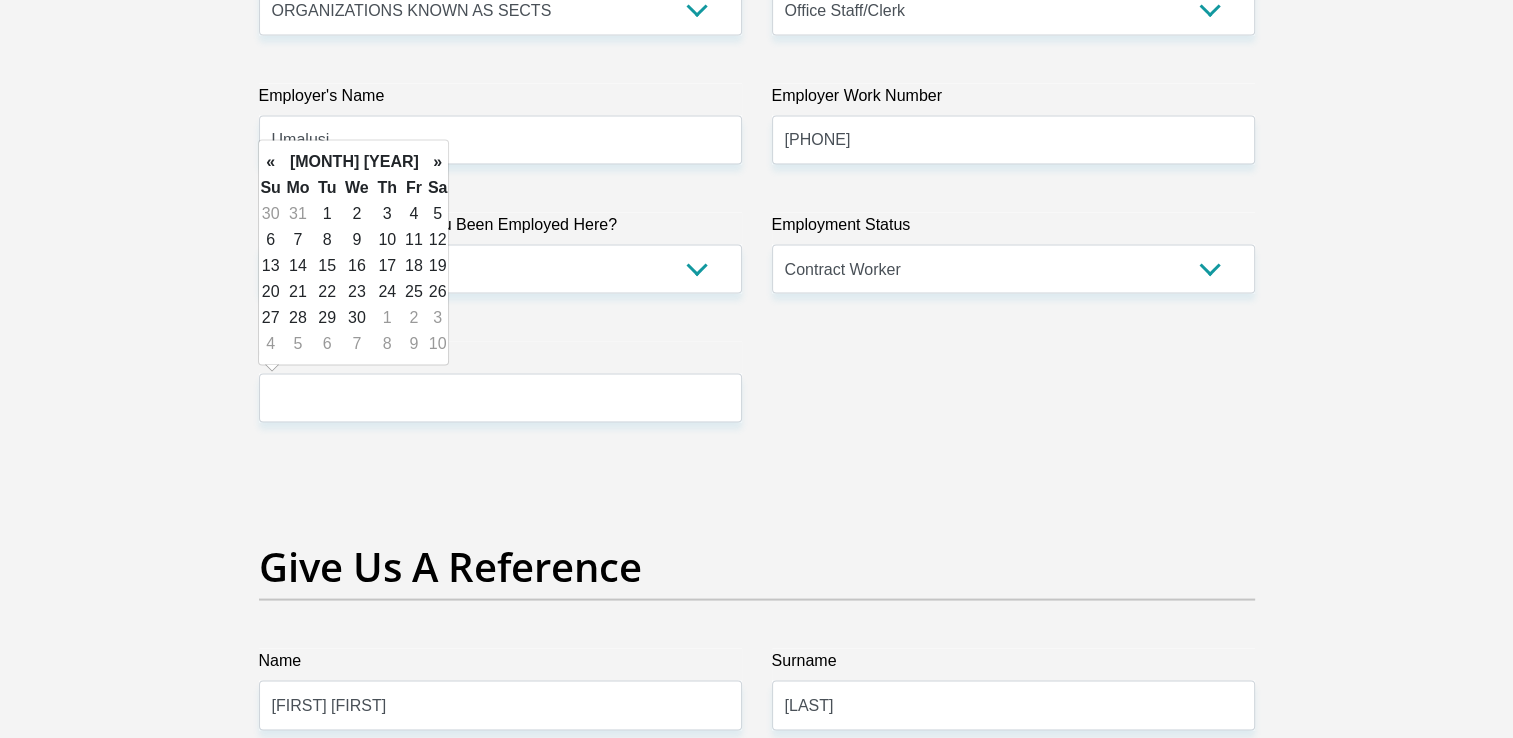 click on "»" at bounding box center [438, 162] 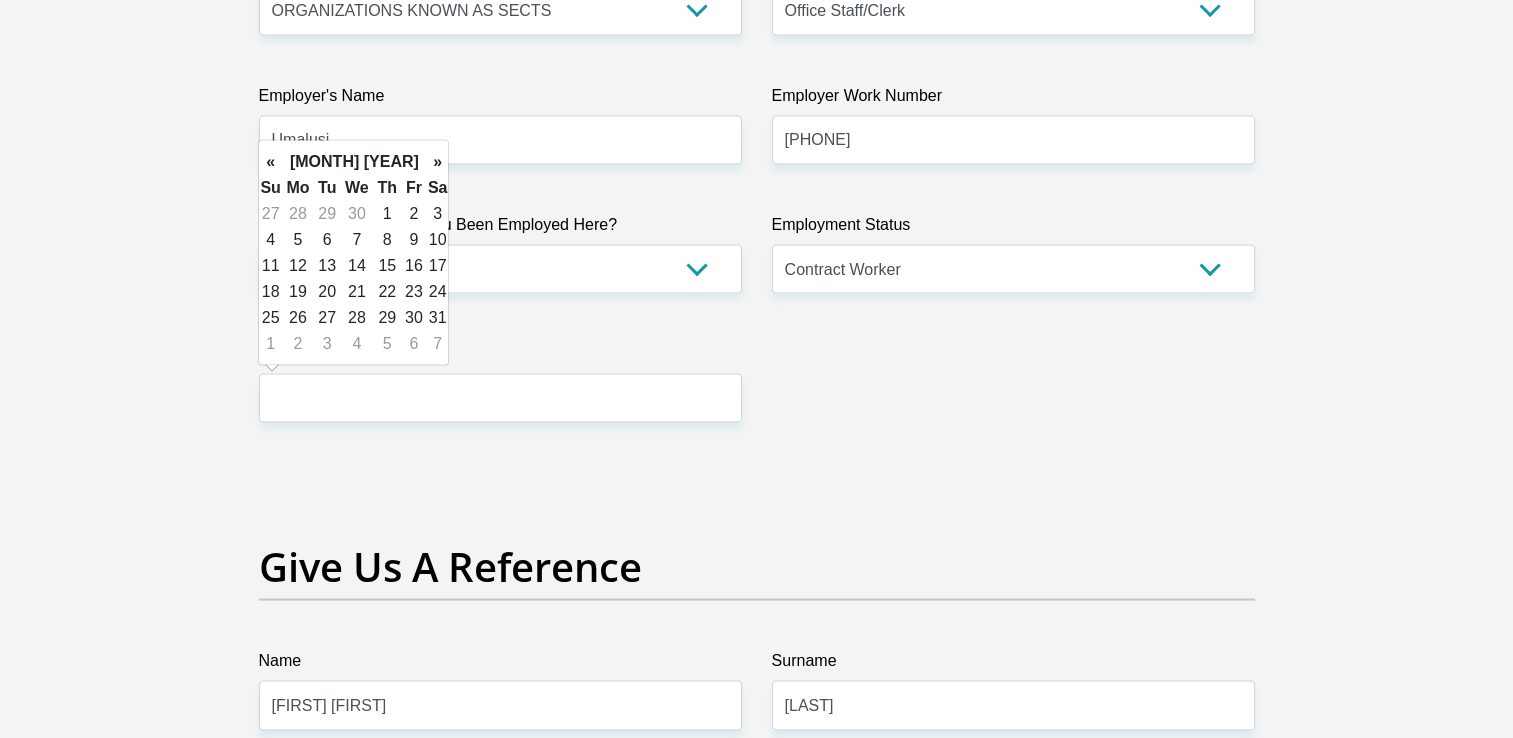 click on "»" at bounding box center [438, 162] 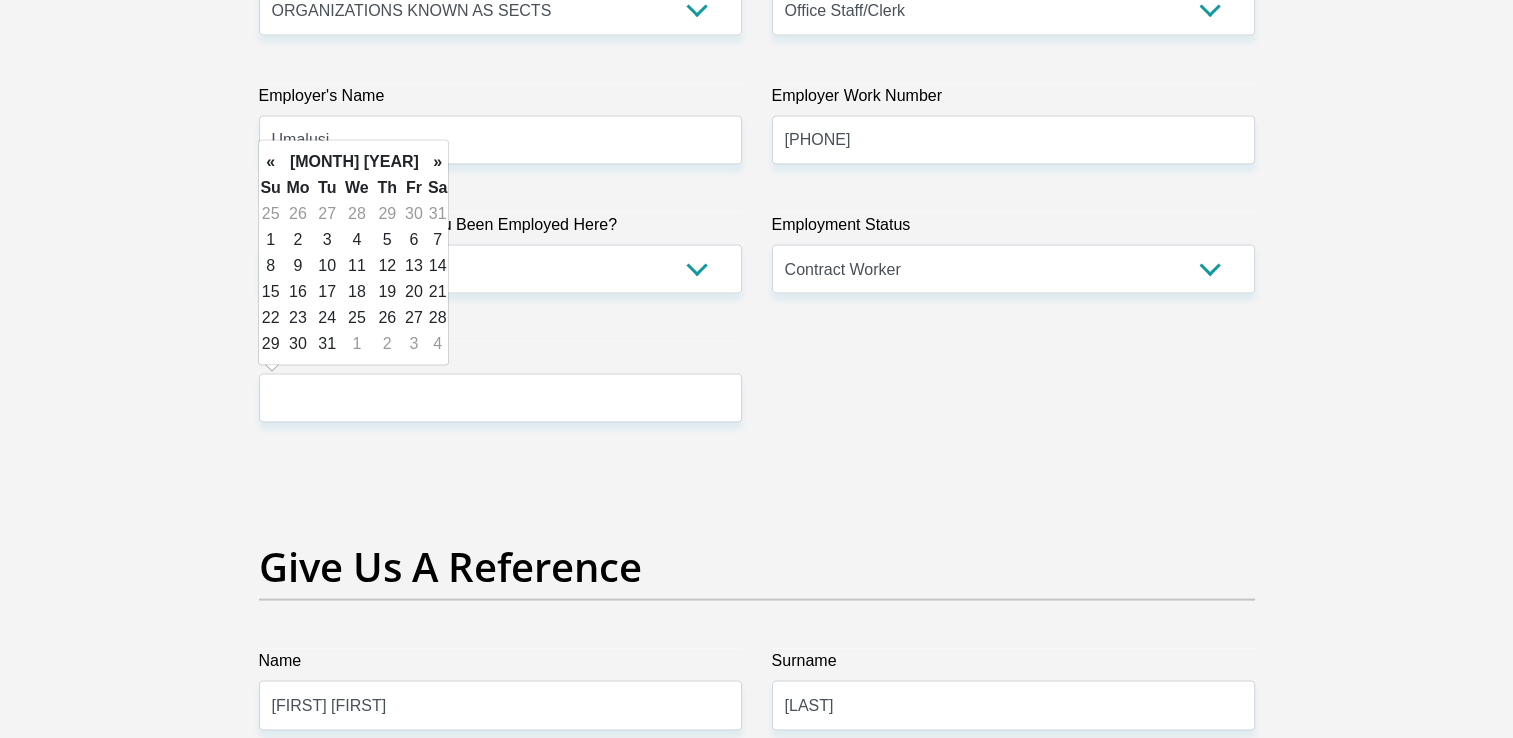 click on "»" at bounding box center [438, 162] 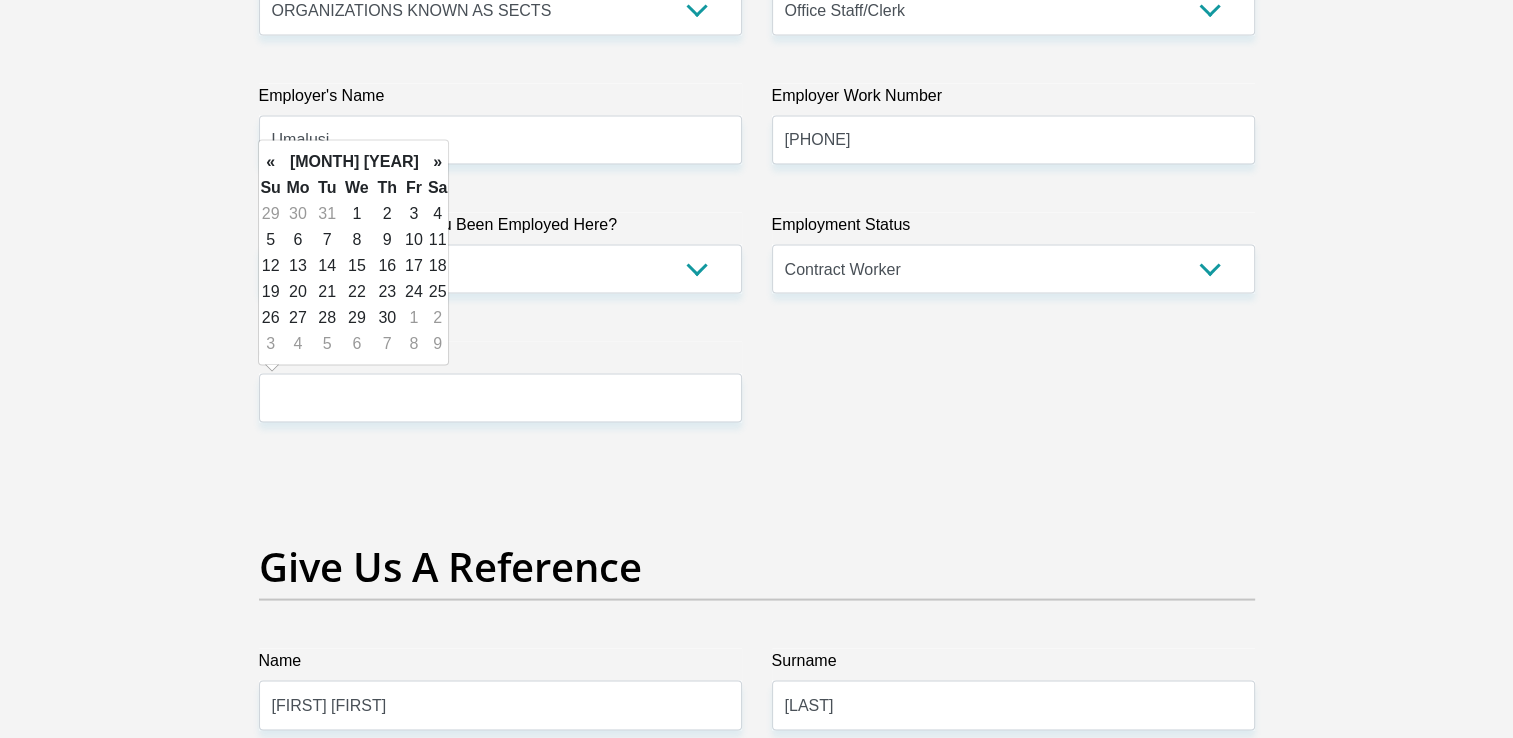 click on "»" at bounding box center [438, 162] 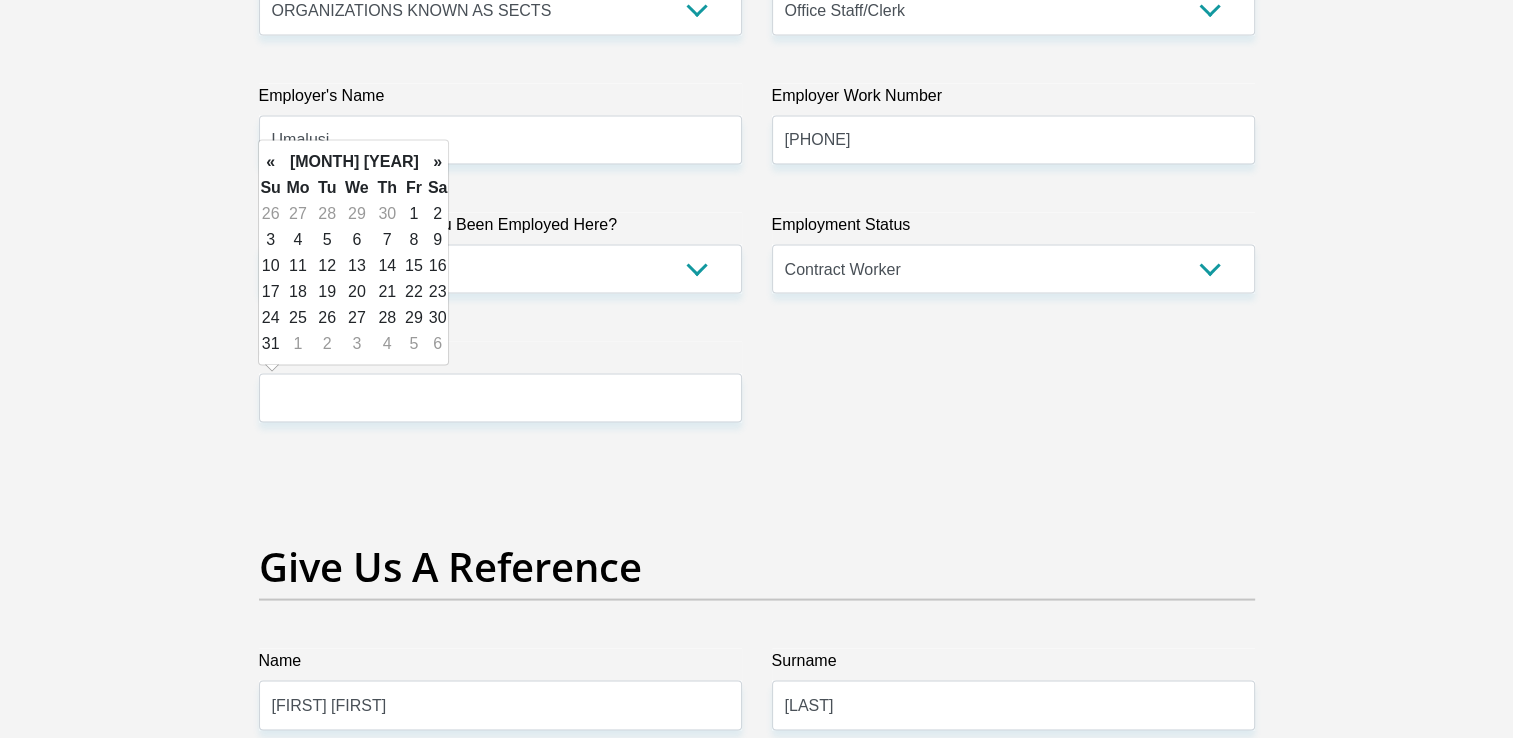 click on "»" at bounding box center (438, 162) 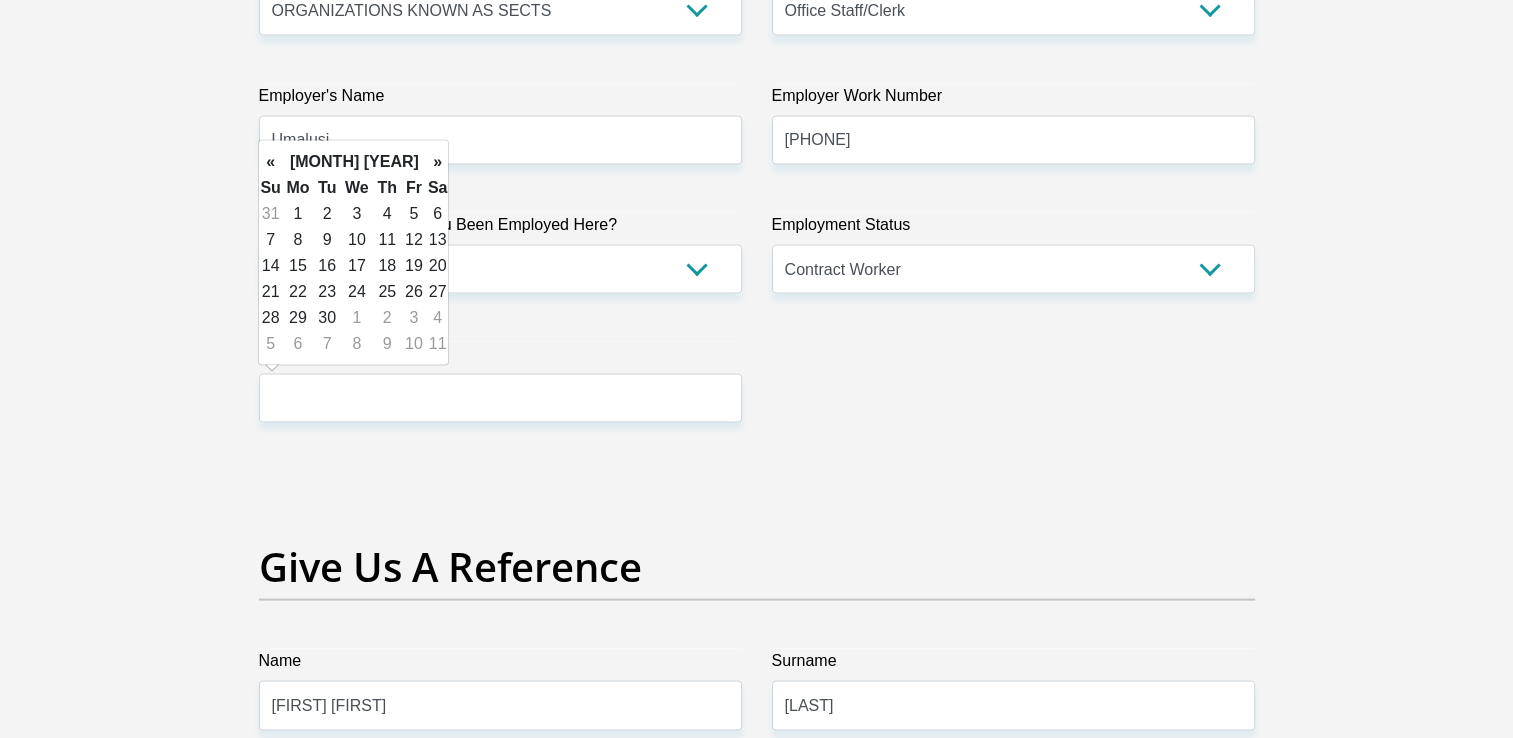 click on "»" at bounding box center [438, 162] 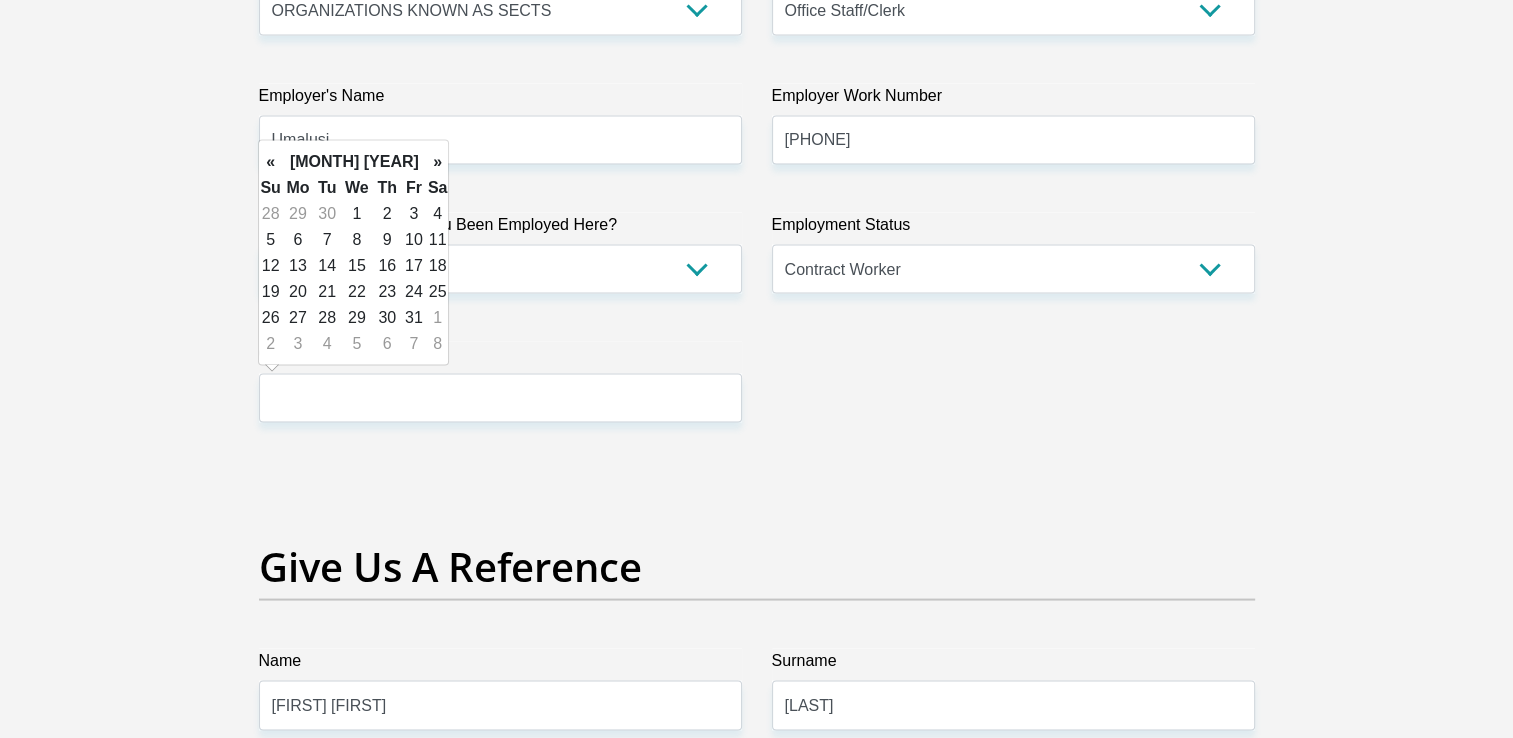 click on "»" at bounding box center [438, 162] 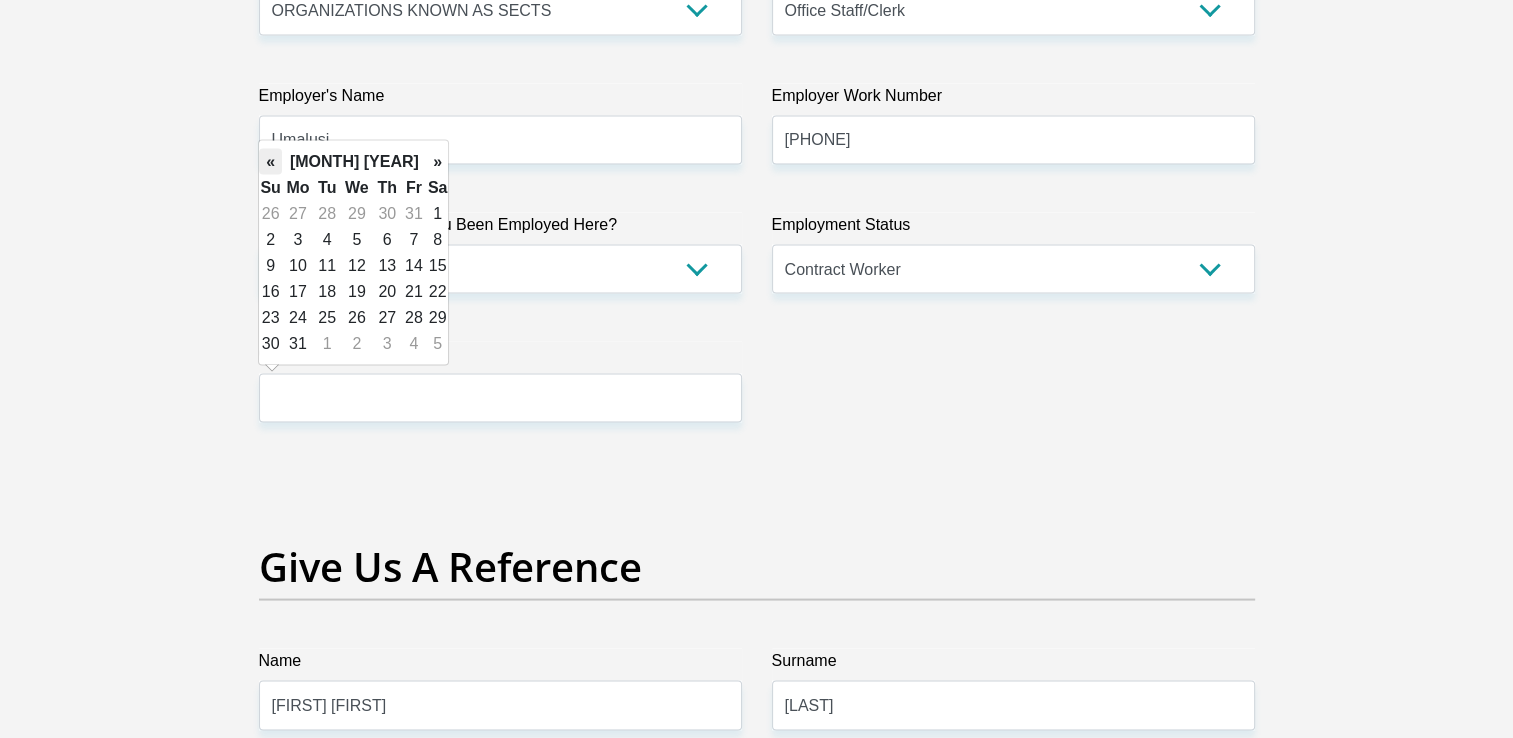 click on "«" at bounding box center (270, 162) 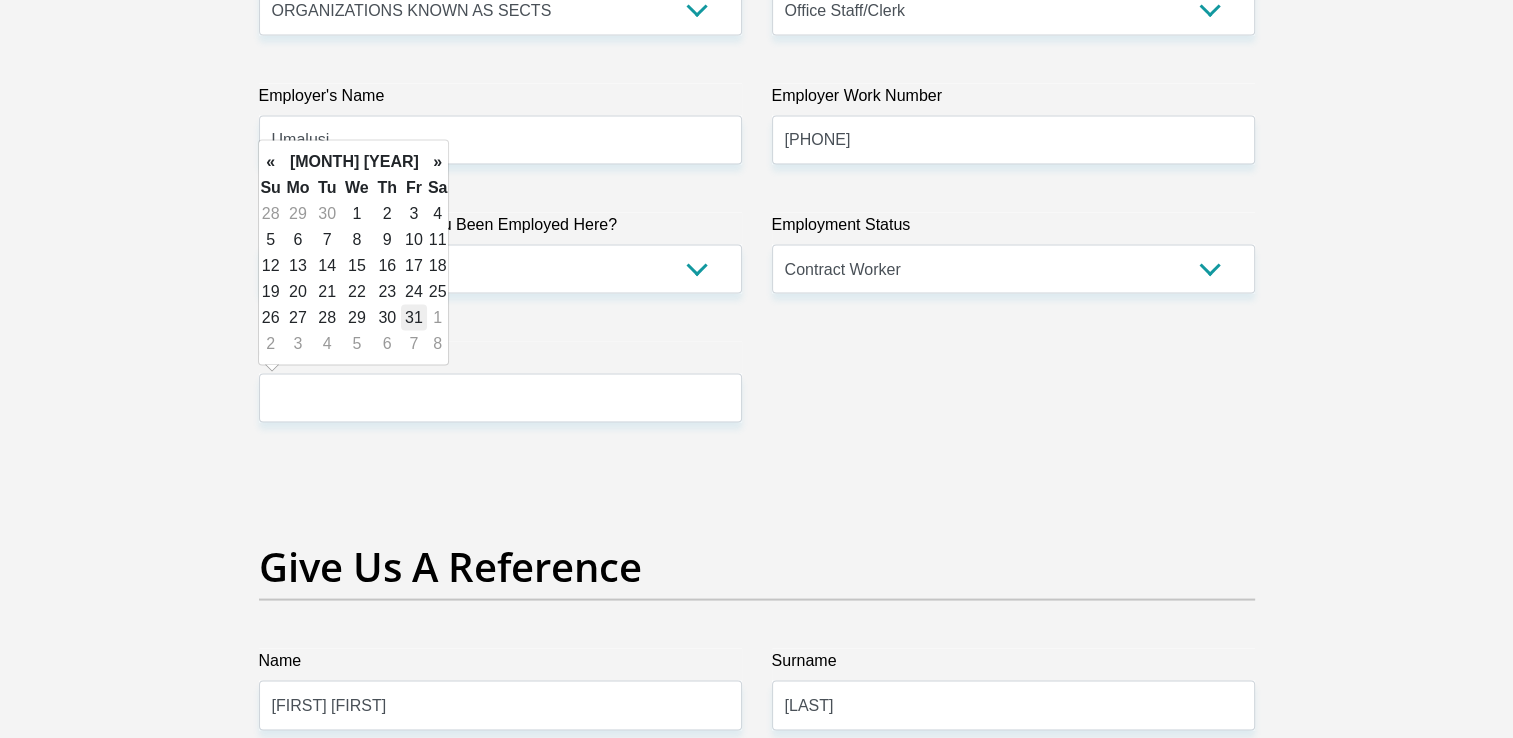 click on "31" at bounding box center (414, 318) 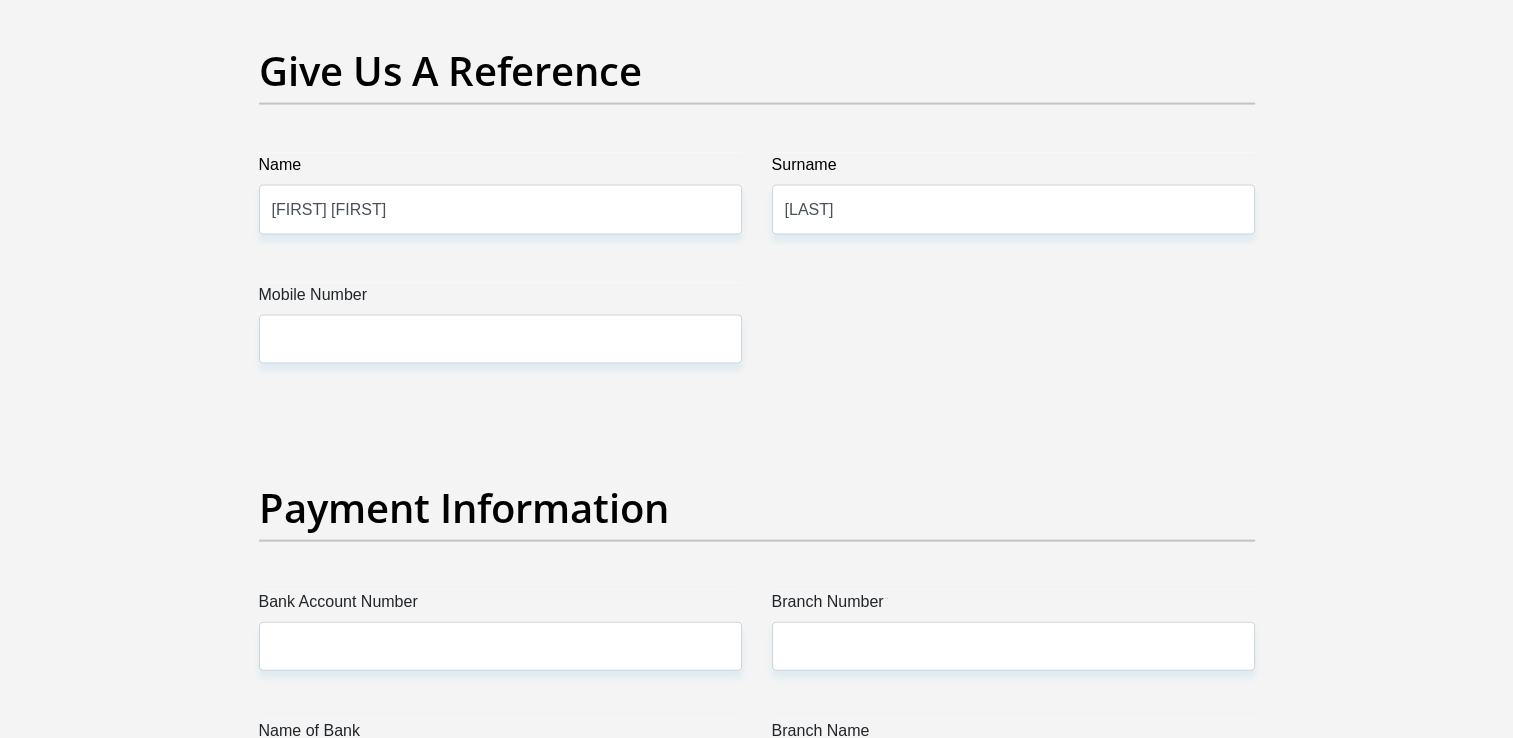scroll, scrollTop: 4300, scrollLeft: 0, axis: vertical 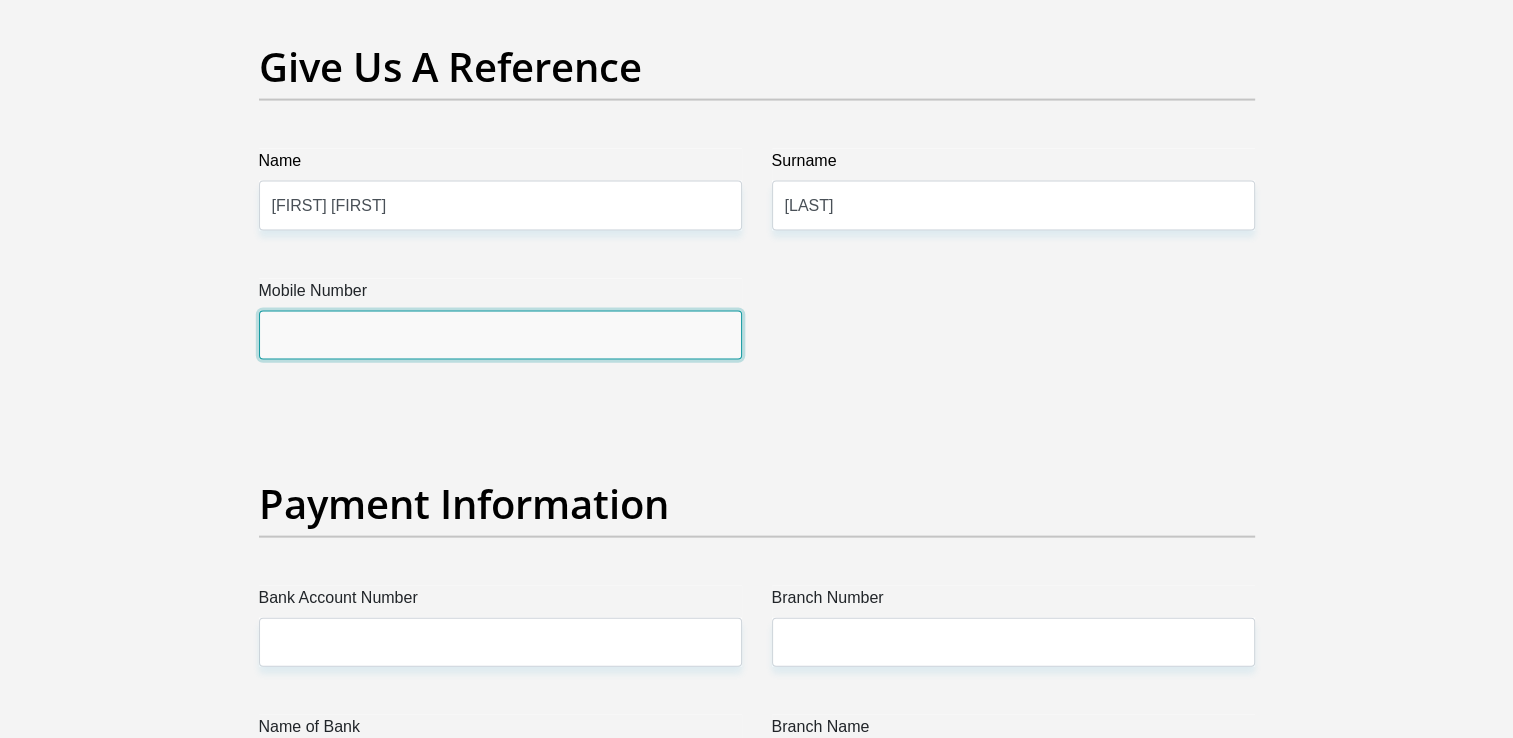 click on "Mobile Number" at bounding box center [500, 335] 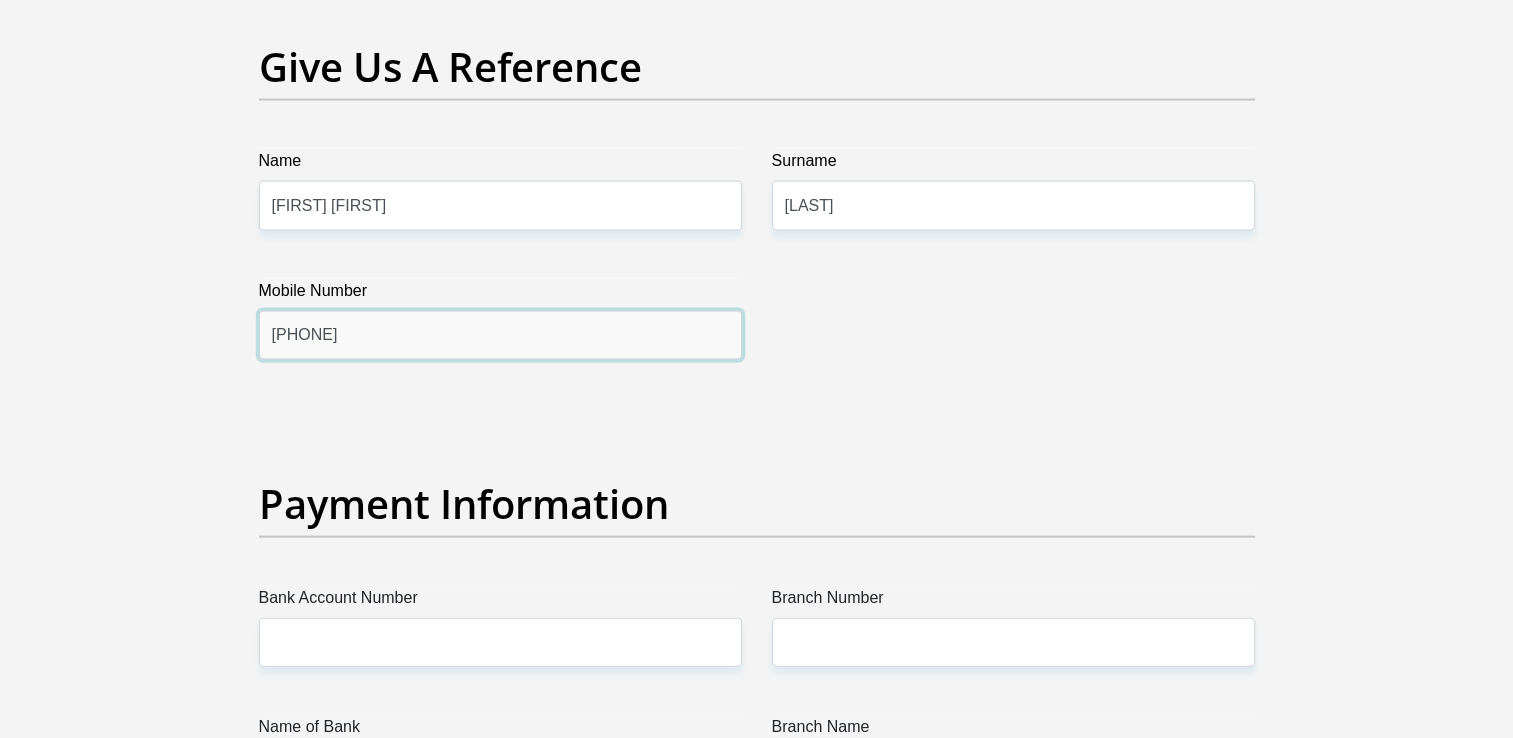 type on "[PHONE]" 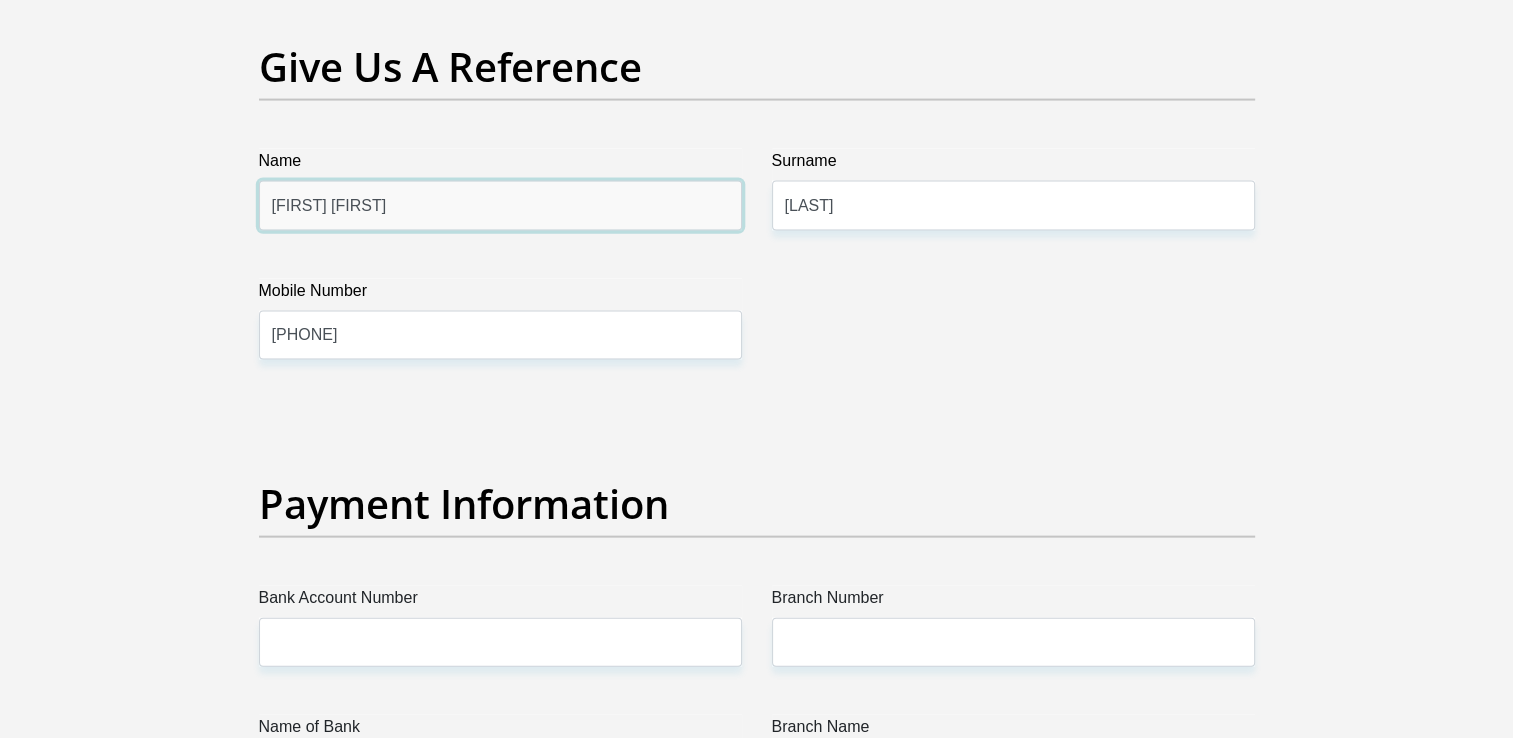 click on "[FIRST] [FIRST]" at bounding box center [500, 205] 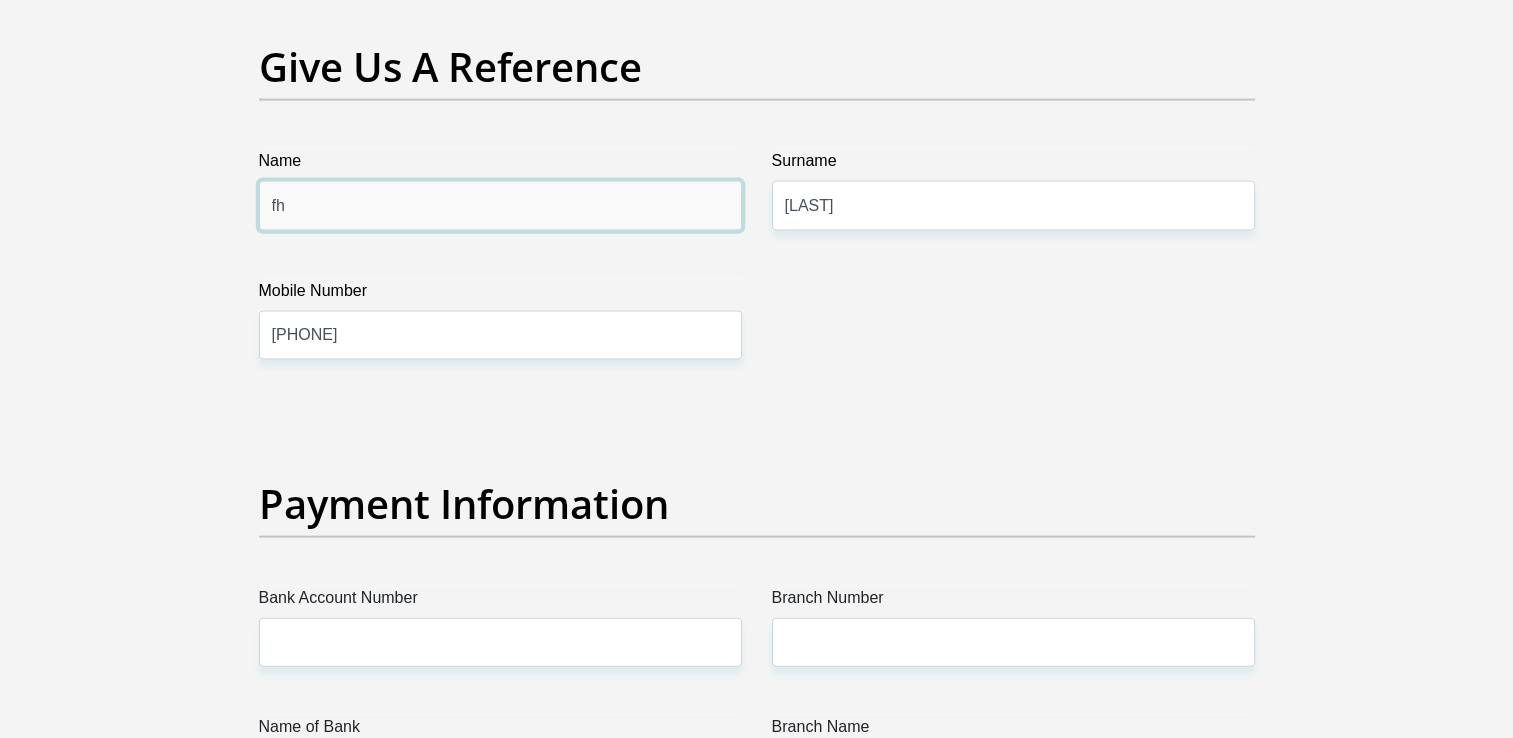 type on "f" 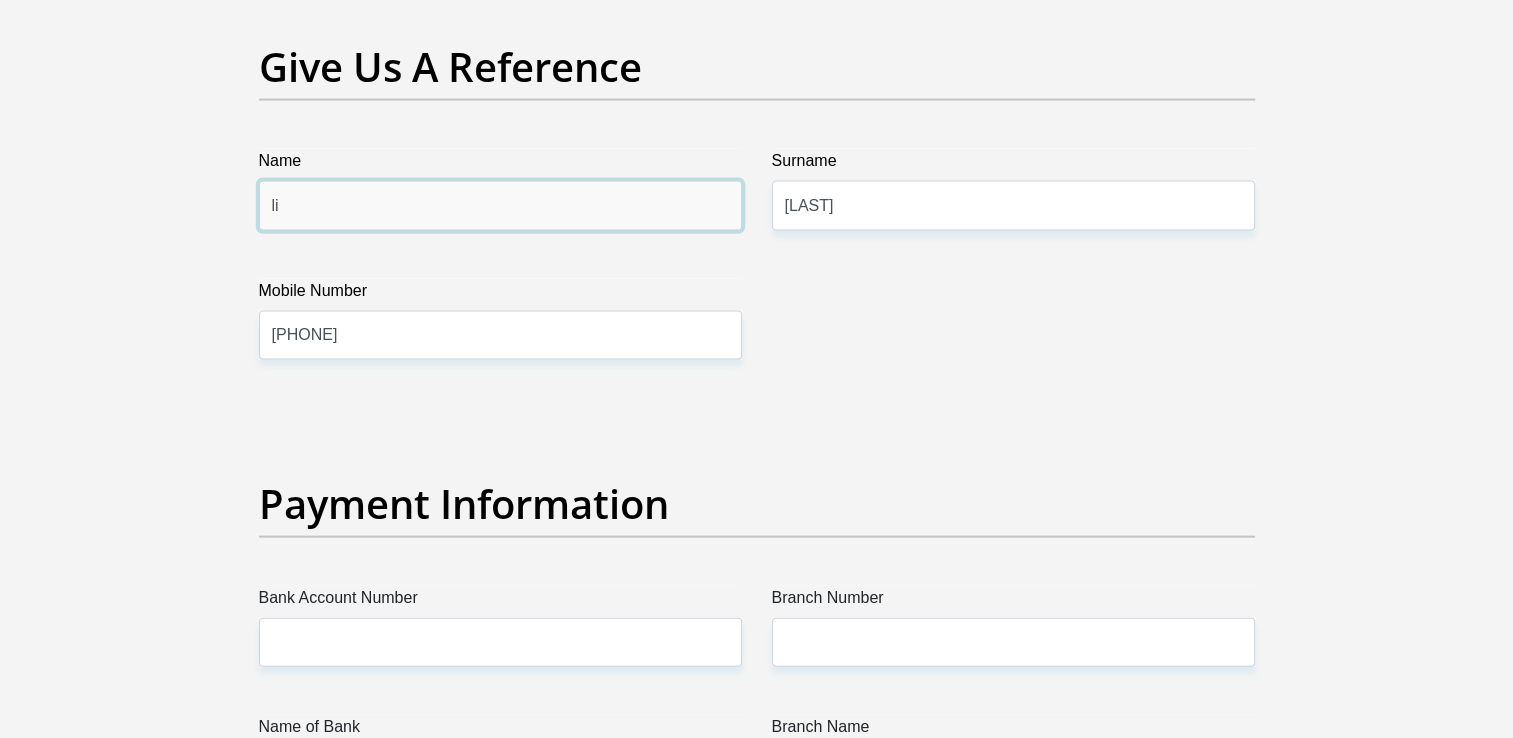 type on "l" 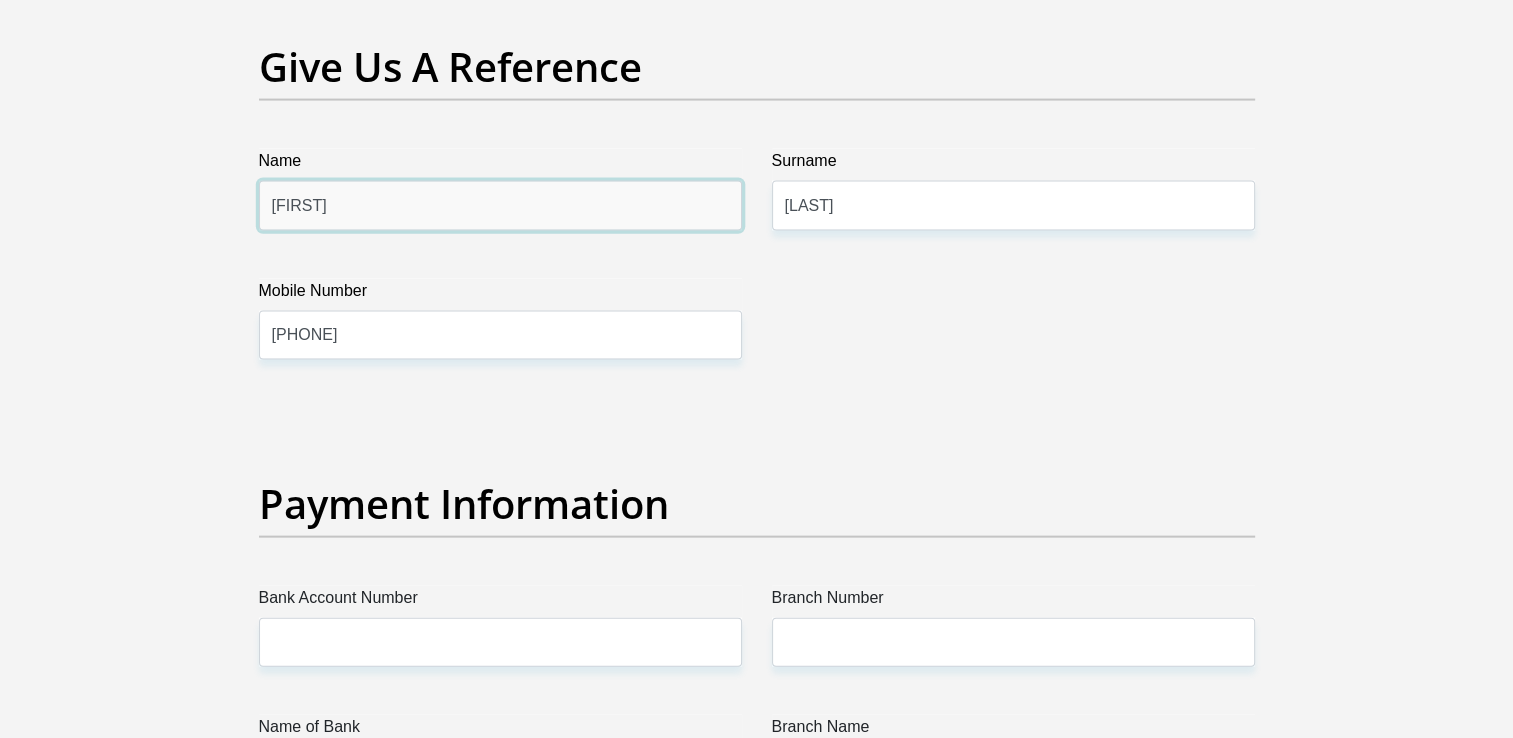 drag, startPoint x: 268, startPoint y: 205, endPoint x: 325, endPoint y: 202, distance: 57.07889 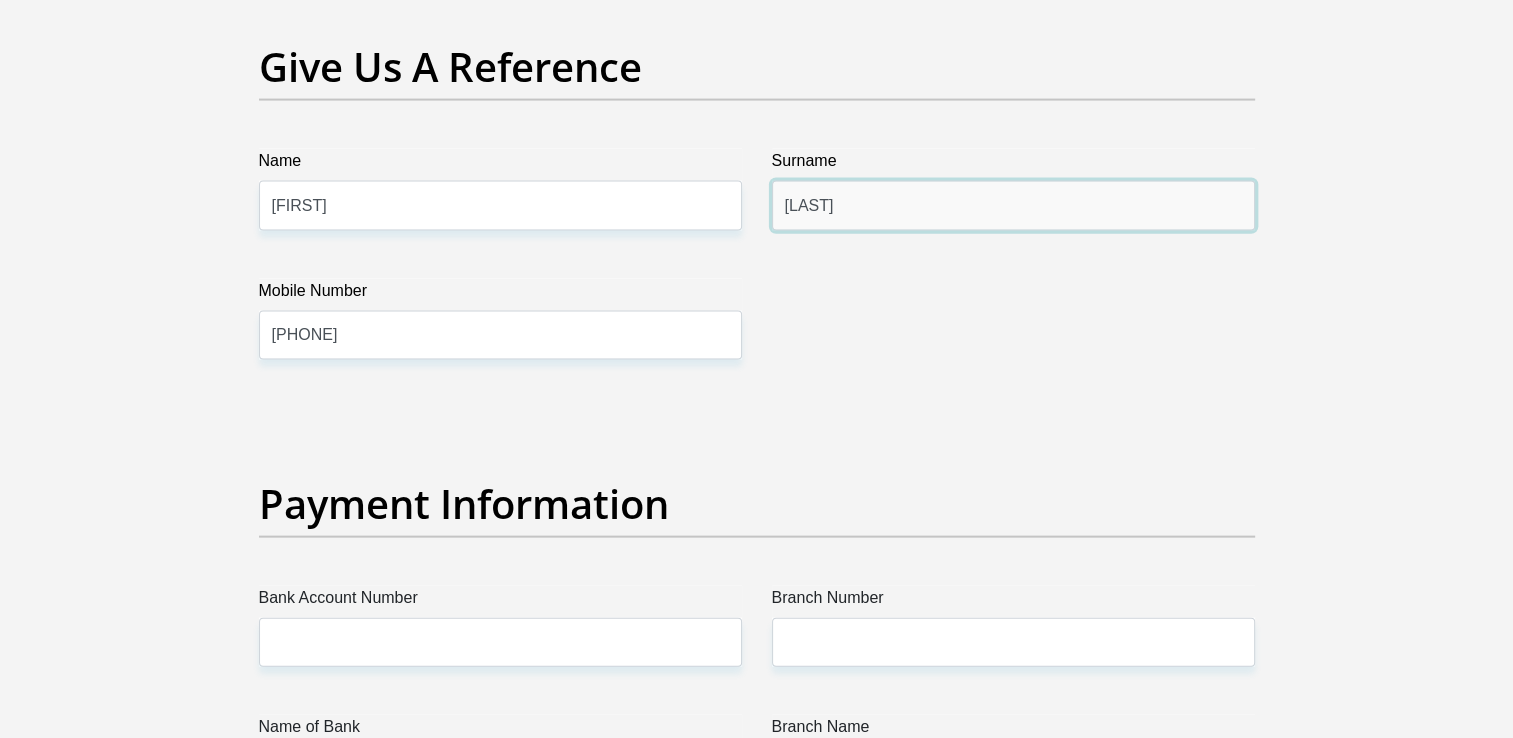 drag, startPoint x: 840, startPoint y: 206, endPoint x: 776, endPoint y: 208, distance: 64.03124 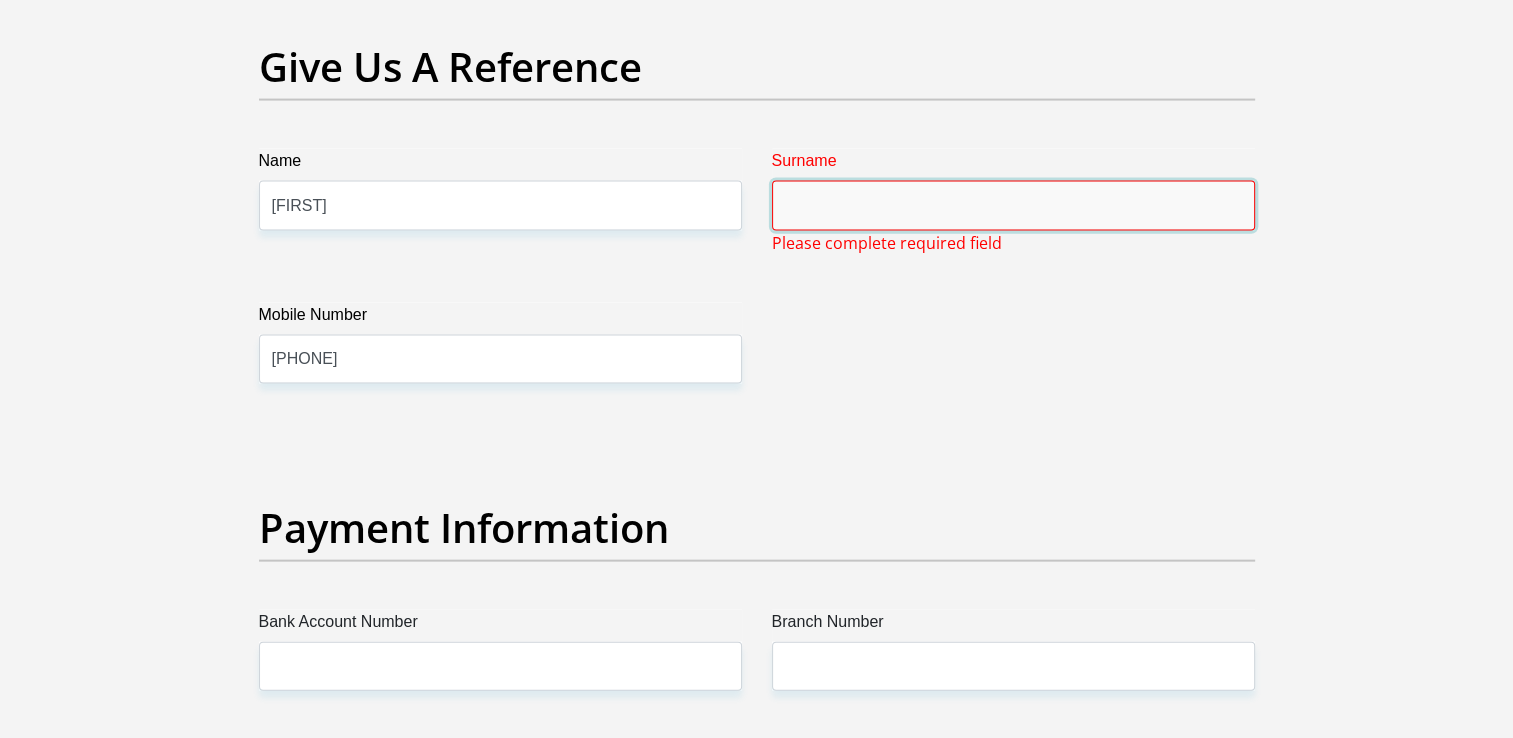 paste on "20,224.55" 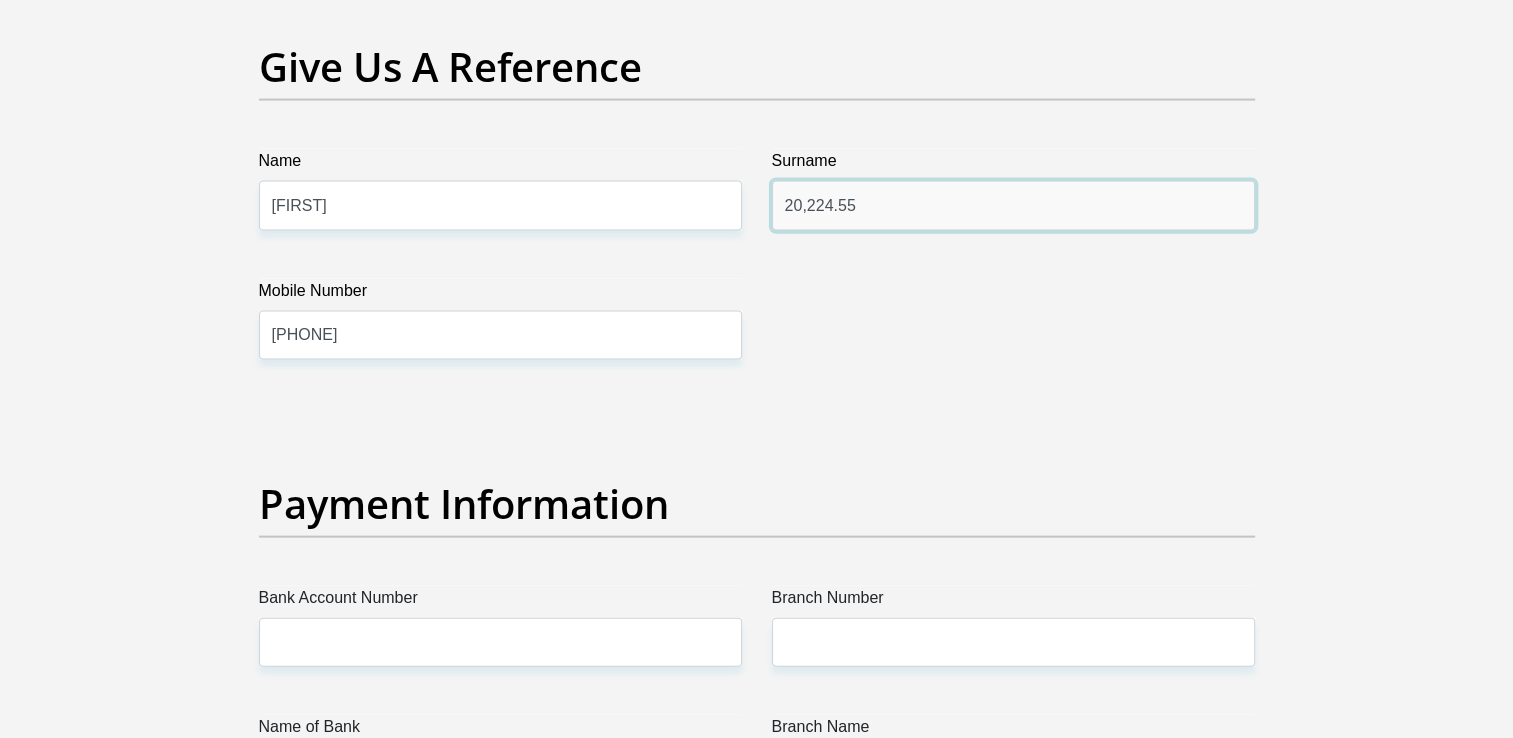 drag, startPoint x: 854, startPoint y: 201, endPoint x: 772, endPoint y: 206, distance: 82.1523 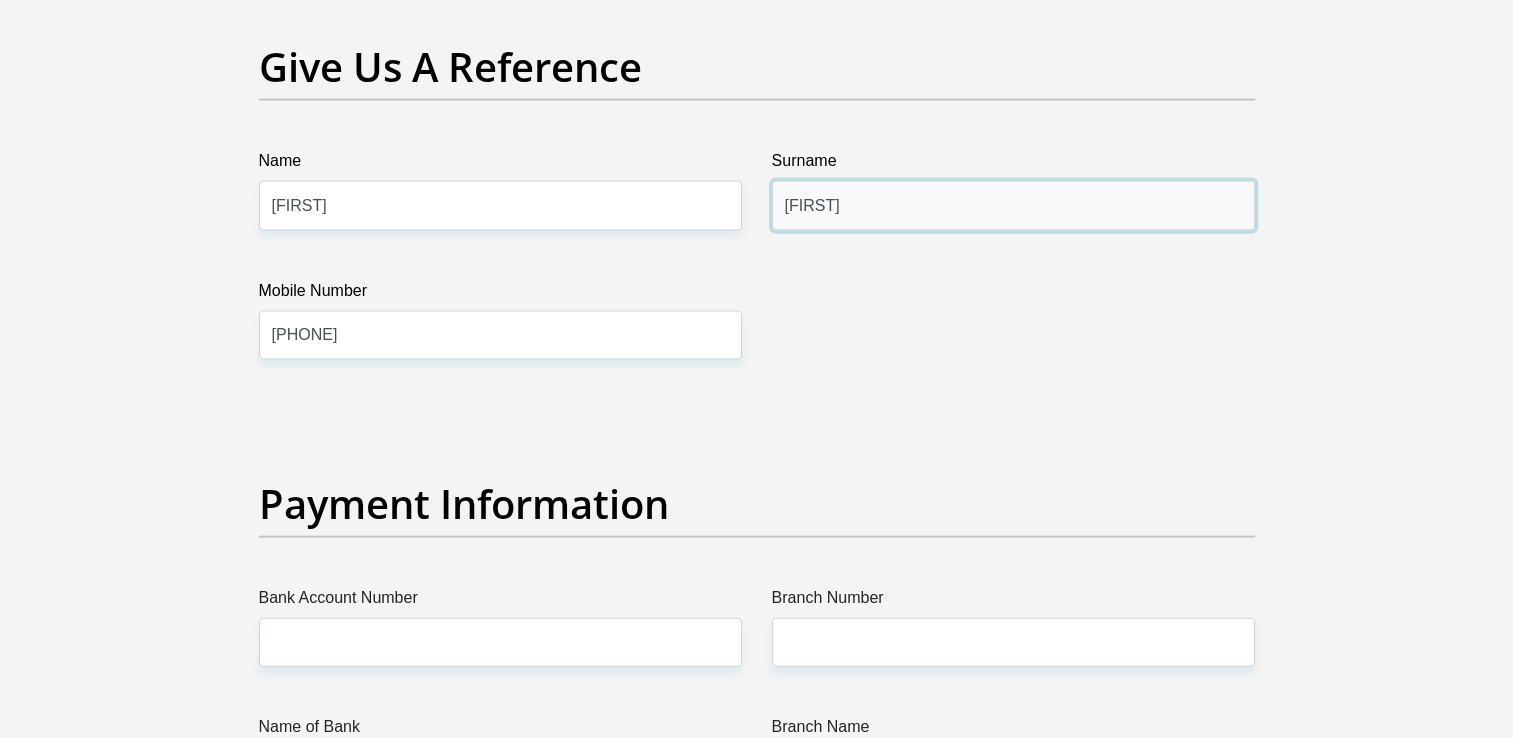 type on "[FIRST]" 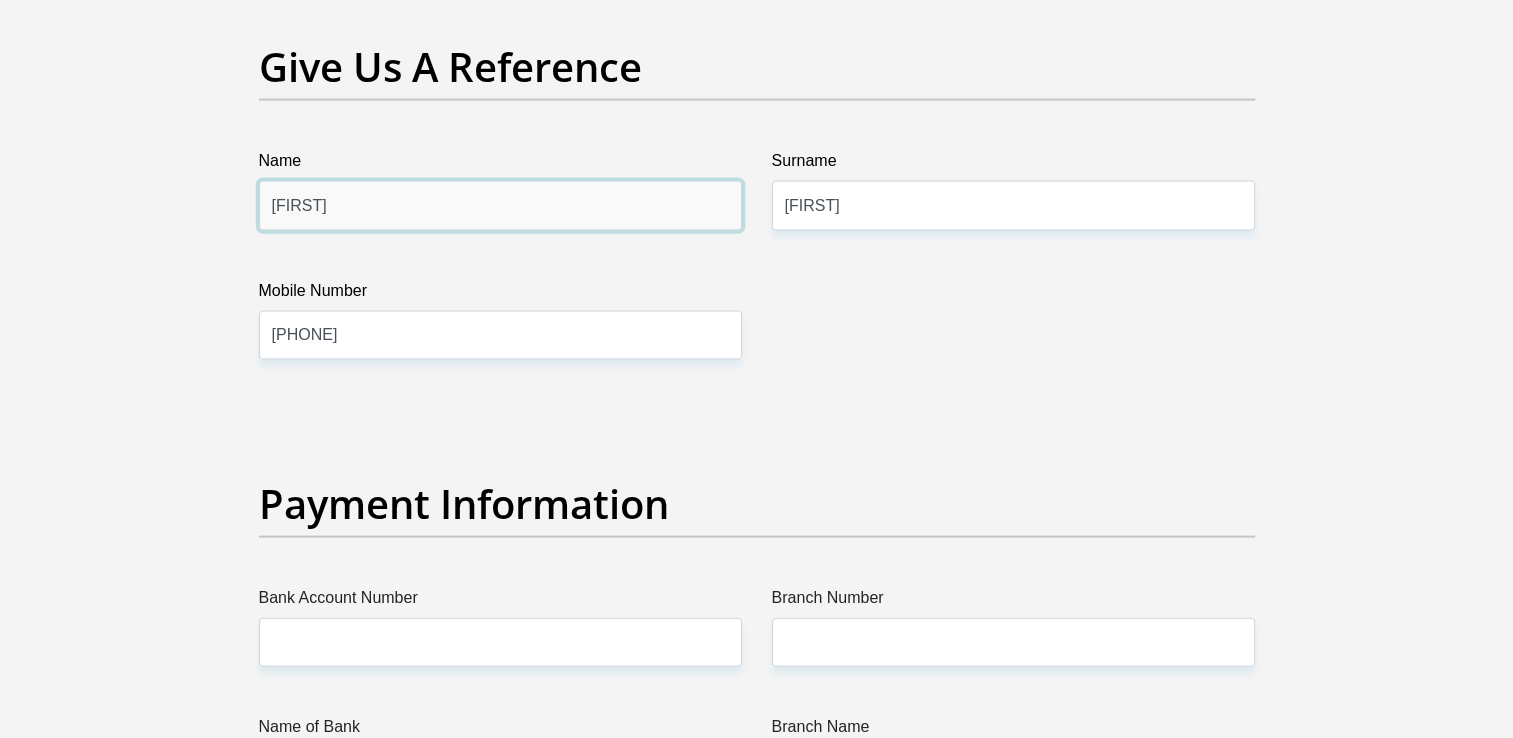 click on "[FIRST]" at bounding box center (500, 205) 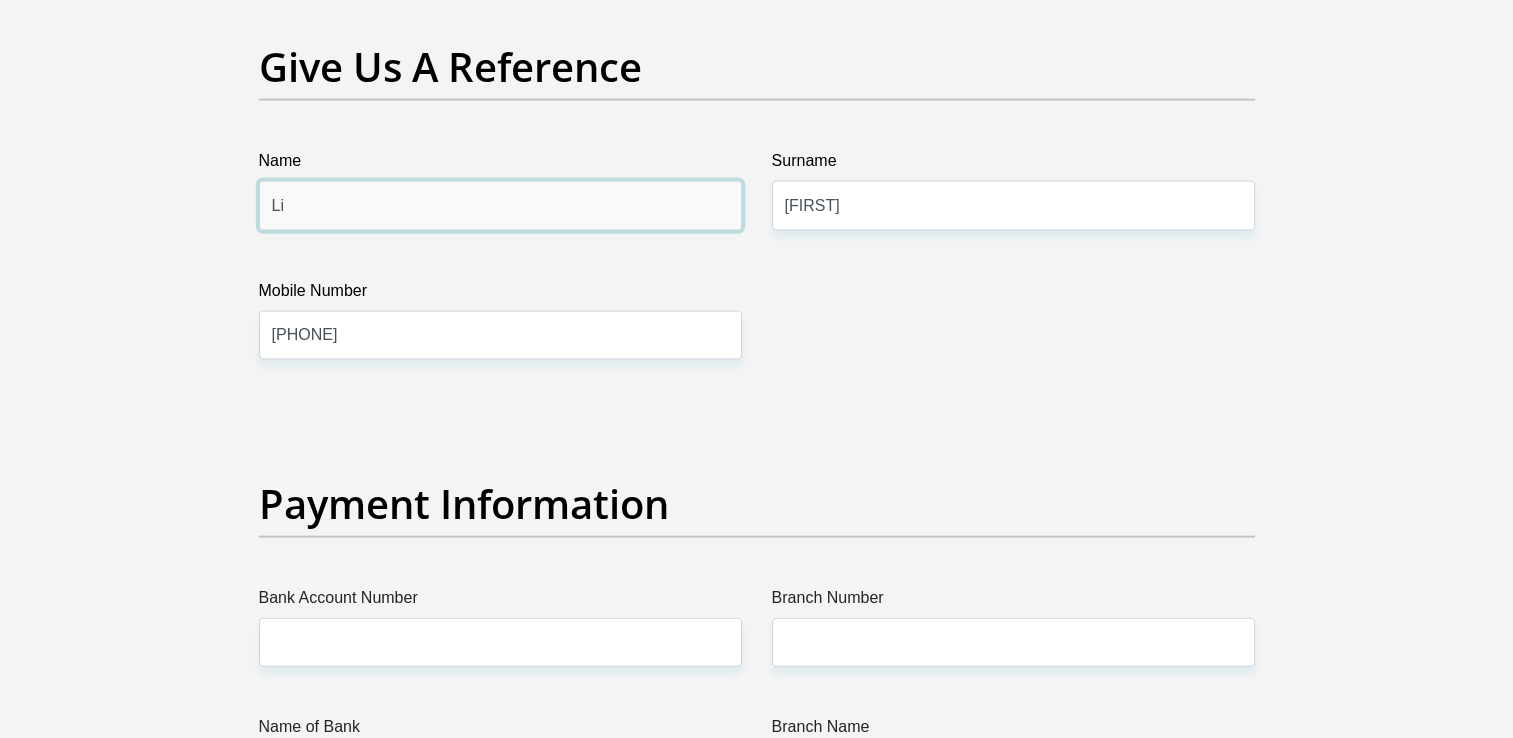 type on "L" 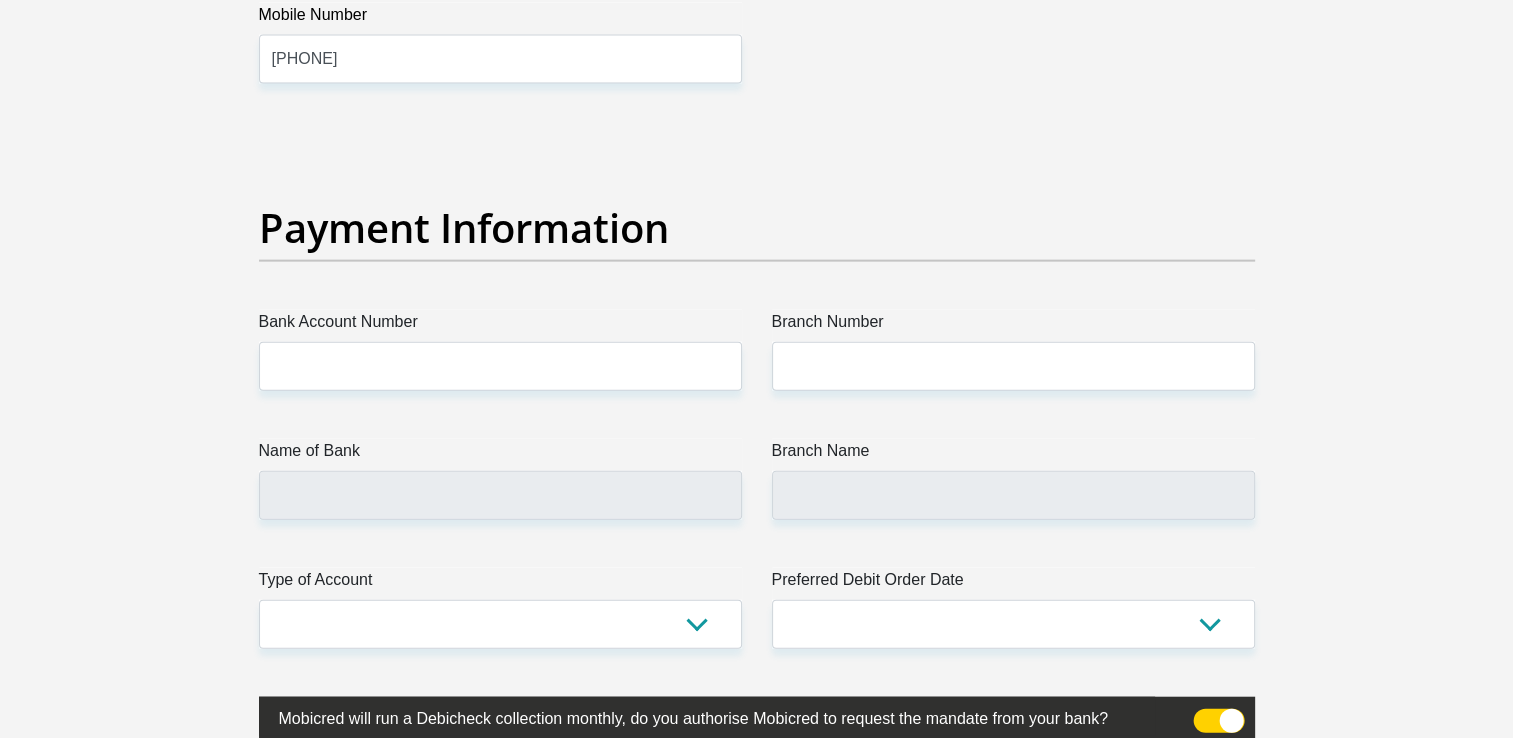 scroll, scrollTop: 4600, scrollLeft: 0, axis: vertical 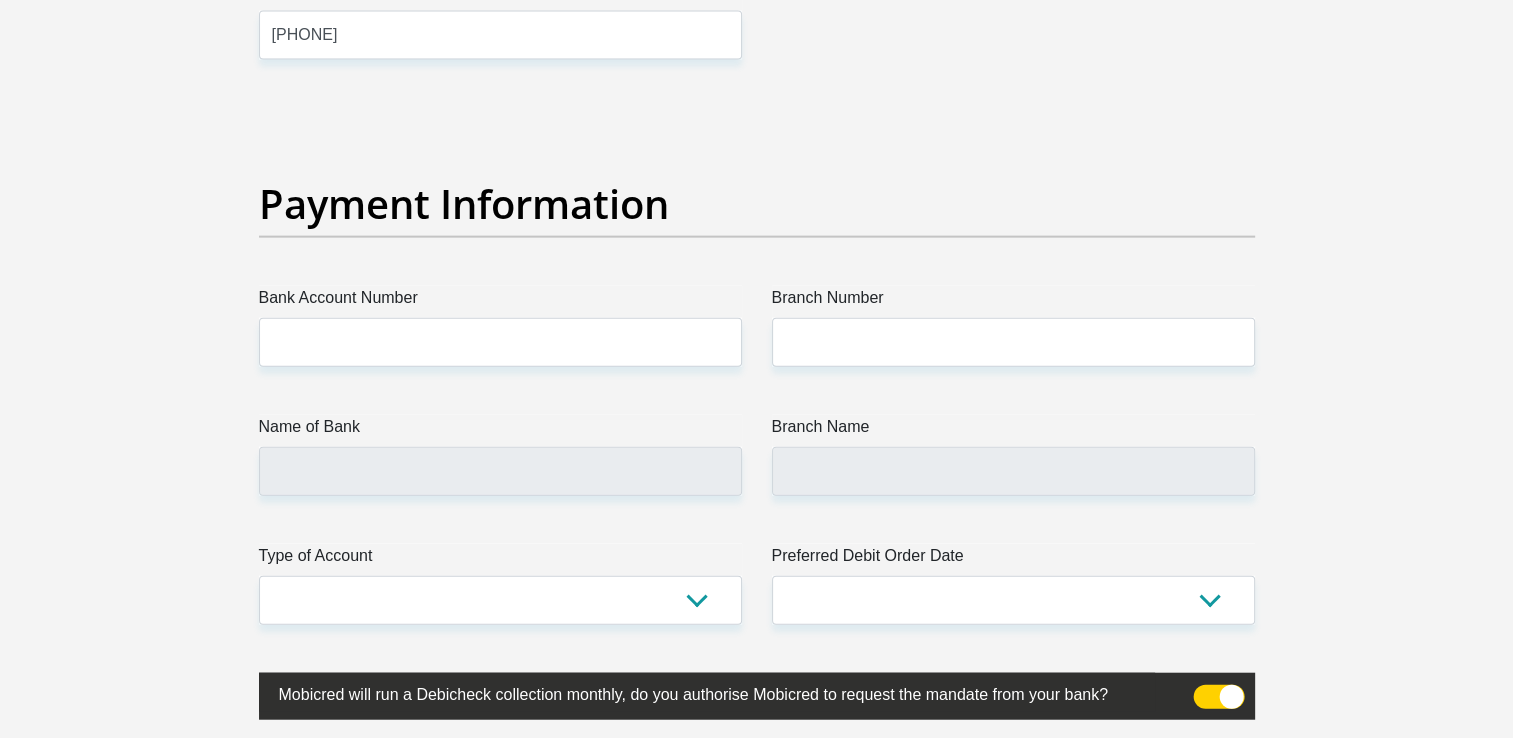 type on "[LAST]" 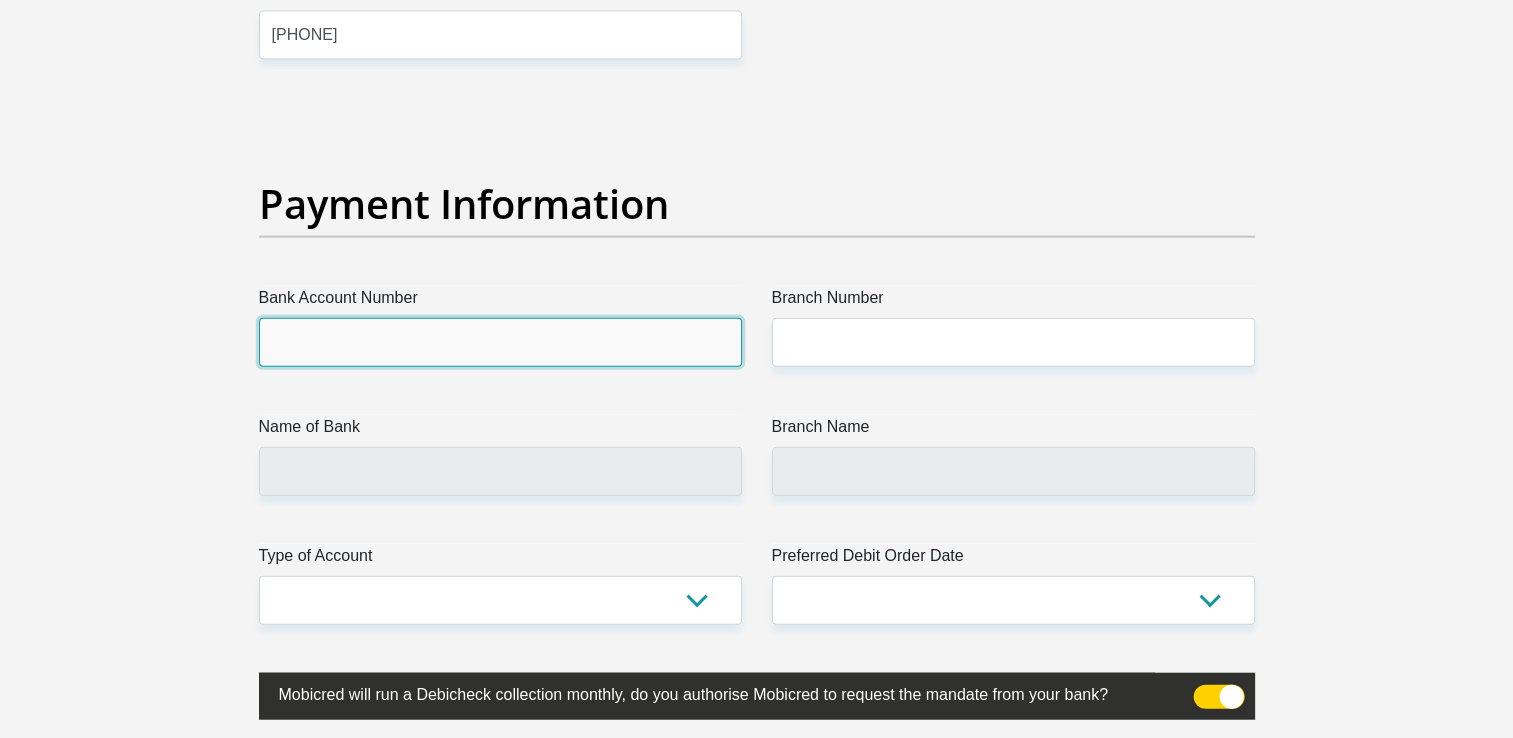 click on "Bank Account Number" at bounding box center (500, 342) 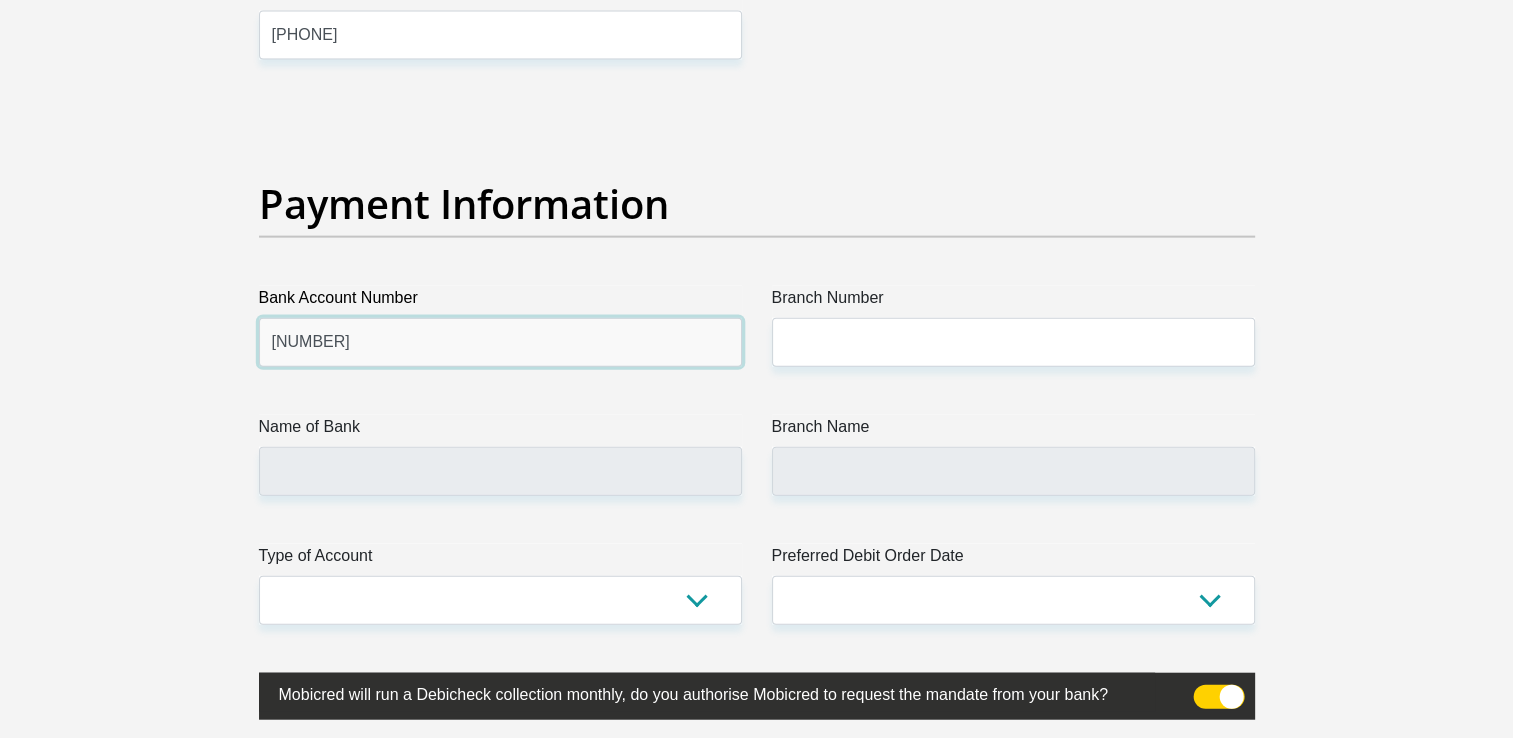 type on "[NUMBER]" 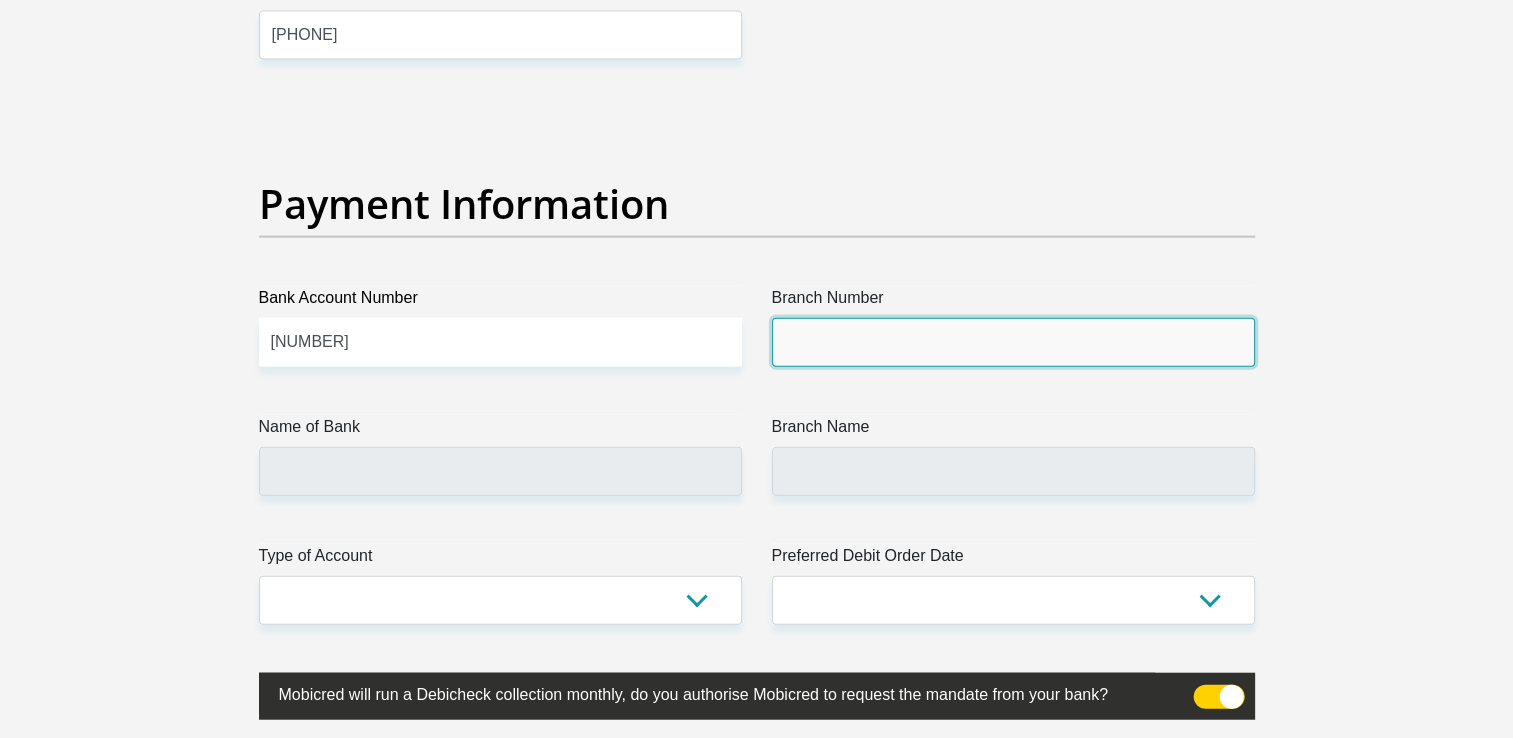 click on "Branch Number" at bounding box center [1013, 342] 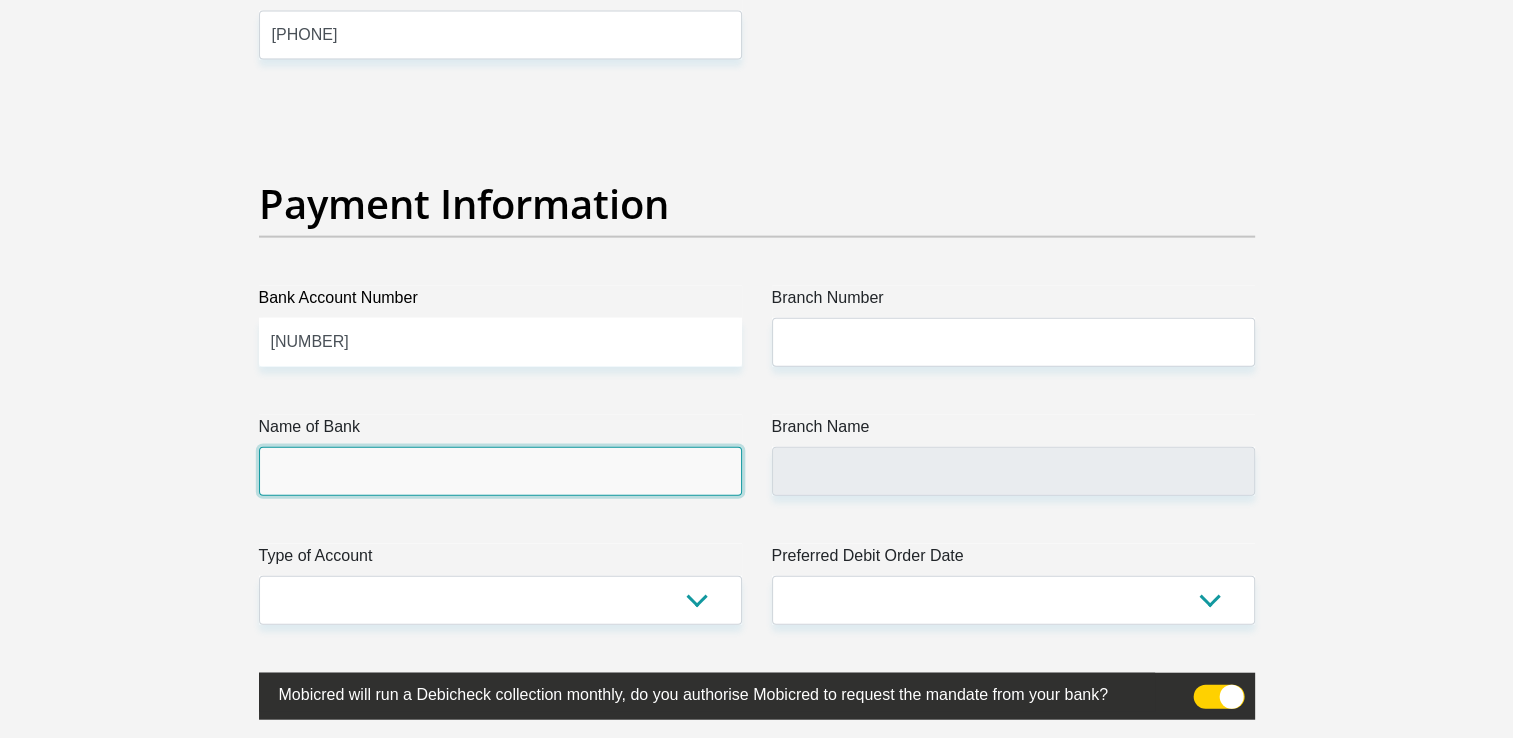 click on "Name of Bank" at bounding box center (500, 471) 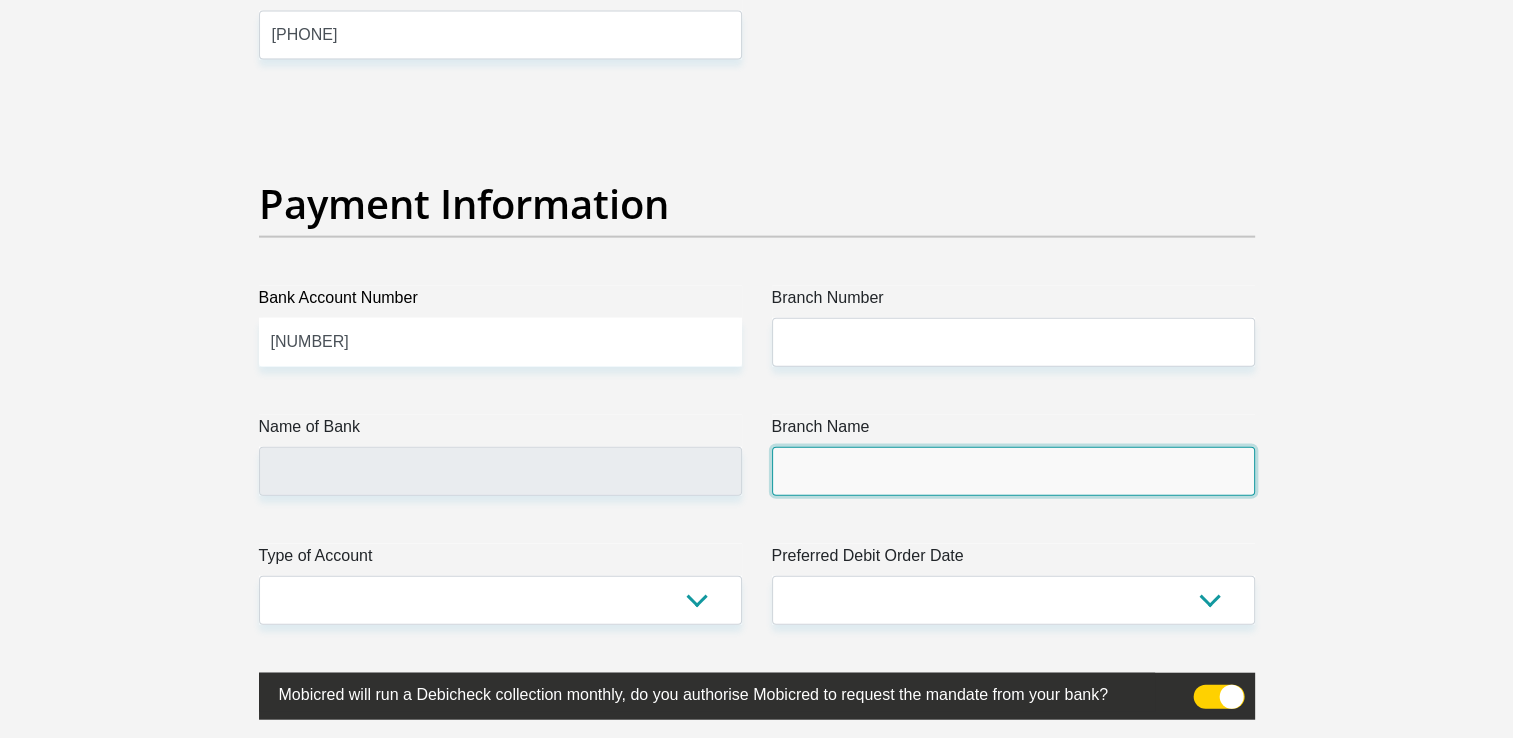 click on "Branch Name" at bounding box center [1013, 471] 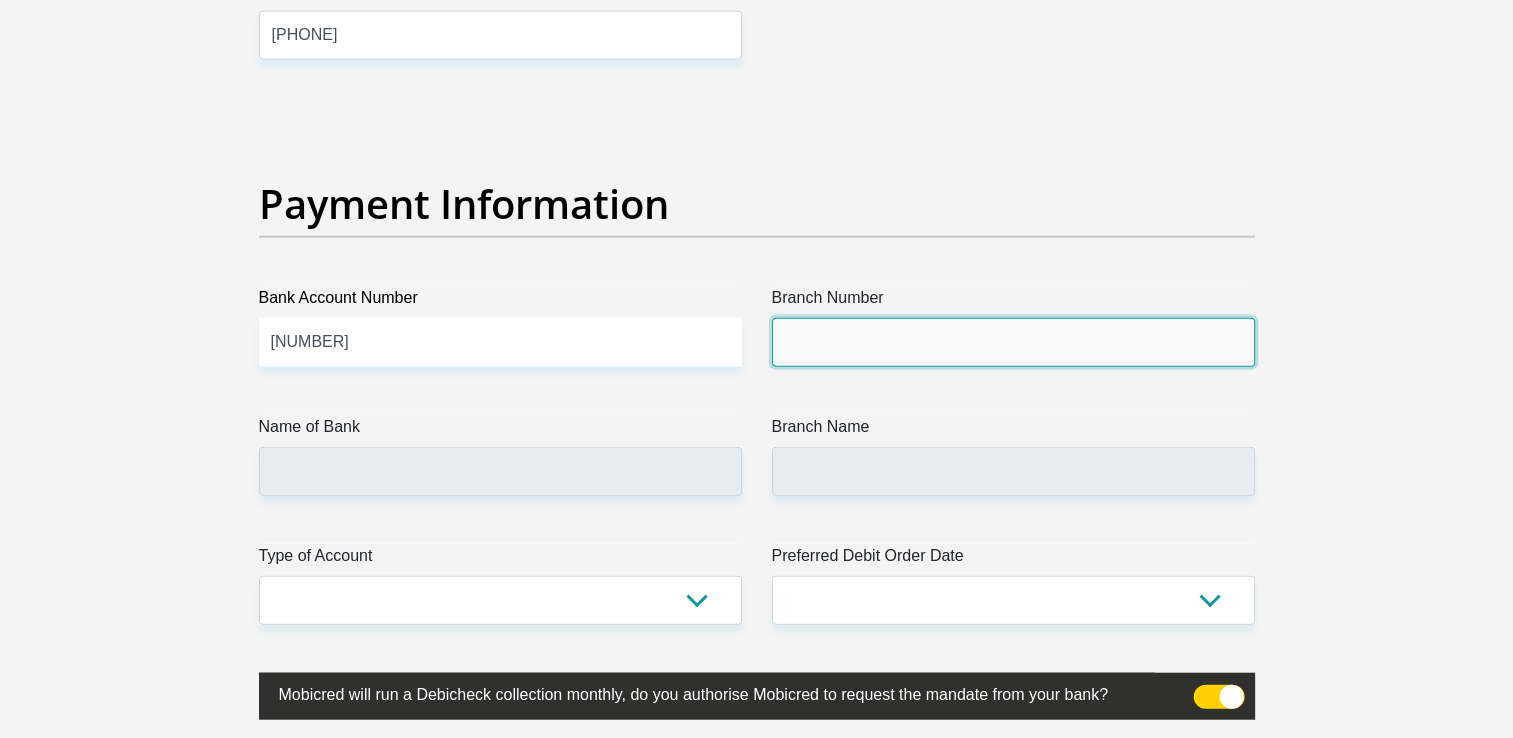 click on "Branch Number" at bounding box center (1013, 342) 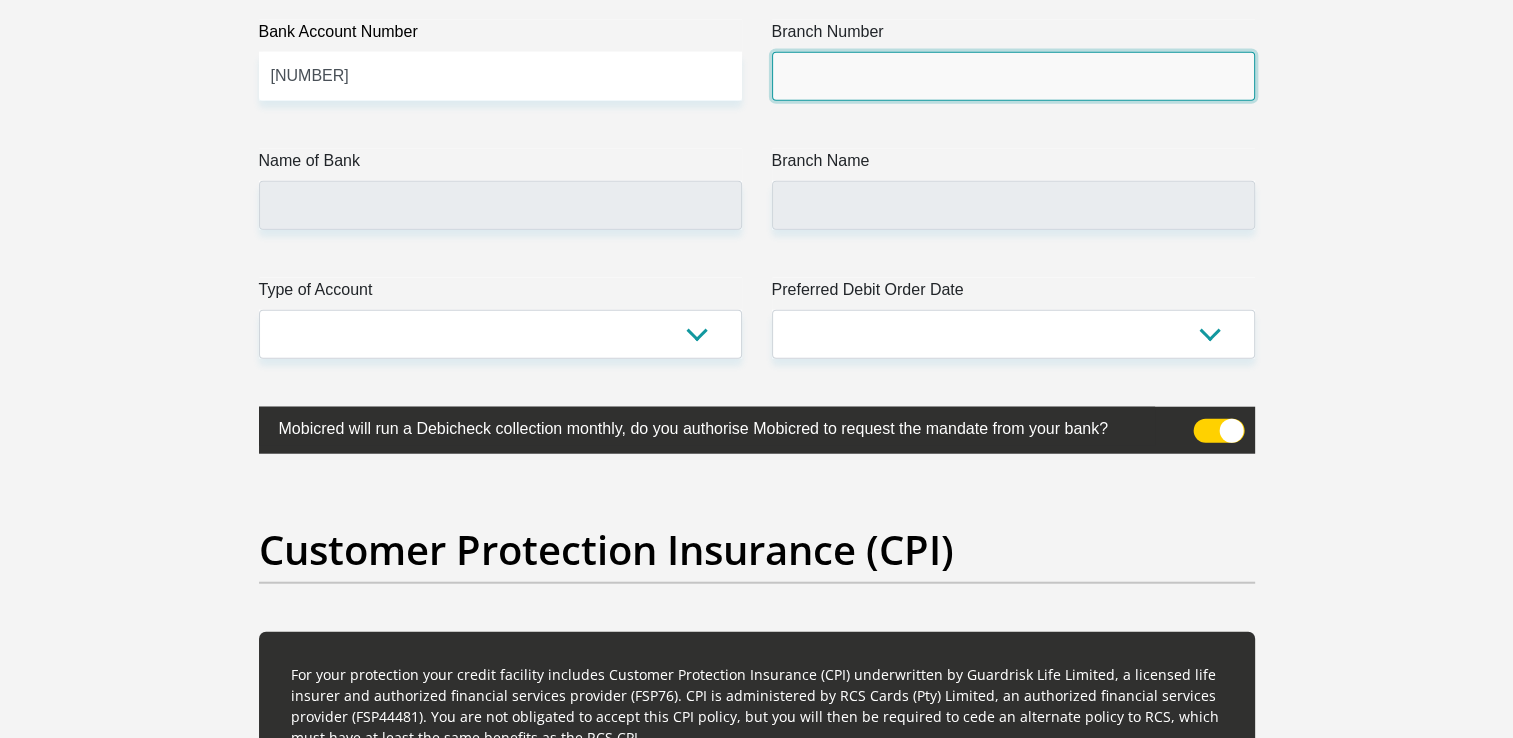 scroll, scrollTop: 4700, scrollLeft: 0, axis: vertical 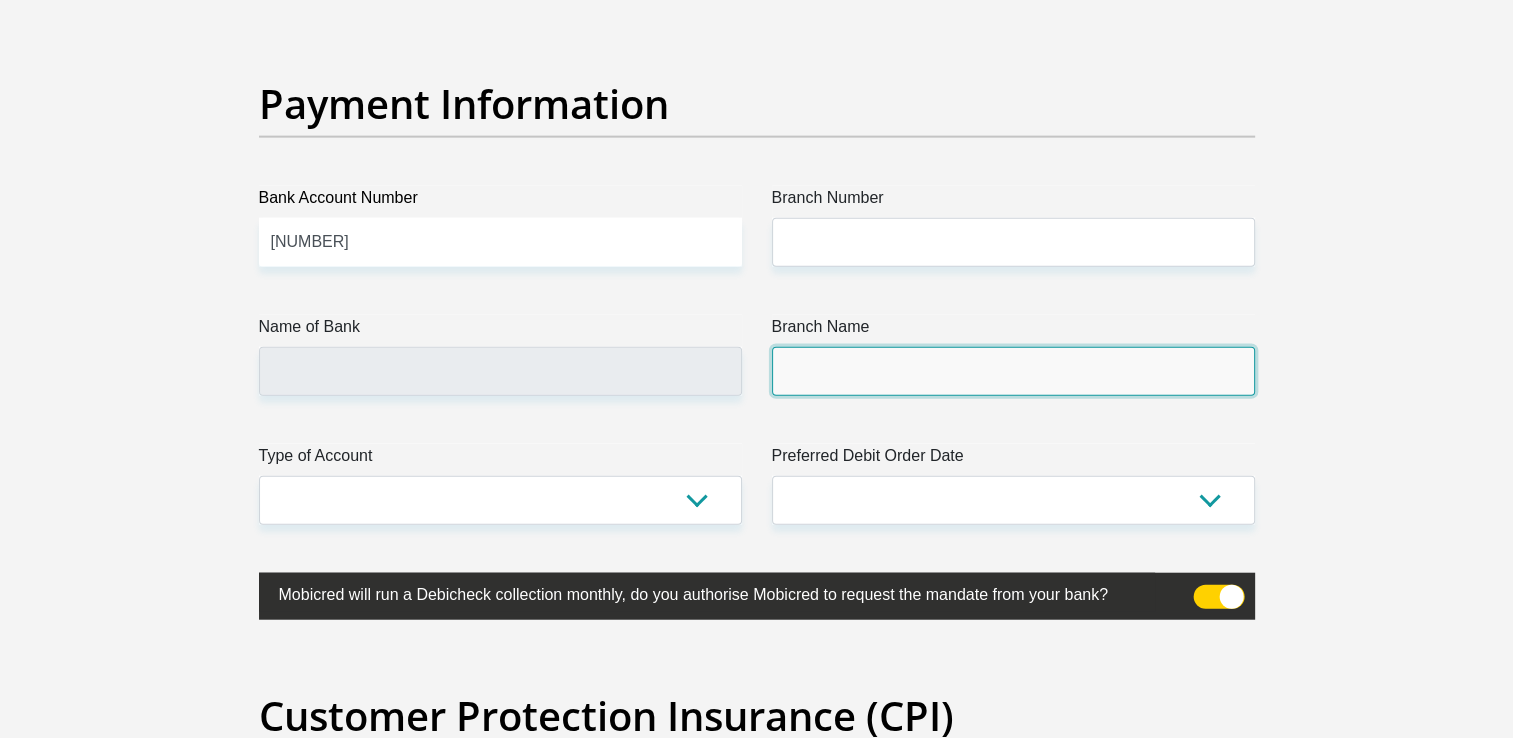 click on "Branch Name" at bounding box center [1013, 371] 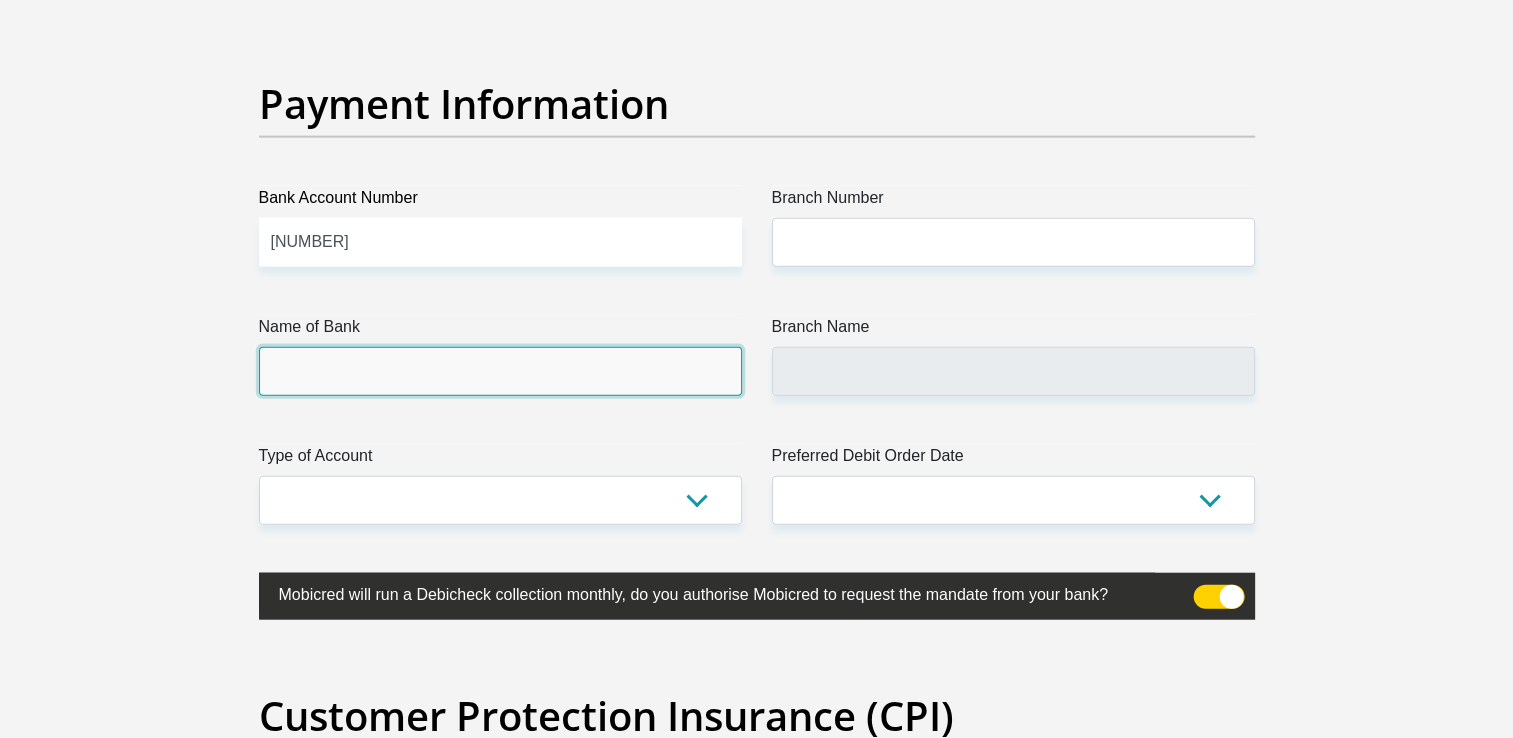 click on "Name of Bank" at bounding box center (500, 371) 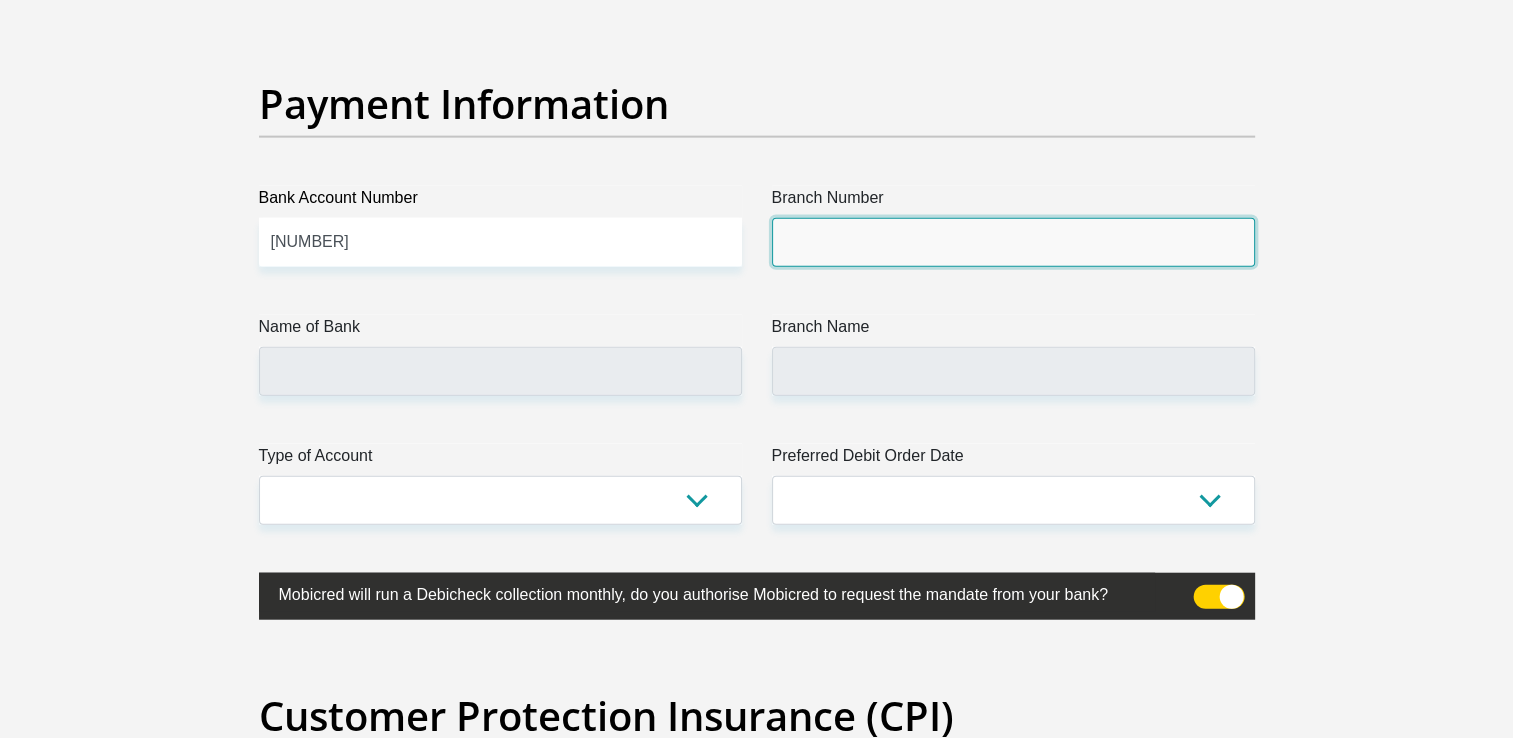 click on "Branch Number" at bounding box center (1013, 242) 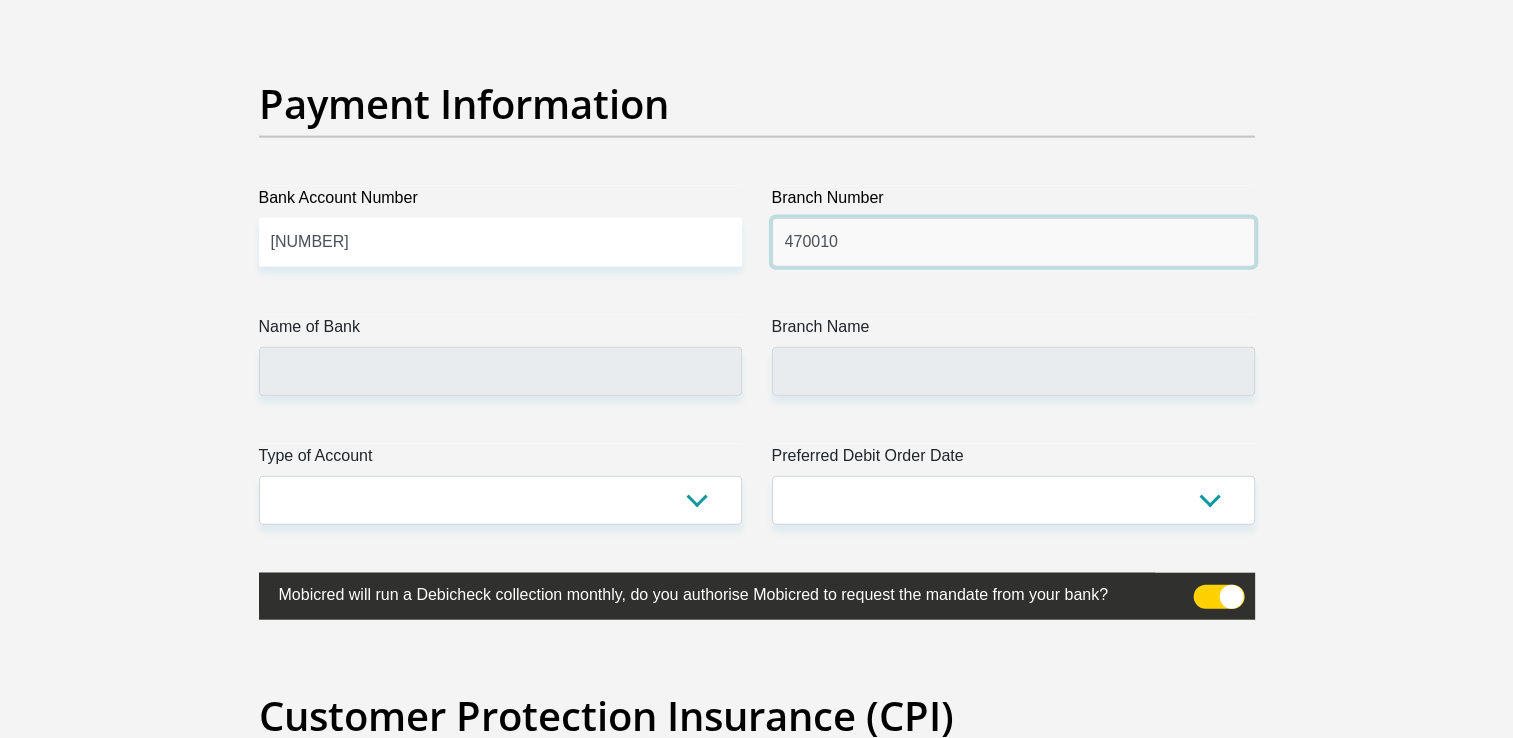 type on "470010" 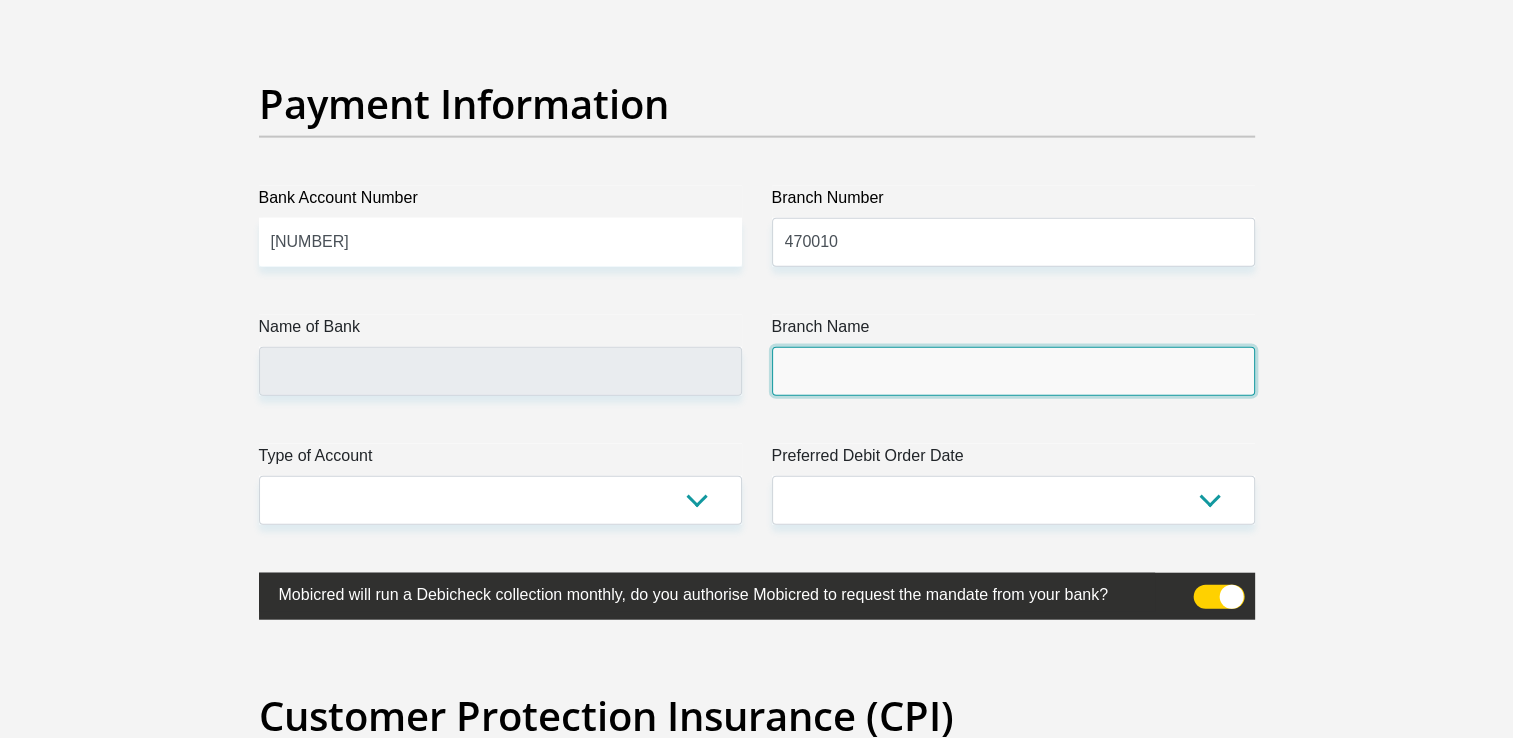 click on "Branch Name" at bounding box center (1013, 371) 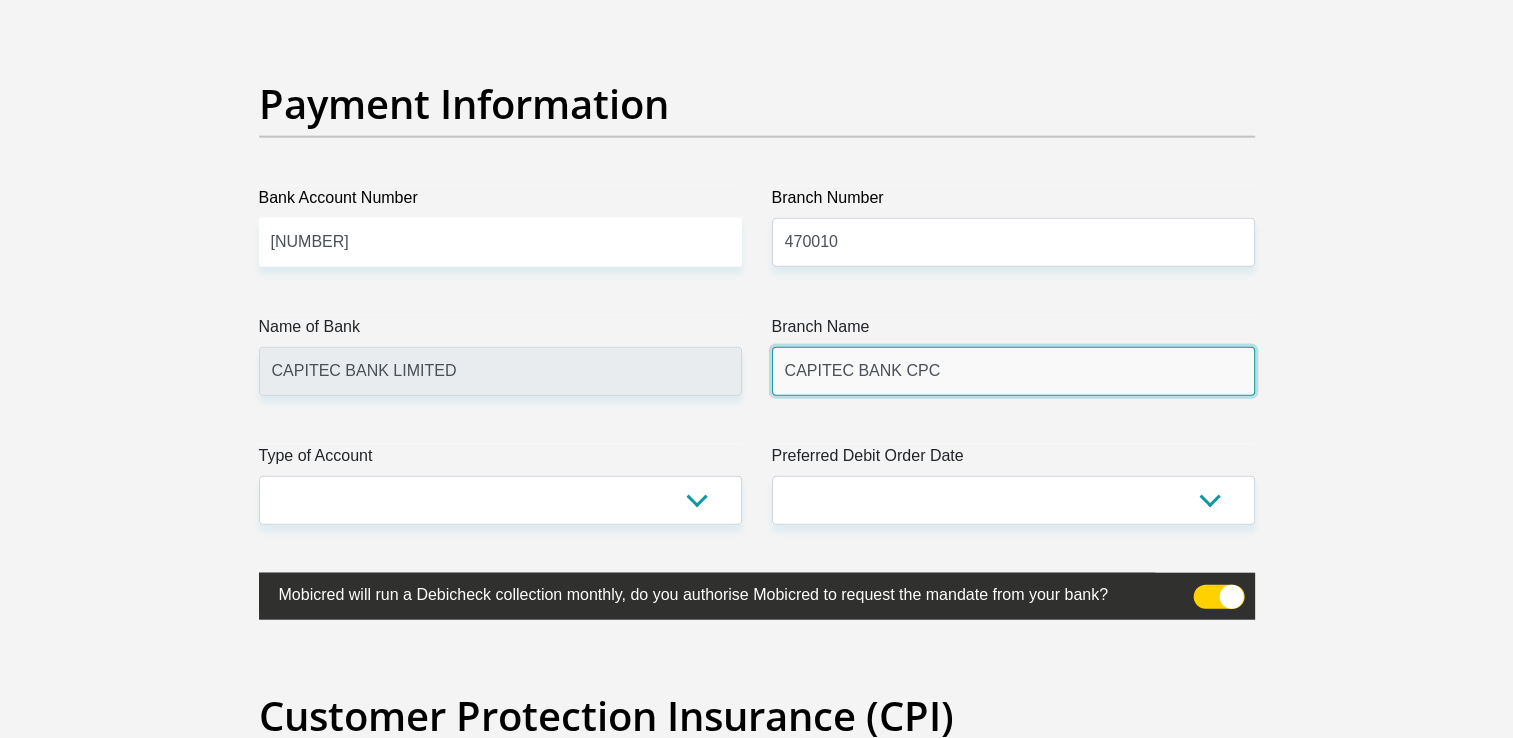scroll, scrollTop: 4800, scrollLeft: 0, axis: vertical 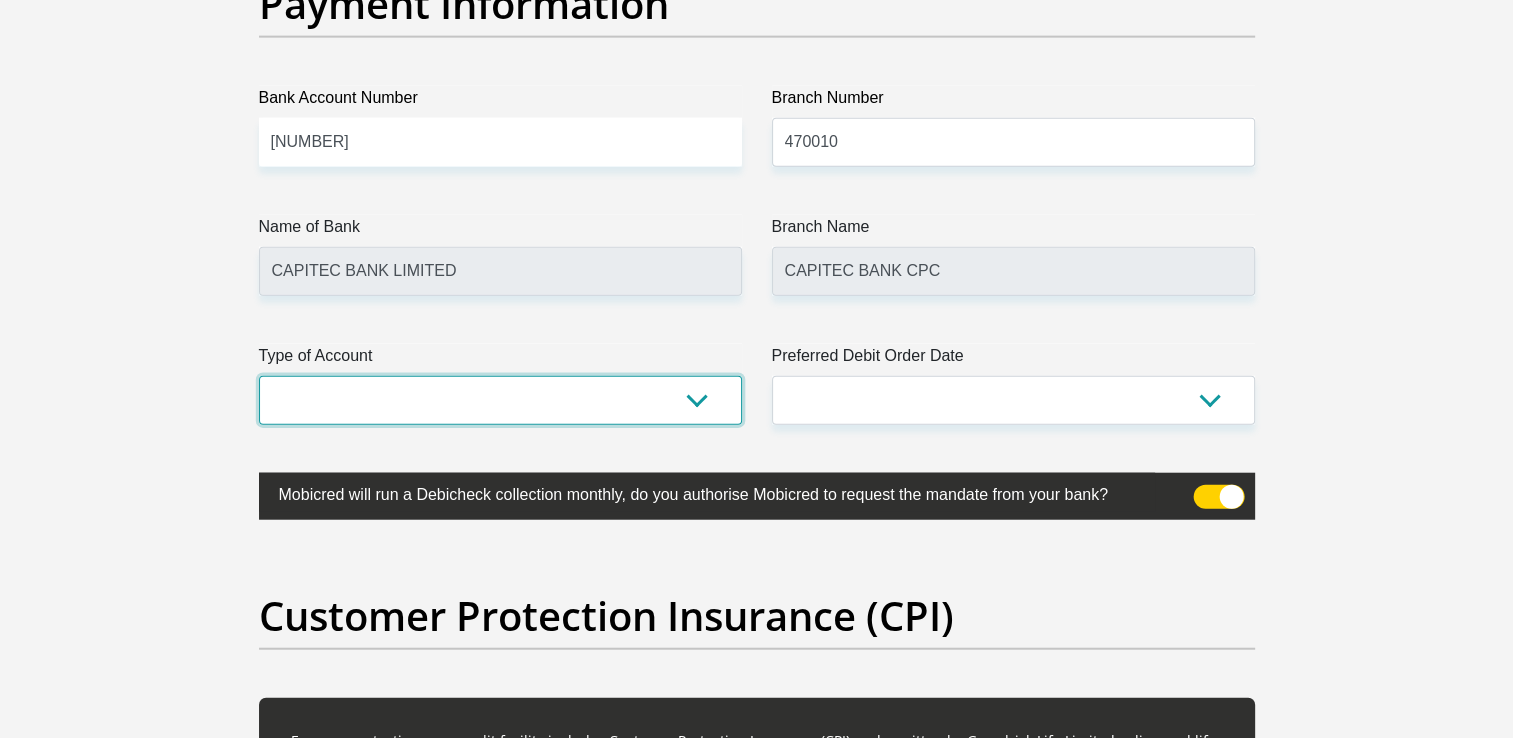 click on "Cheque
Savings" at bounding box center (500, 400) 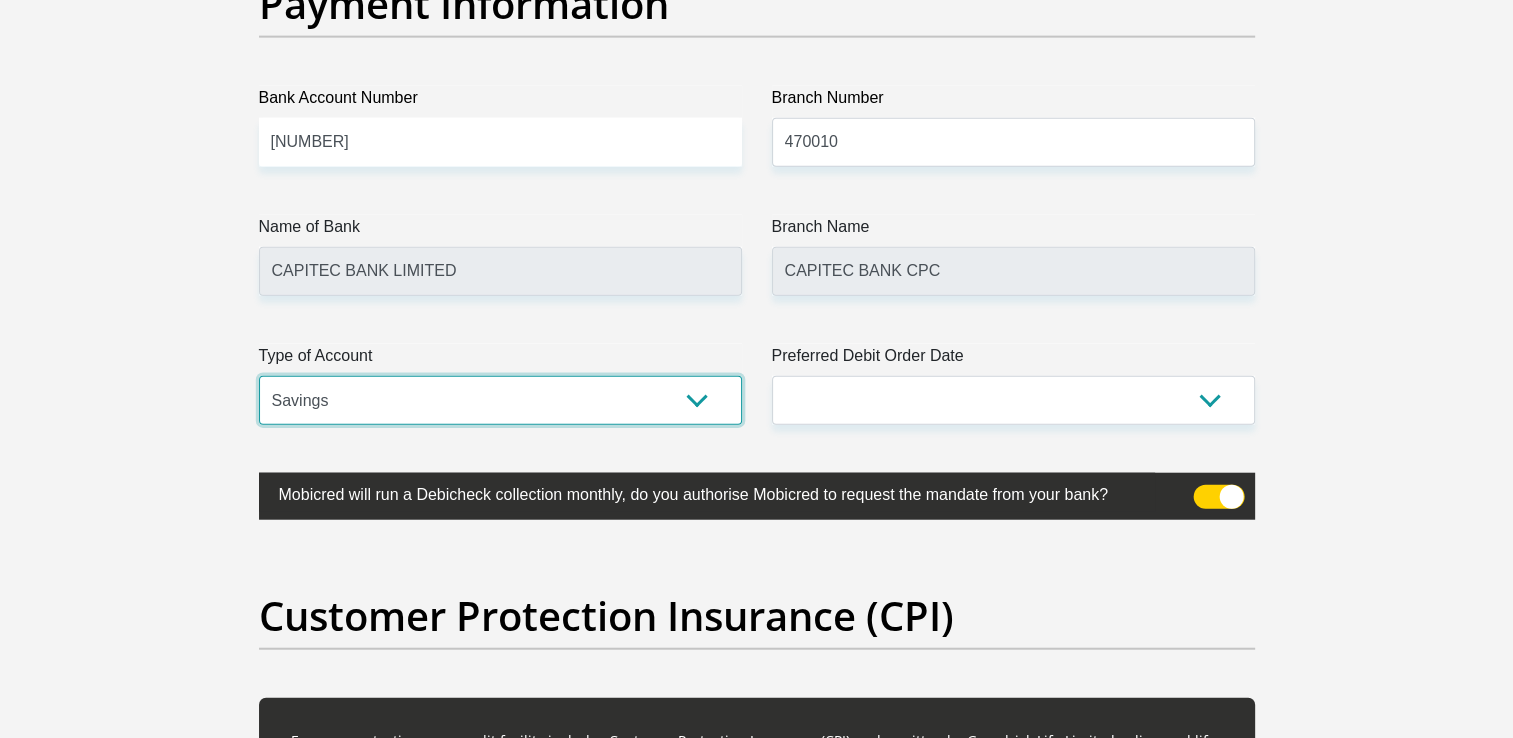 click on "Cheque
Savings" at bounding box center (500, 400) 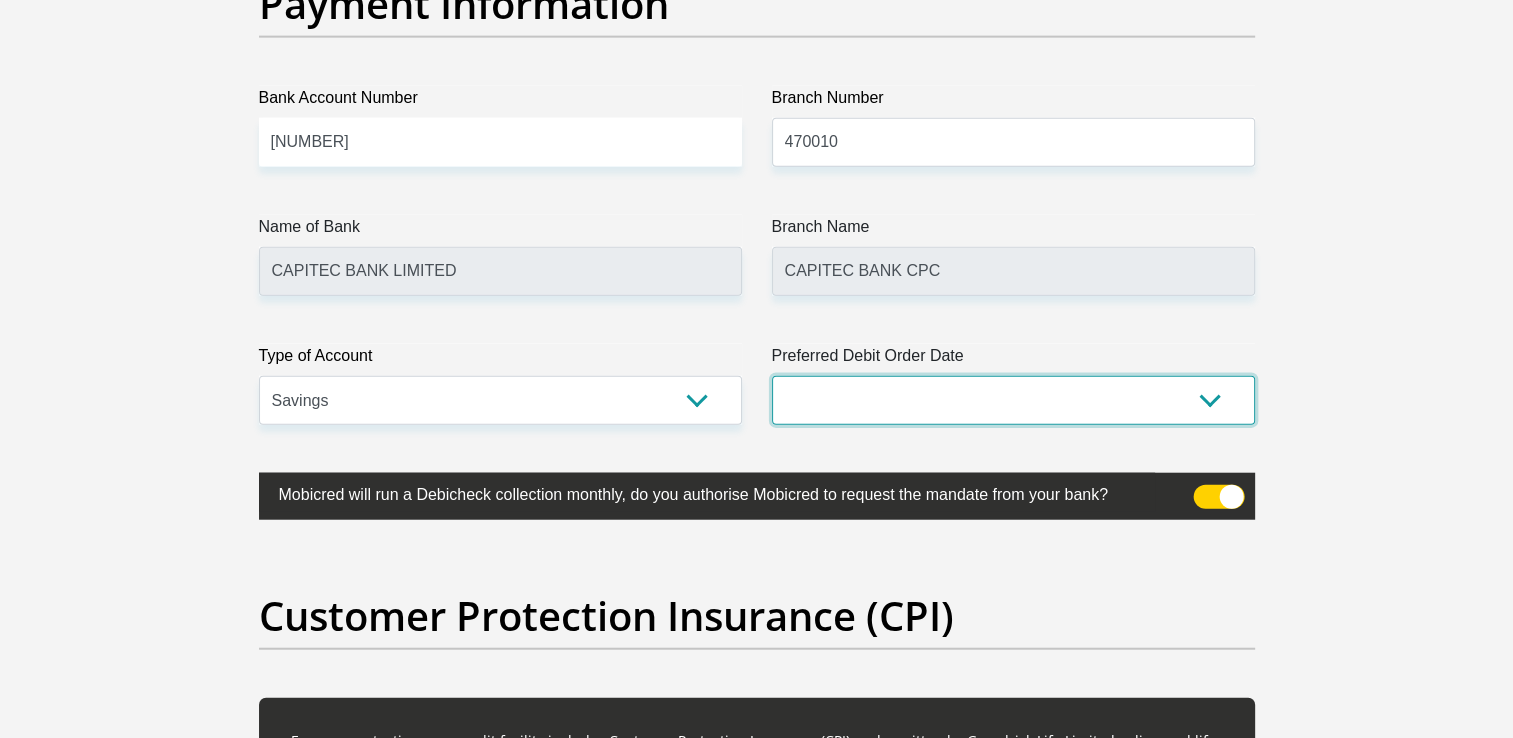 click on "1st
2nd
3rd
4th
5th
7th
18th
19th
20th
21st
22nd
23rd
24th
25th
26th
27th
28th
29th
30th" at bounding box center [1013, 400] 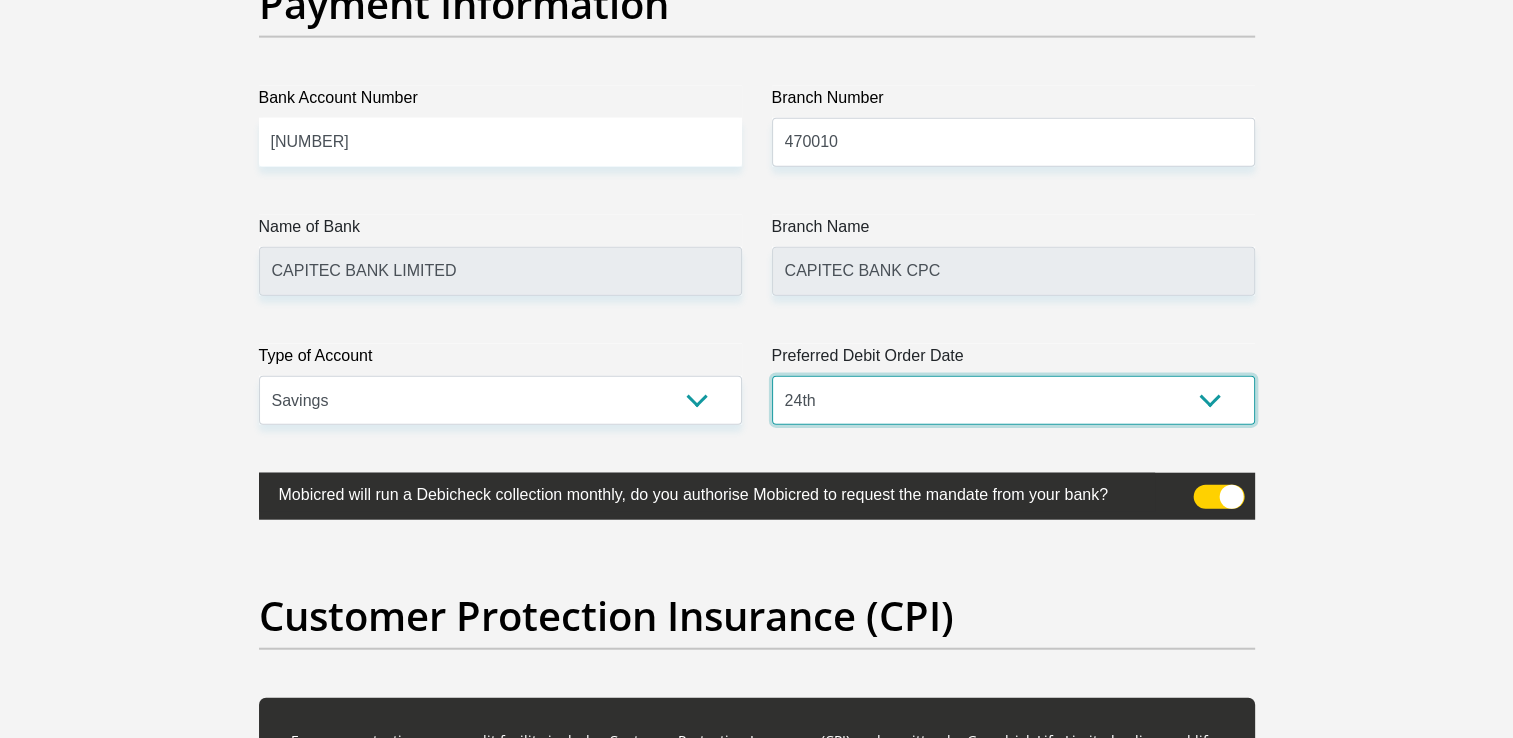click on "1st
2nd
3rd
4th
5th
7th
18th
19th
20th
21st
22nd
23rd
24th
25th
26th
27th
28th
29th
30th" at bounding box center (1013, 400) 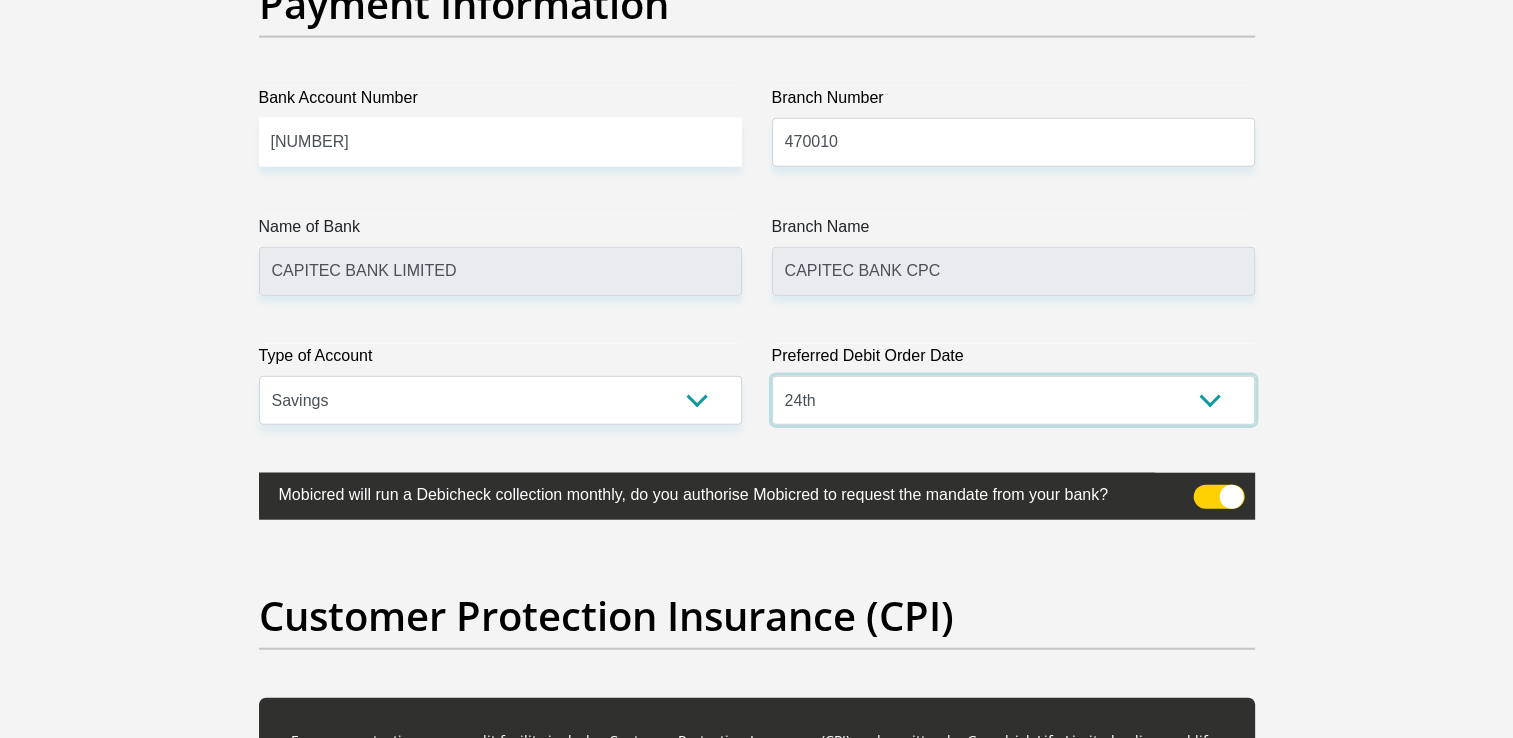 click on "1st
2nd
3rd
4th
5th
7th
18th
19th
20th
21st
22nd
23rd
24th
25th
26th
27th
28th
29th
30th" at bounding box center (1013, 400) 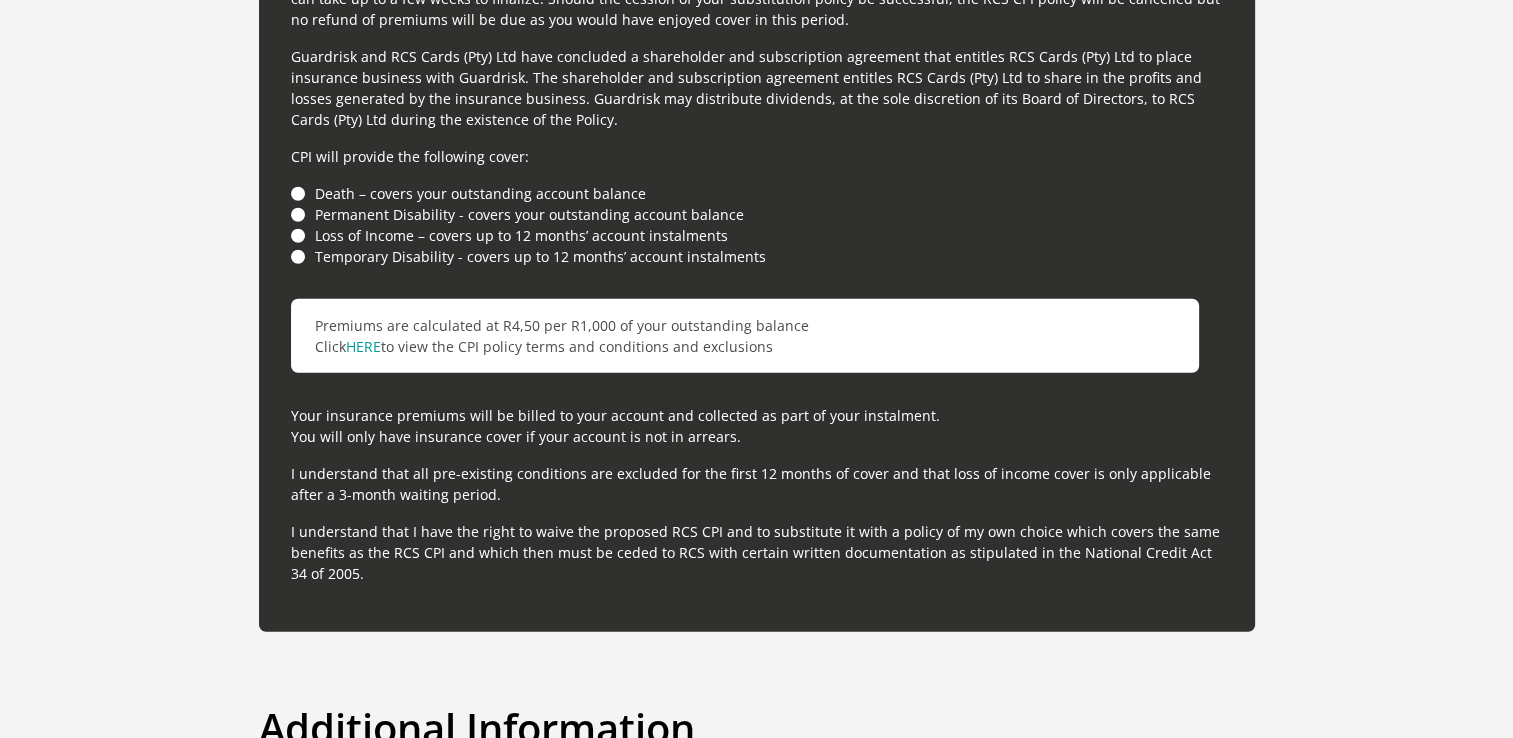 scroll, scrollTop: 5700, scrollLeft: 0, axis: vertical 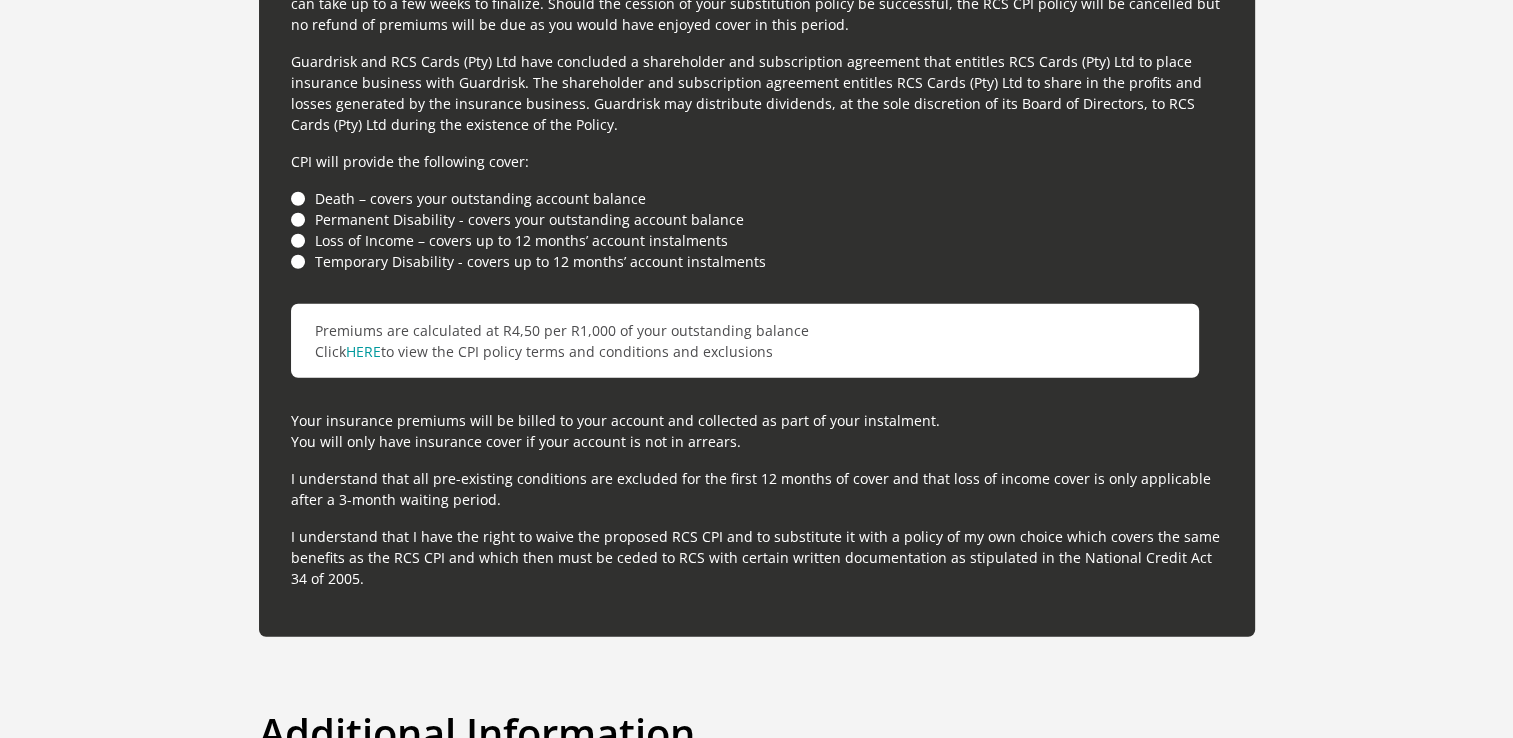click on "Death – covers your outstanding account balance" at bounding box center [757, 198] 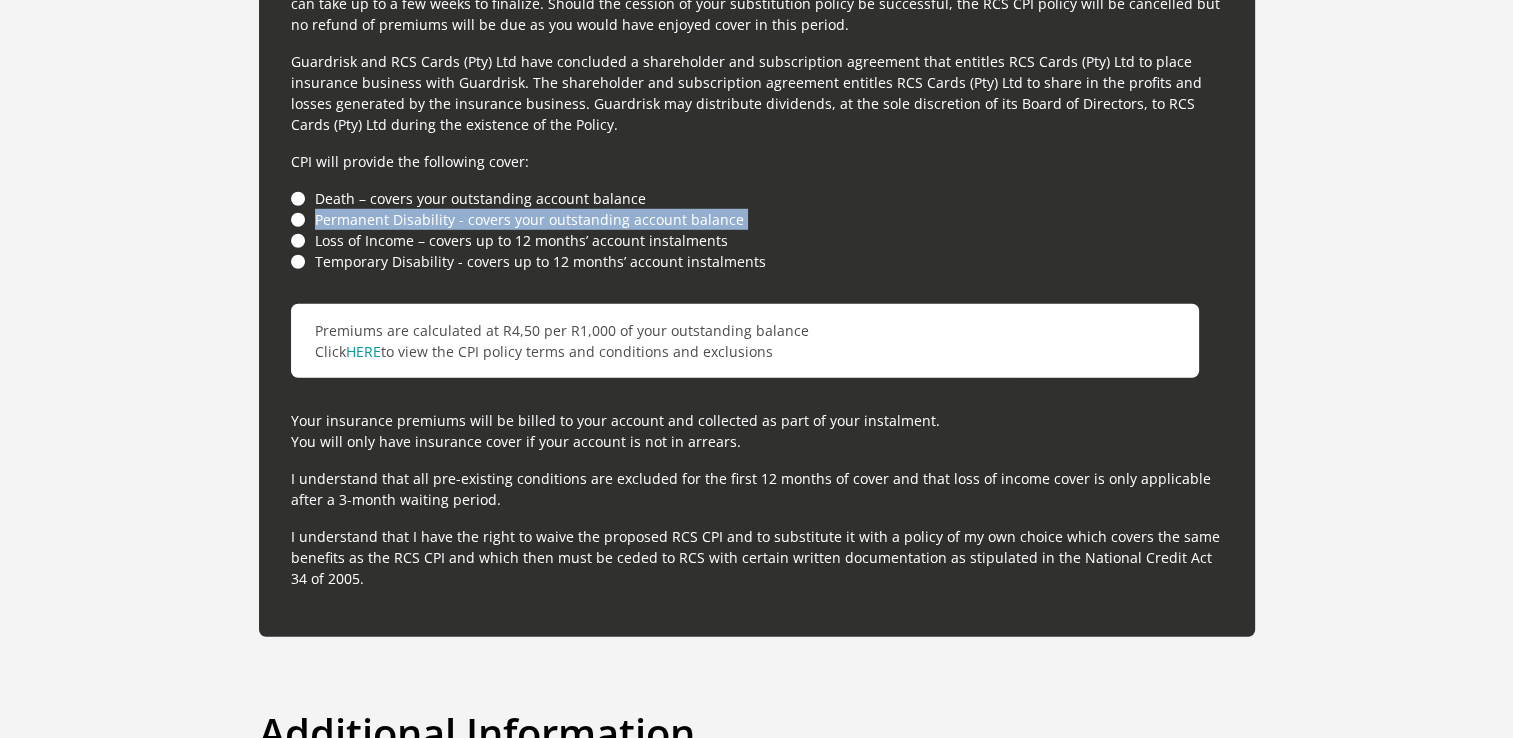 drag, startPoint x: 303, startPoint y: 231, endPoint x: 290, endPoint y: 247, distance: 20.615528 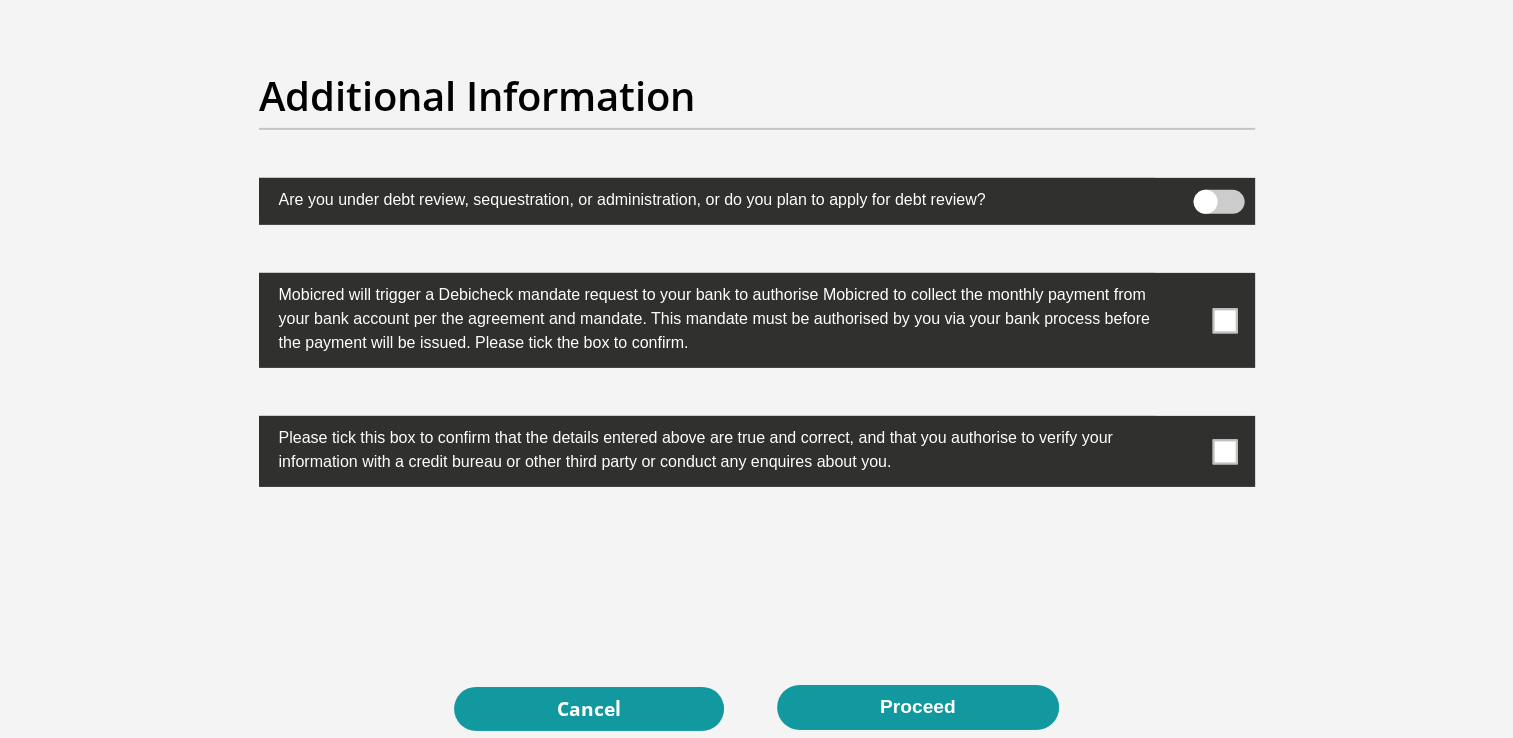 scroll, scrollTop: 6400, scrollLeft: 0, axis: vertical 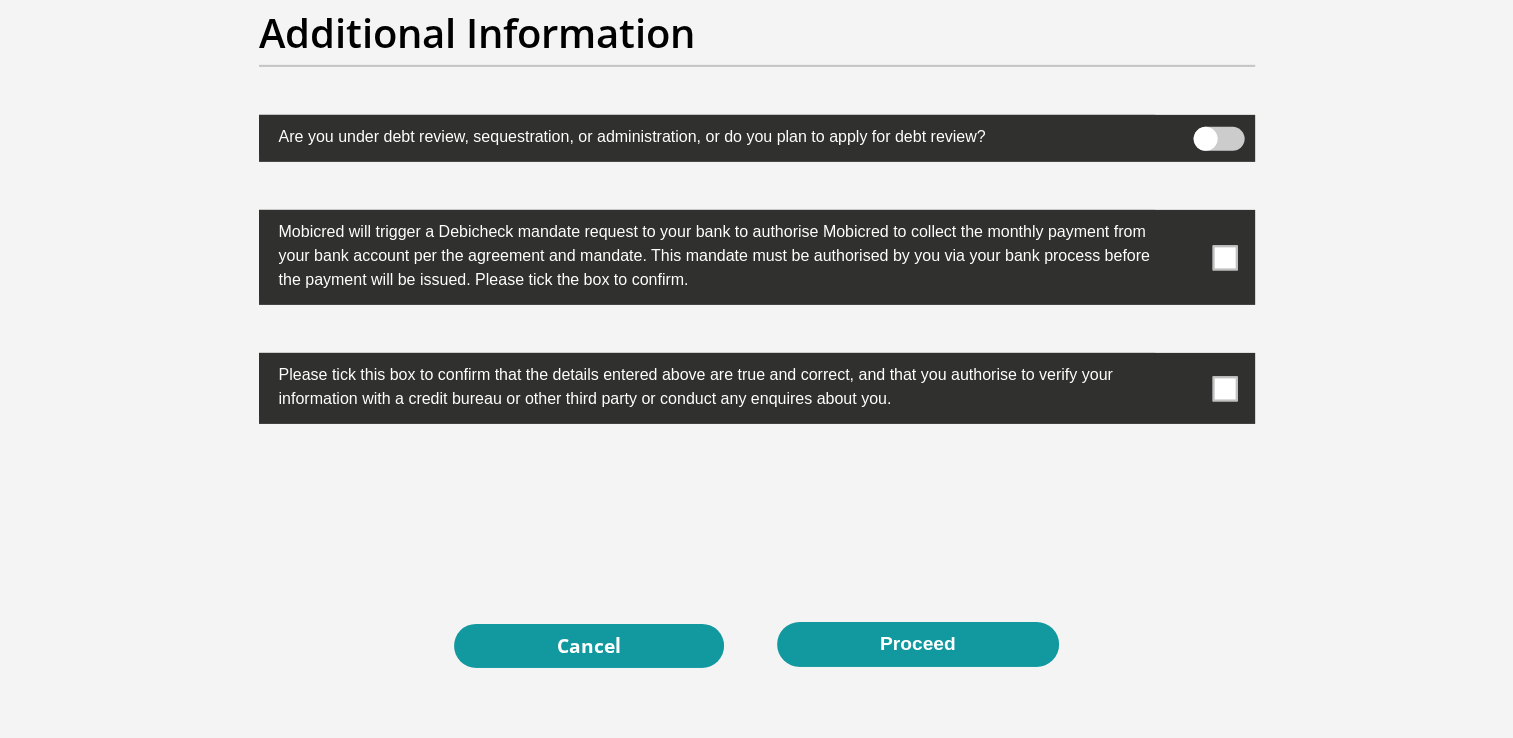 click at bounding box center (1224, 257) 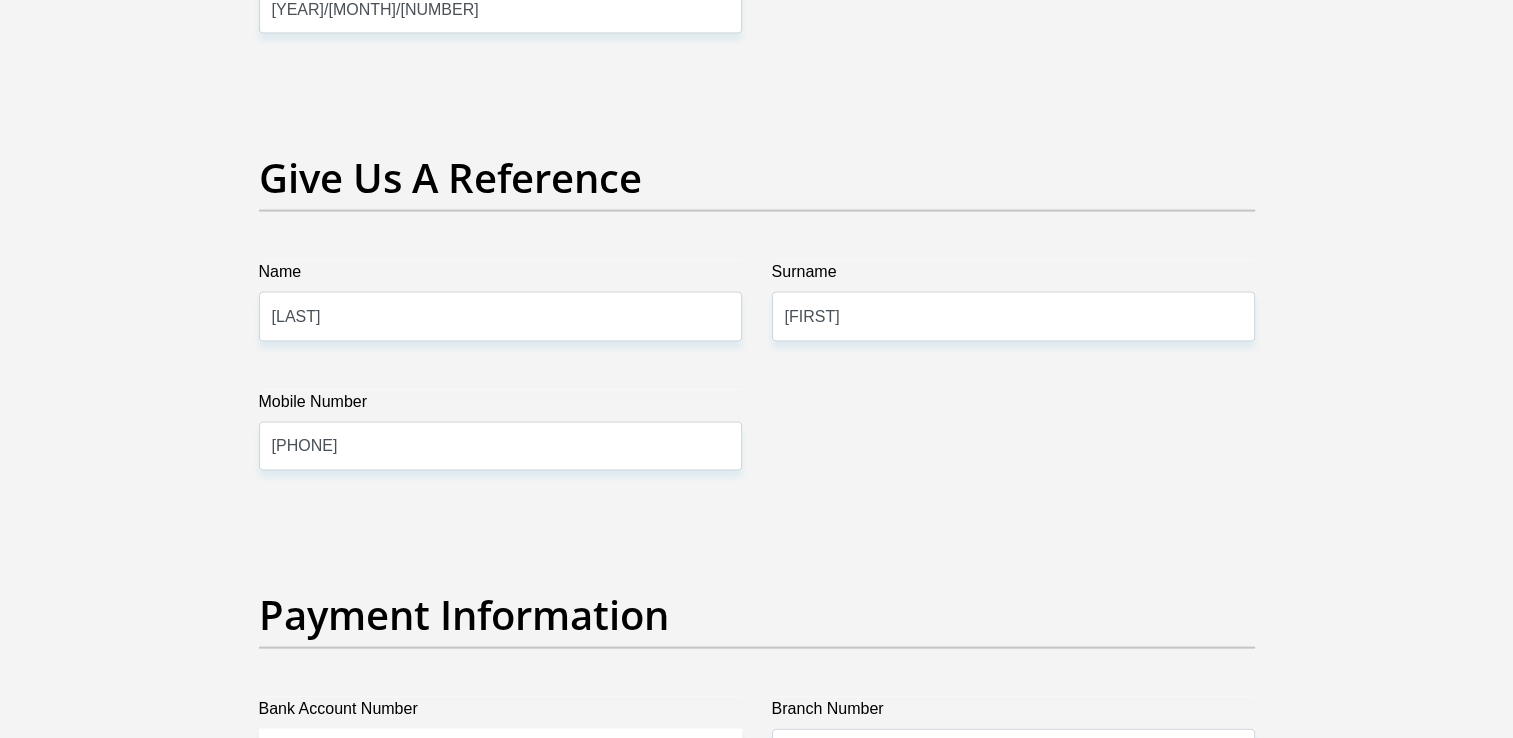 scroll, scrollTop: 4100, scrollLeft: 0, axis: vertical 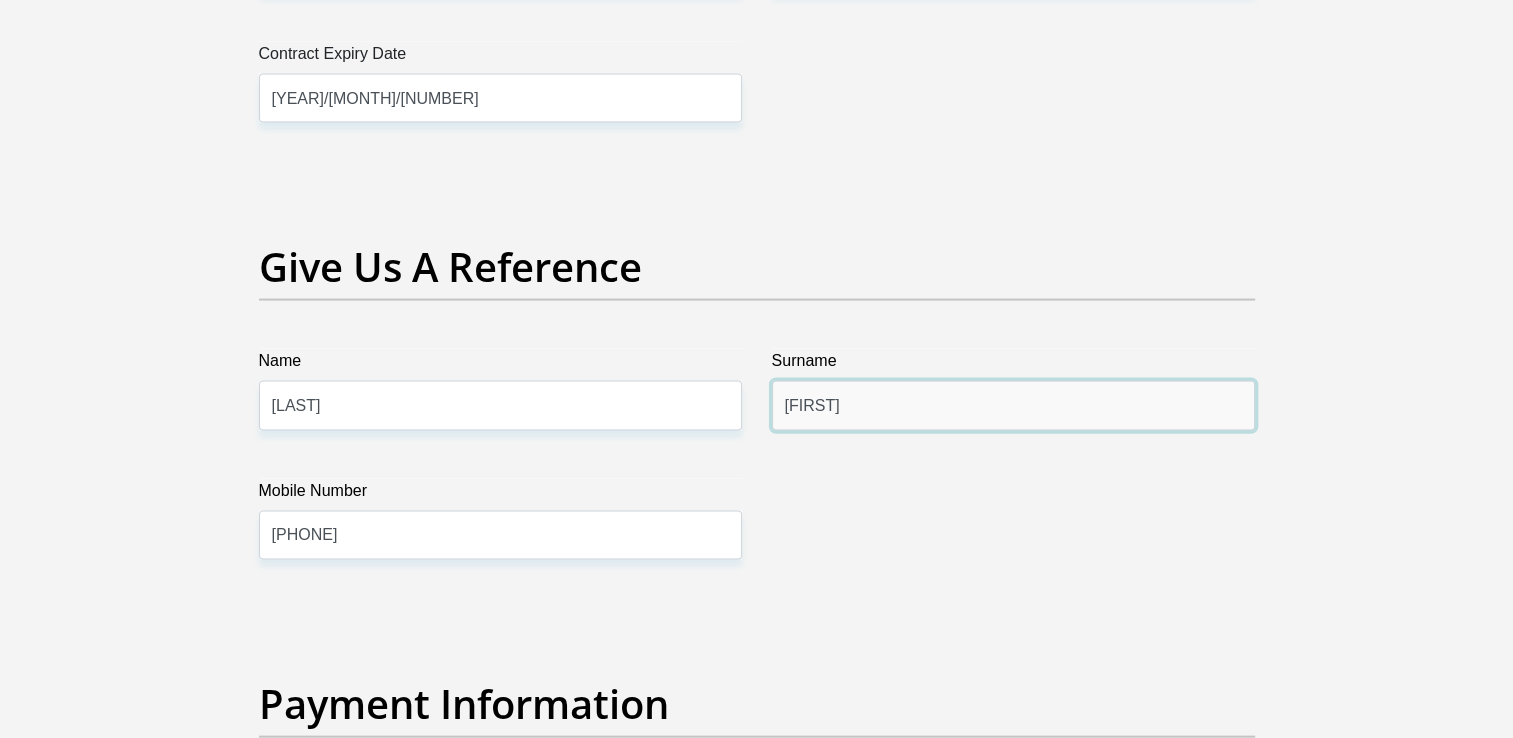 drag, startPoint x: 880, startPoint y: 410, endPoint x: 764, endPoint y: 410, distance: 116 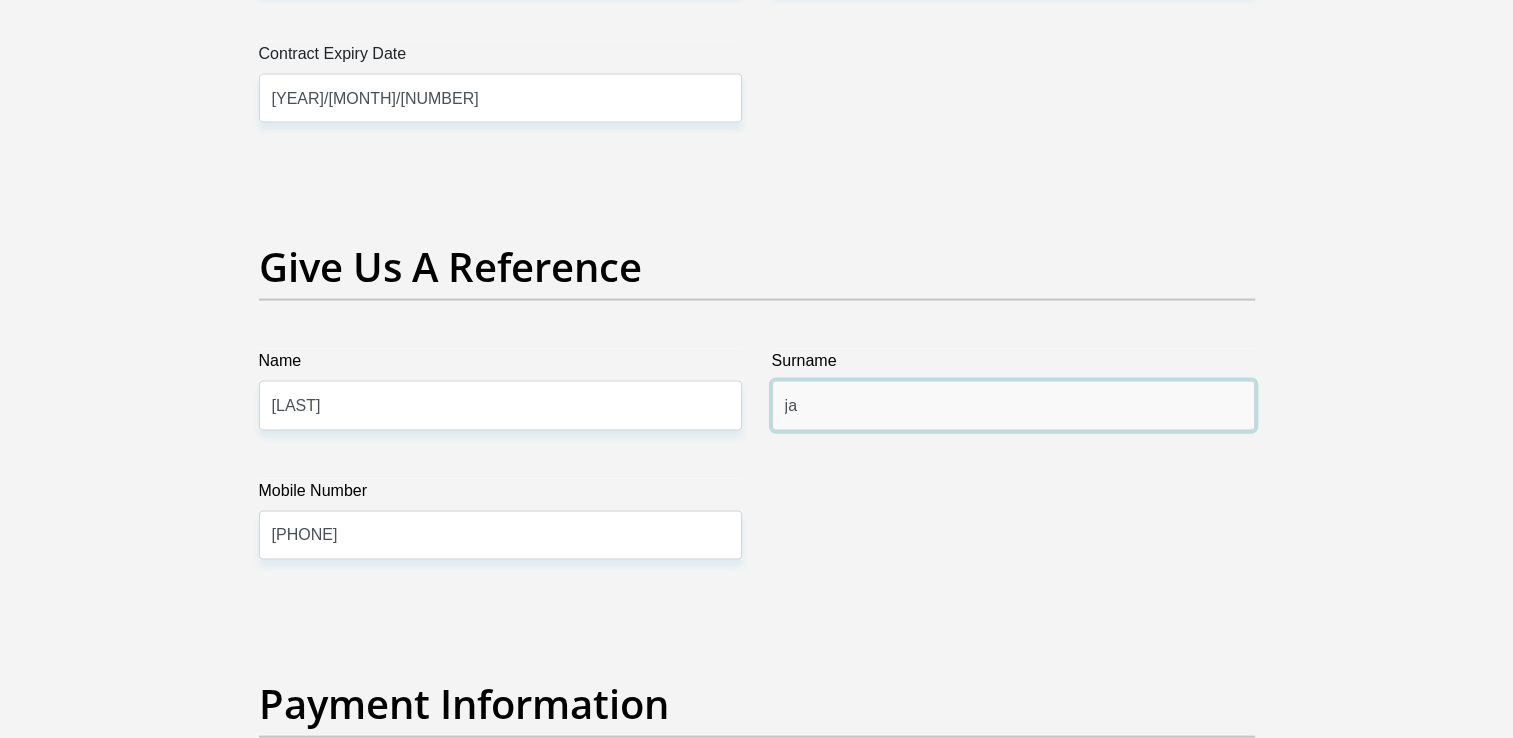 type on "[FIRST]" 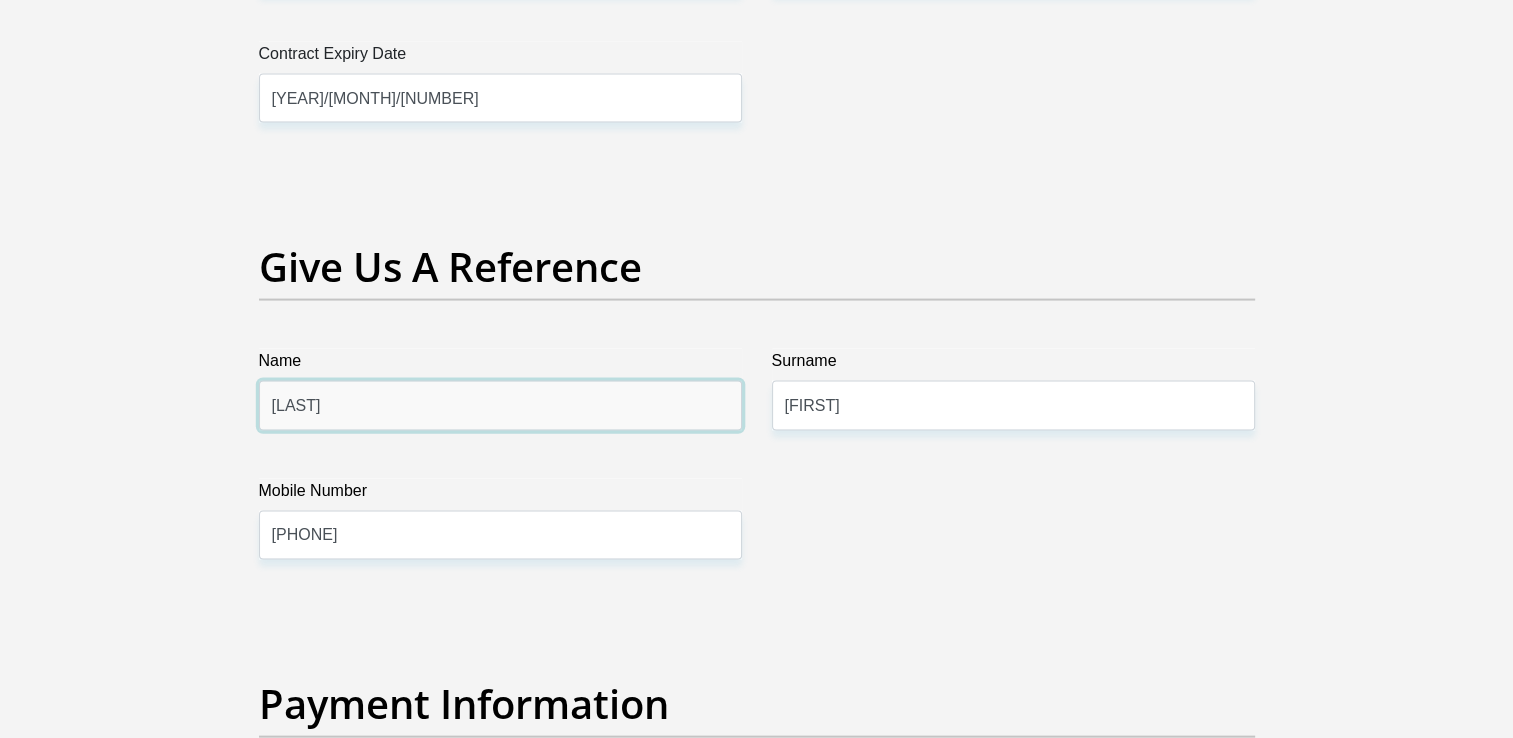 click on "[LAST]" at bounding box center (500, 405) 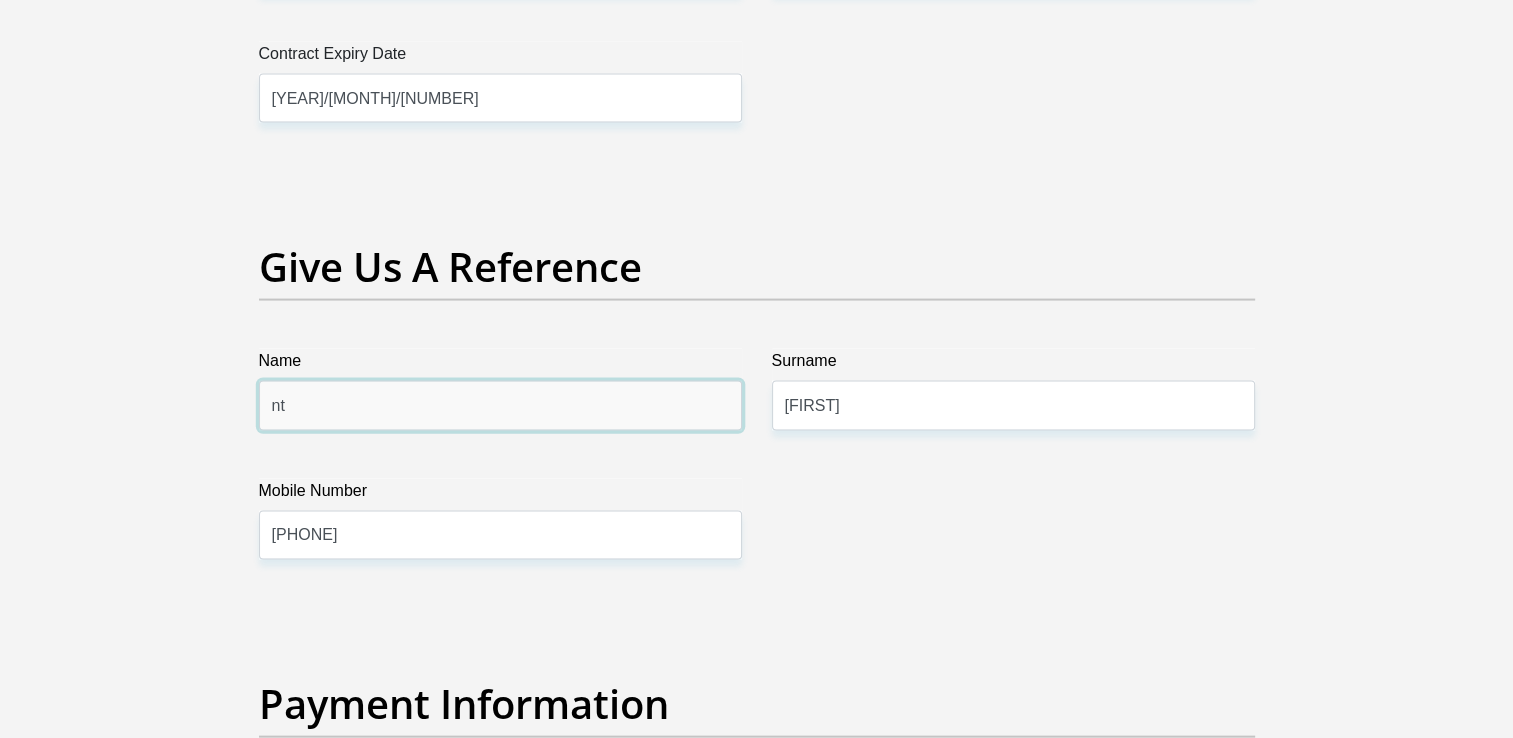 type on "n" 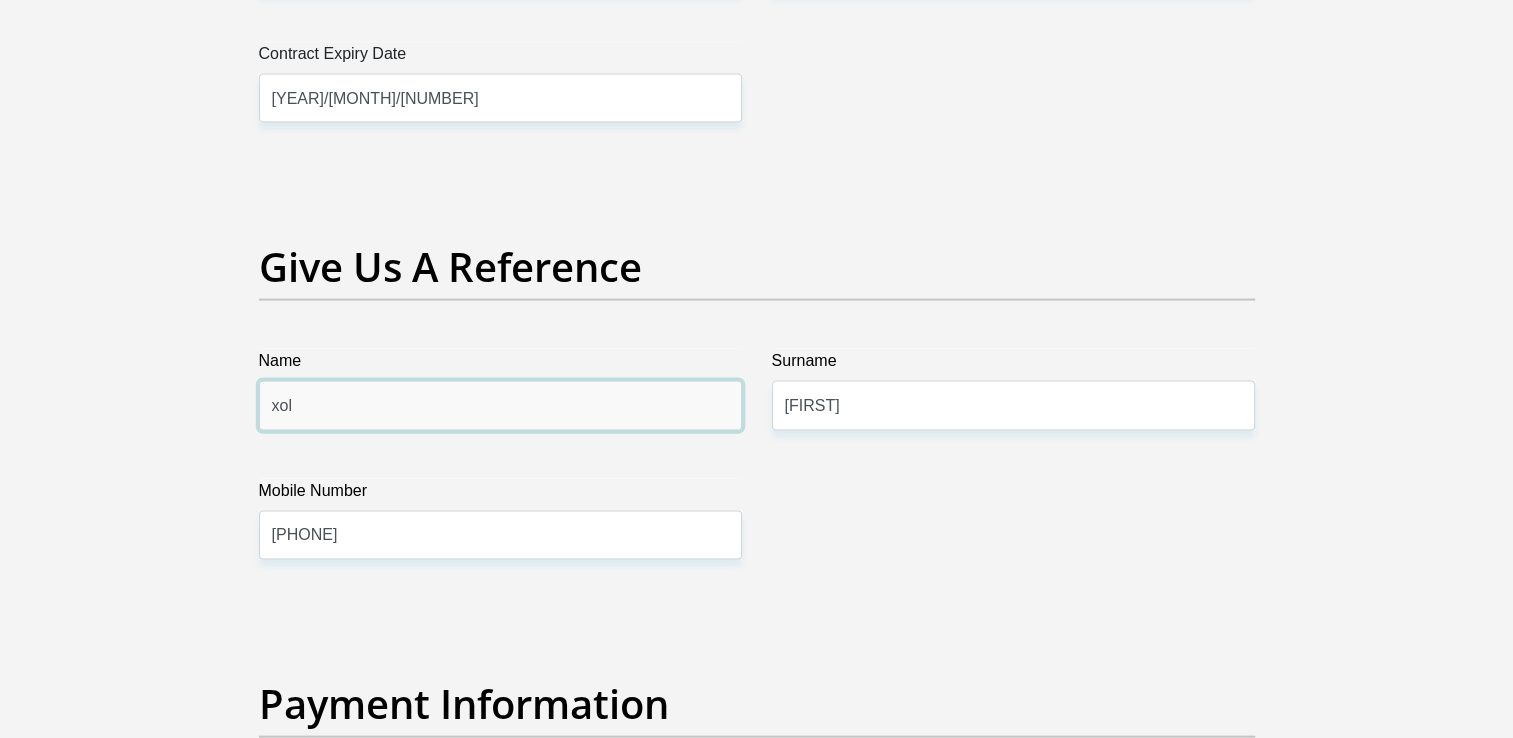 type on "xolani" 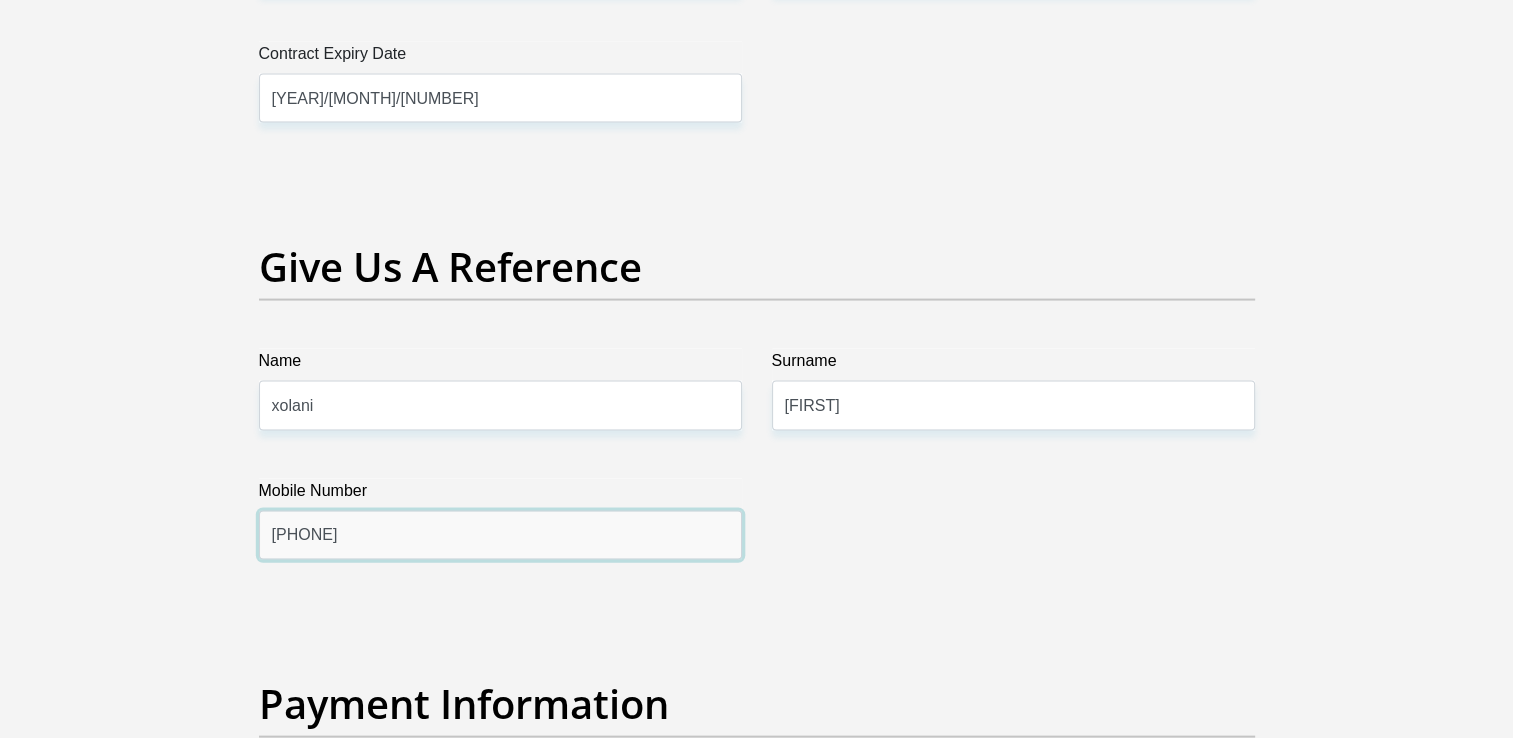 click on "[PHONE]" at bounding box center [500, 535] 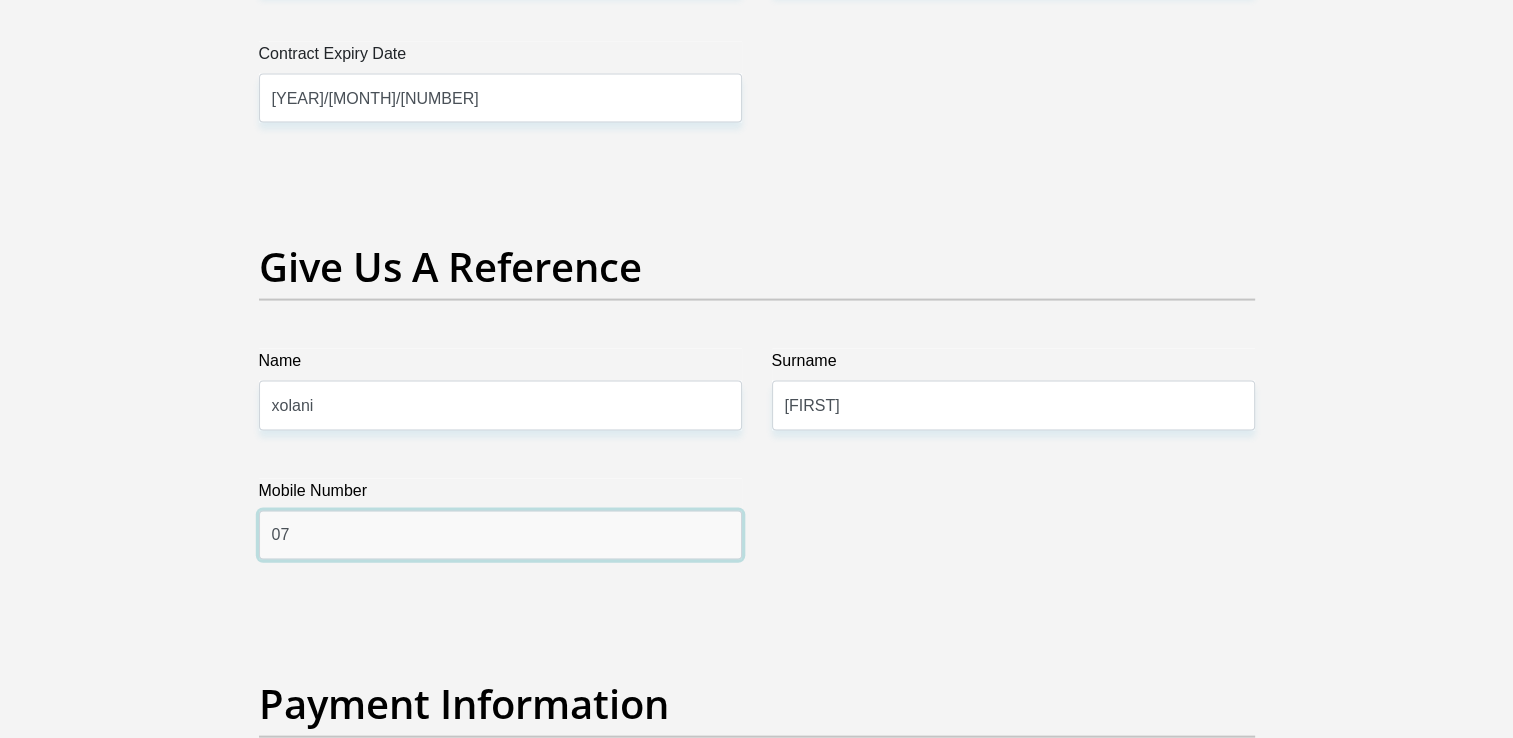 type on "0" 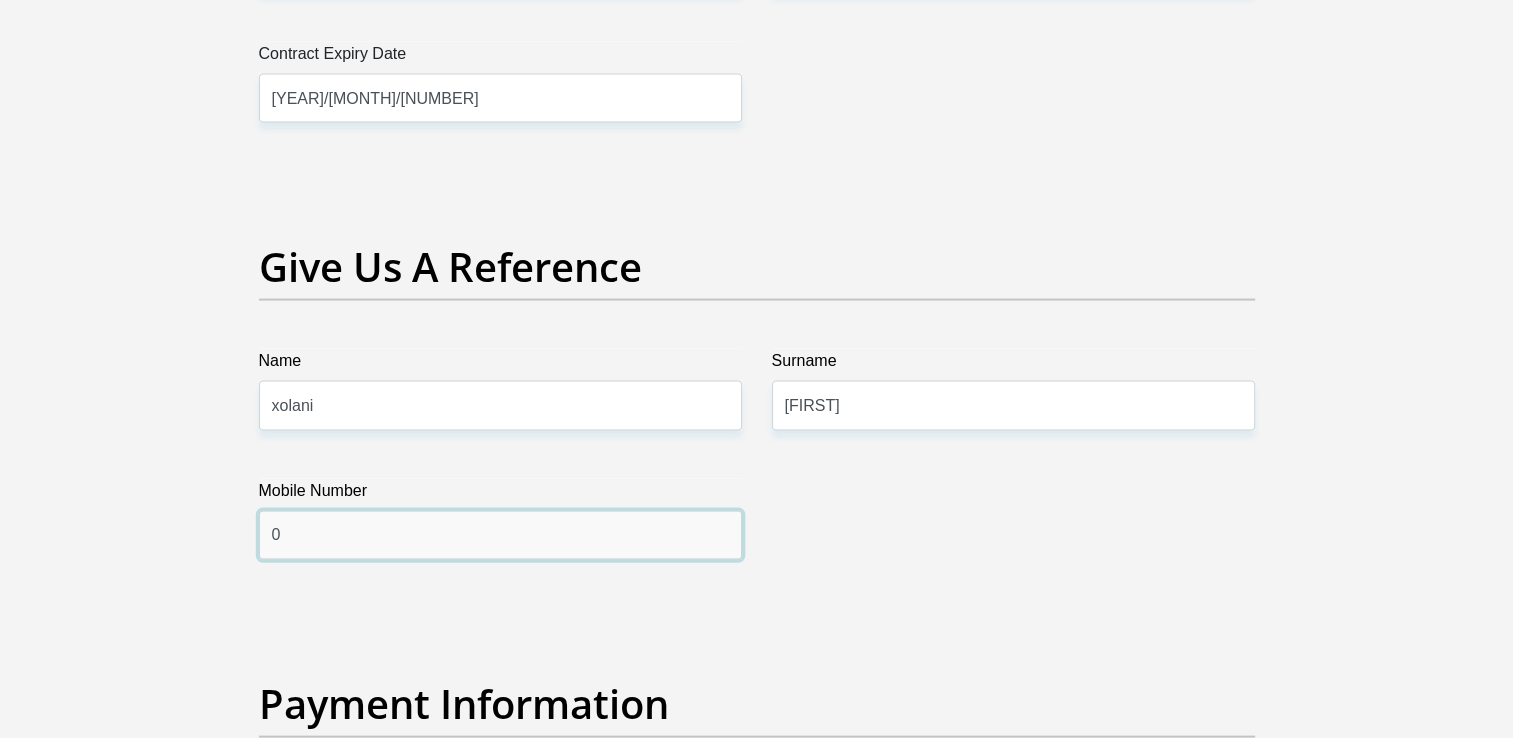 type on "[PHONE]" 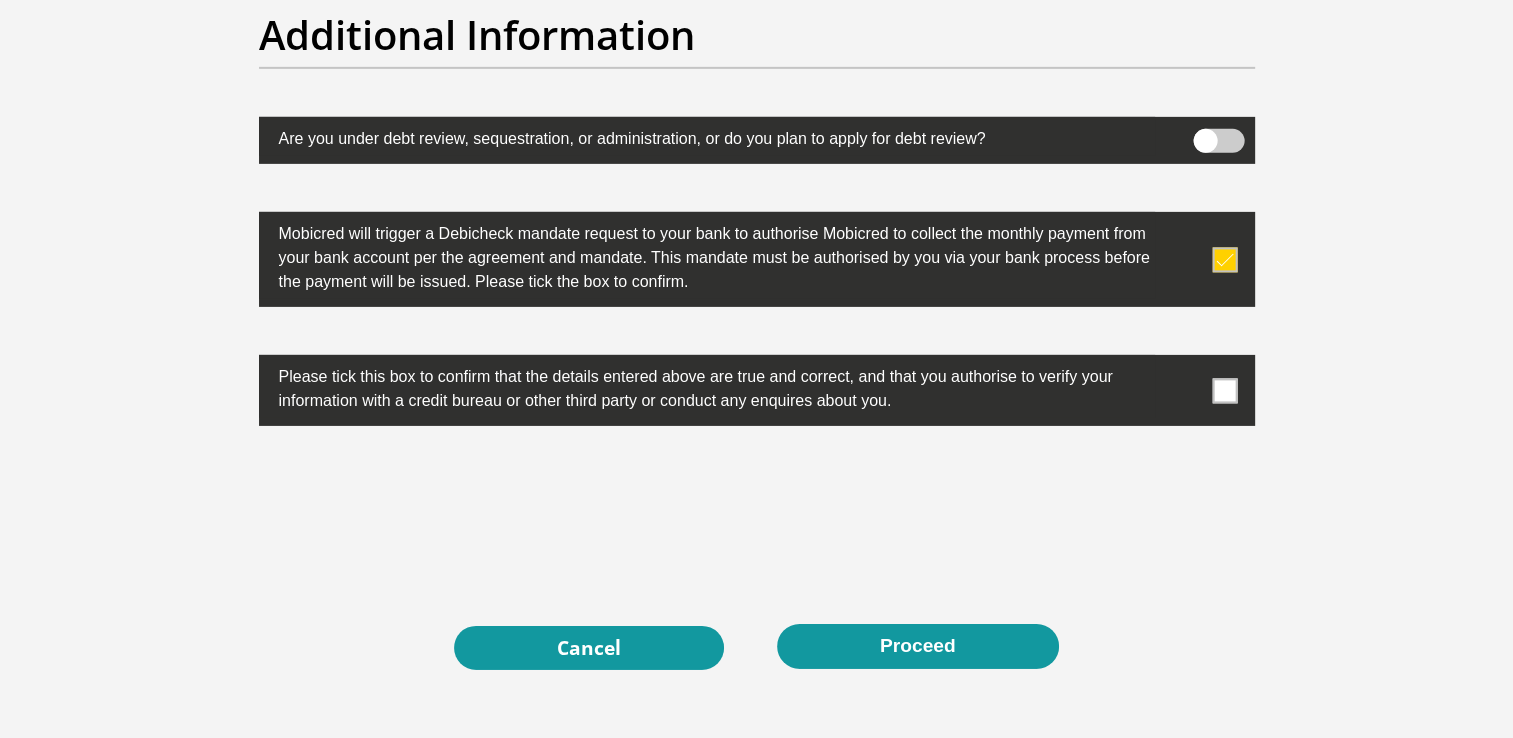 scroll, scrollTop: 6400, scrollLeft: 0, axis: vertical 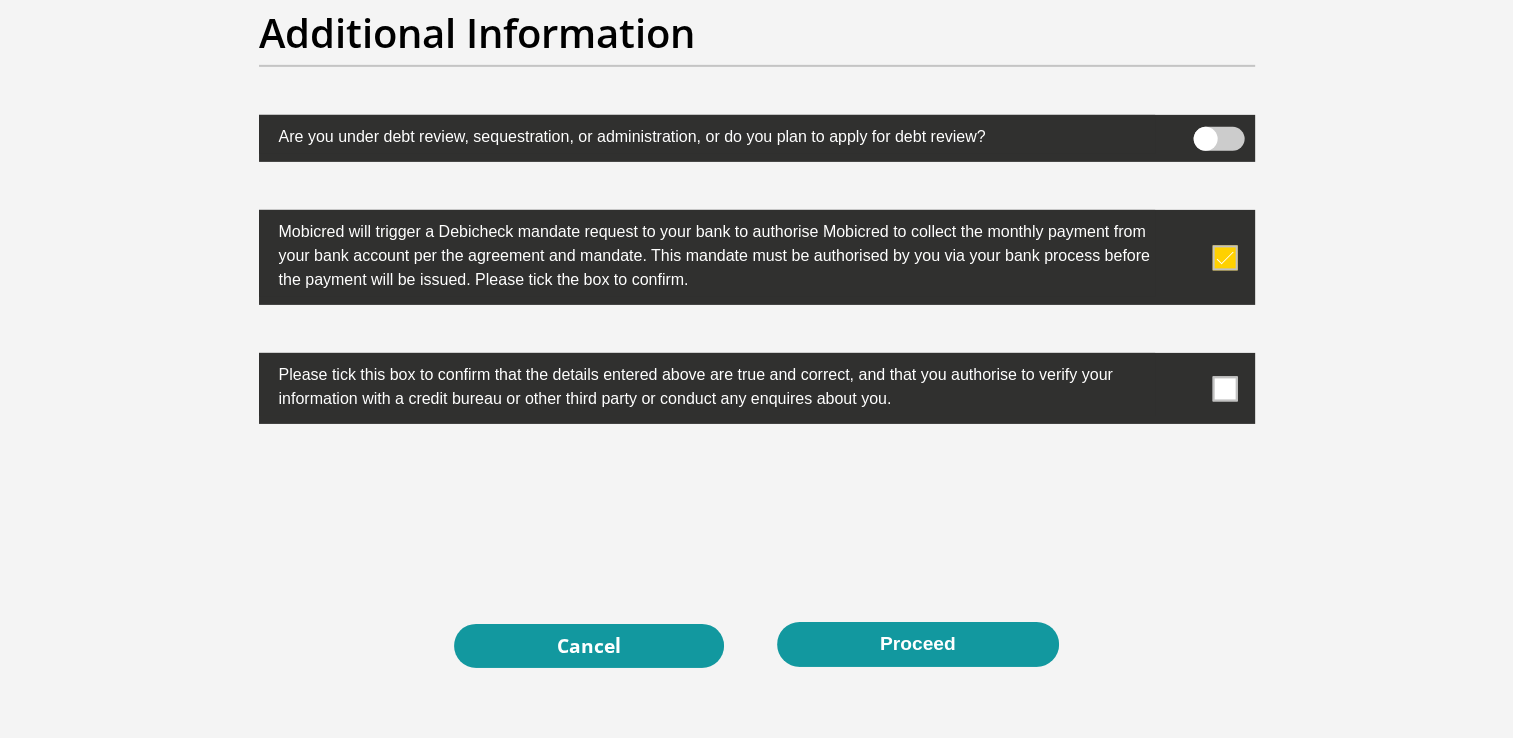 click at bounding box center [1224, 388] 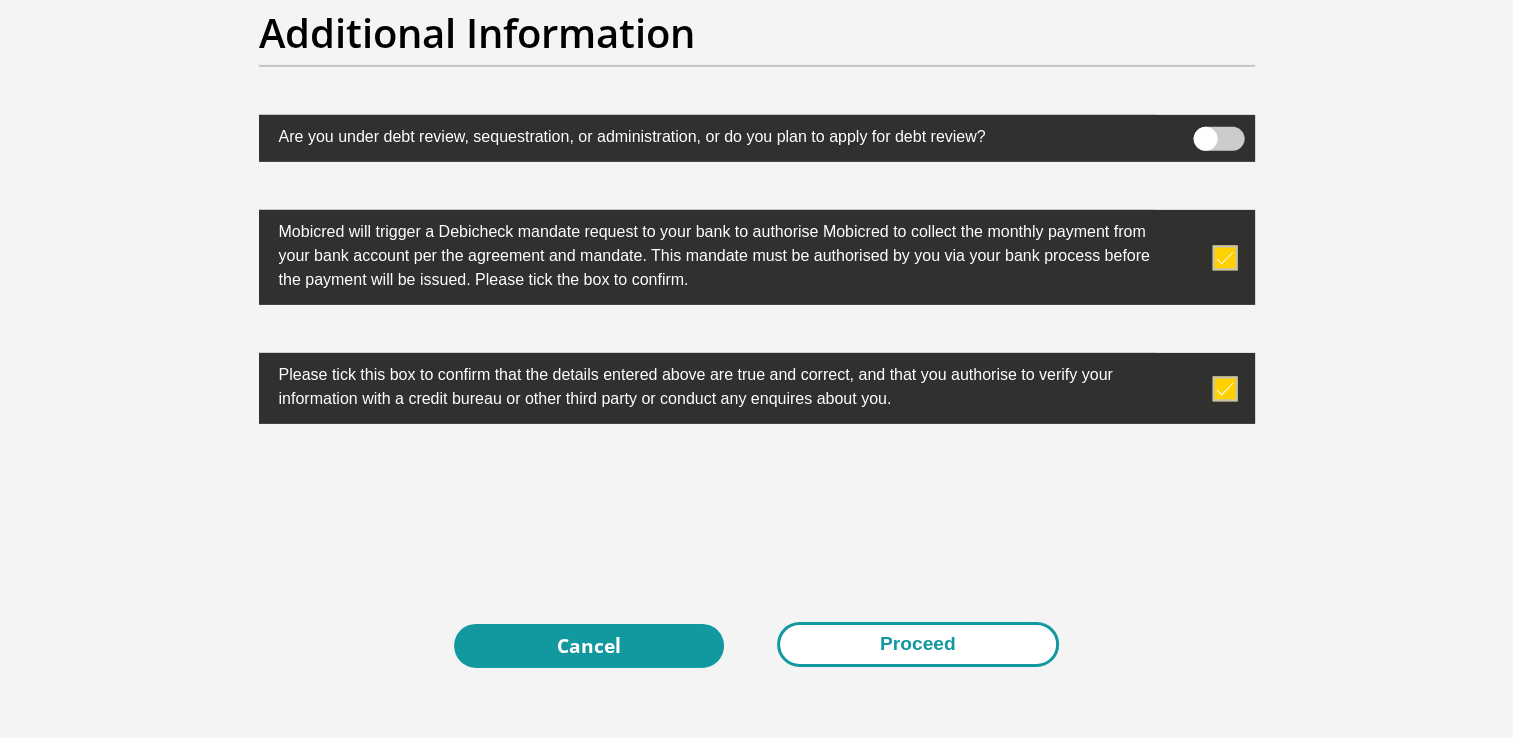 click on "Proceed" at bounding box center [918, 644] 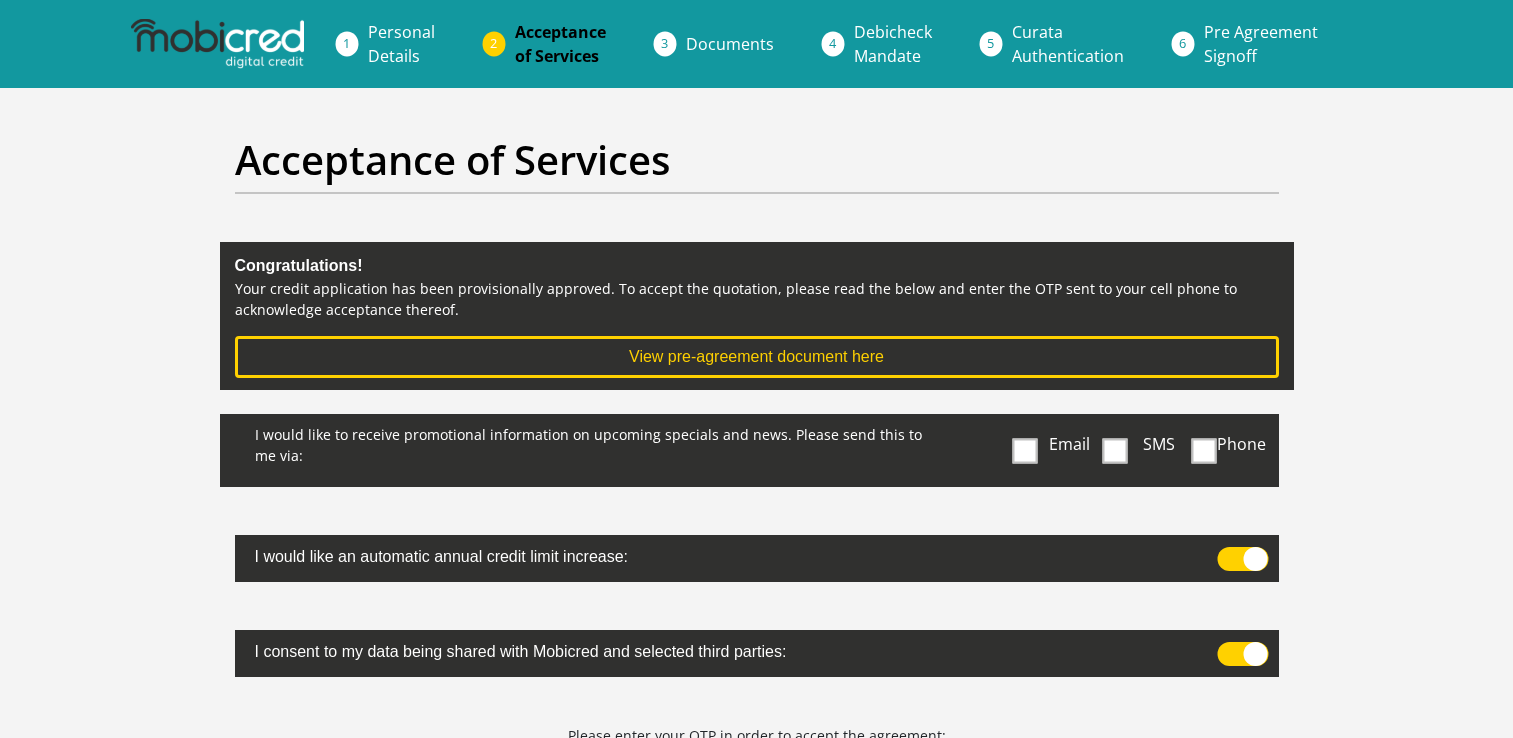 scroll, scrollTop: 0, scrollLeft: 0, axis: both 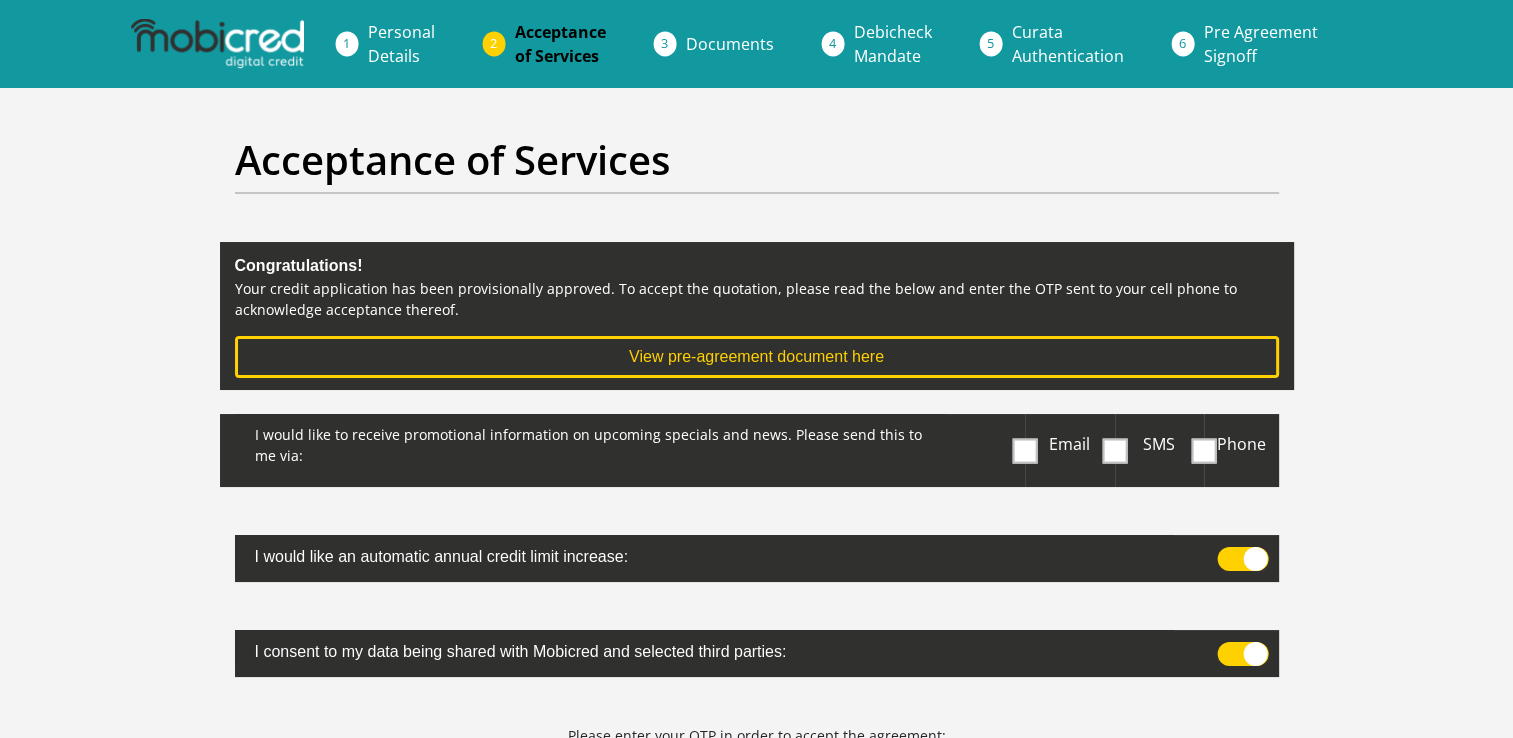 click at bounding box center [1114, 450] 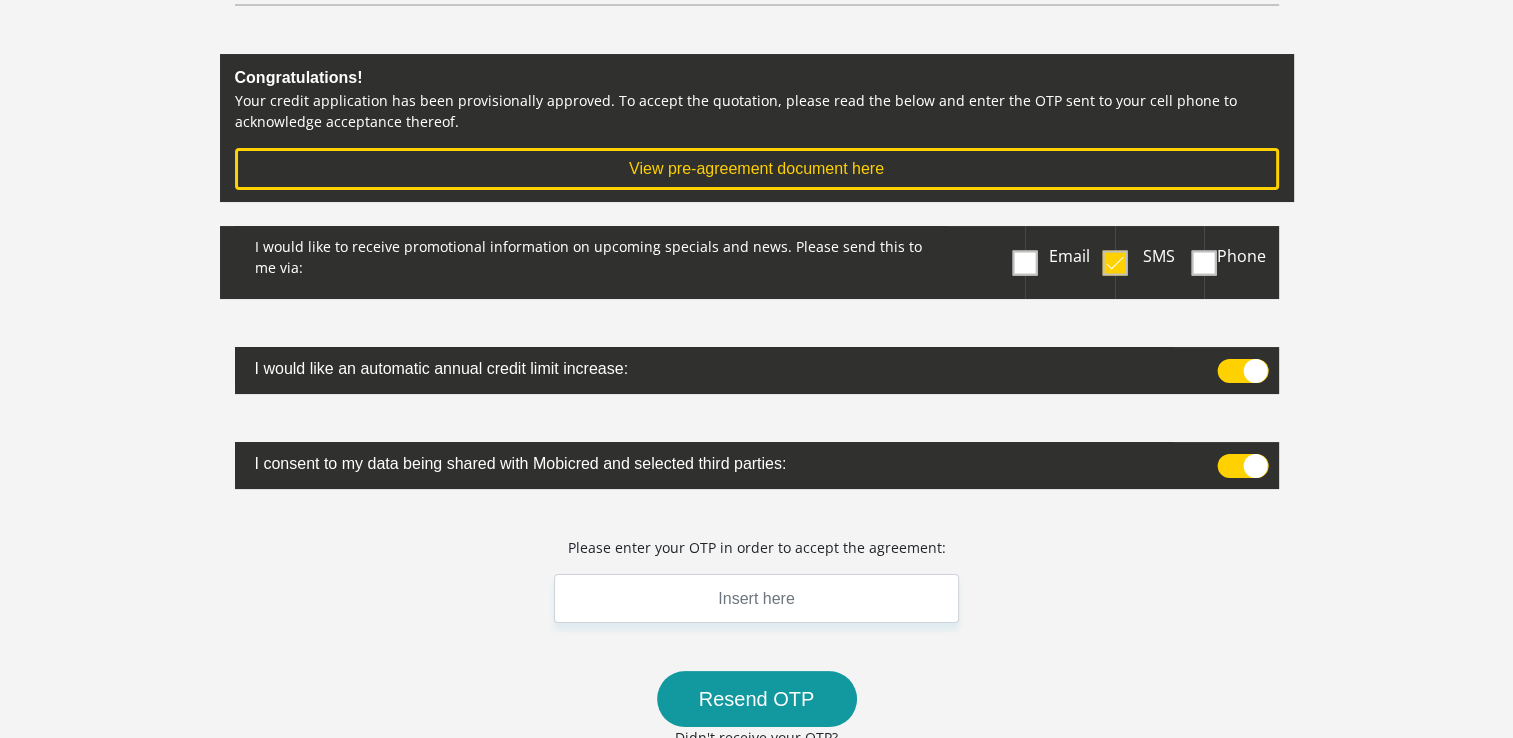 scroll, scrollTop: 200, scrollLeft: 0, axis: vertical 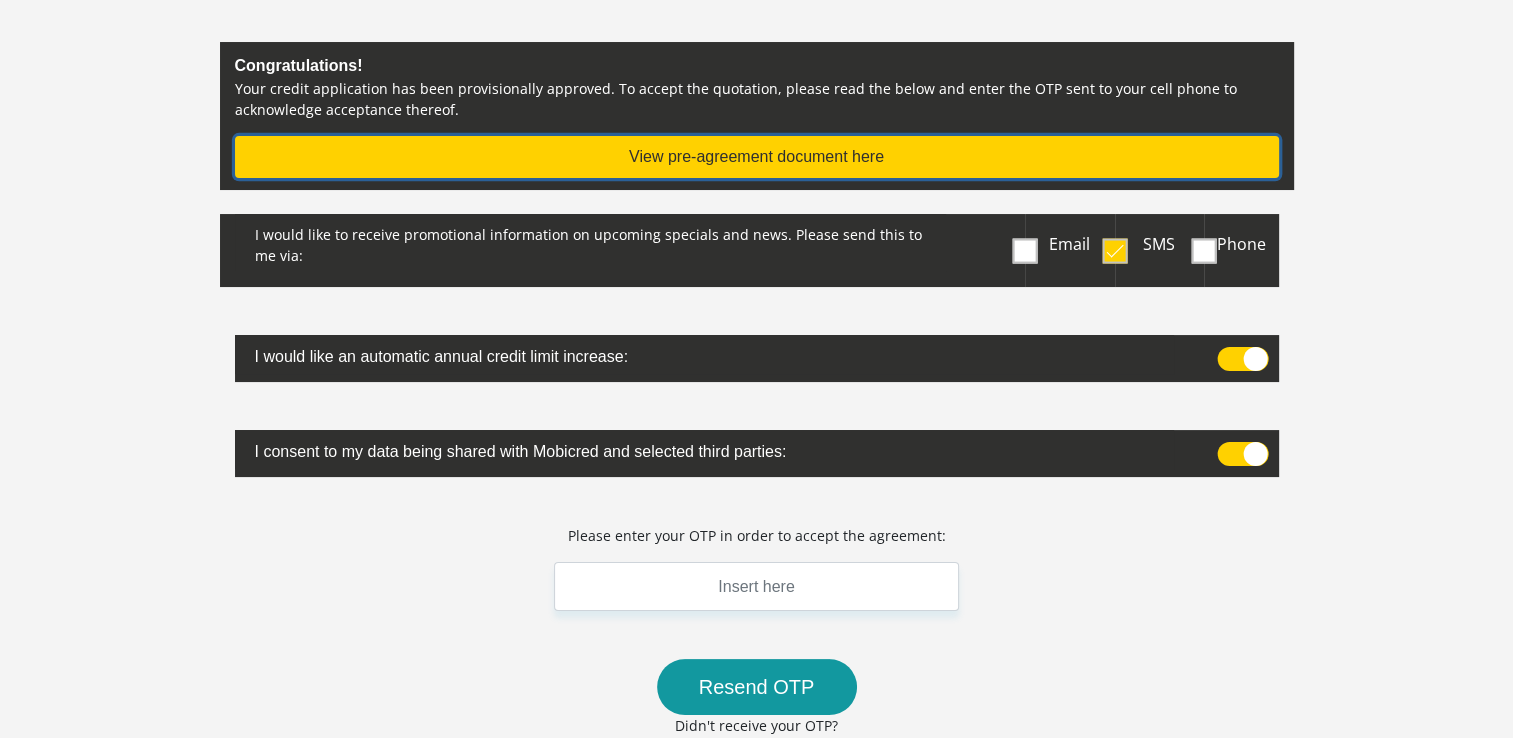 click on "View pre-agreement document here" at bounding box center [757, 157] 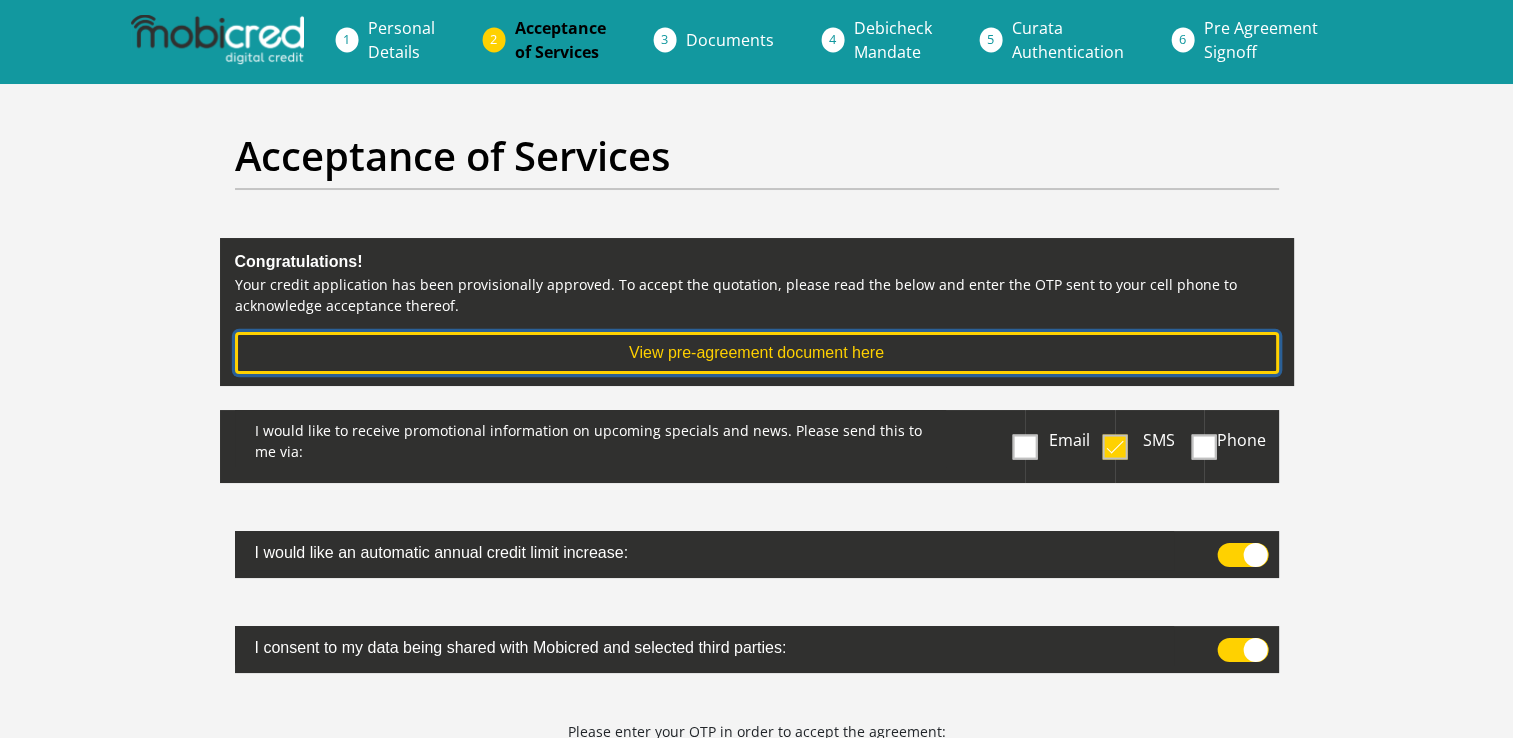 scroll, scrollTop: 0, scrollLeft: 0, axis: both 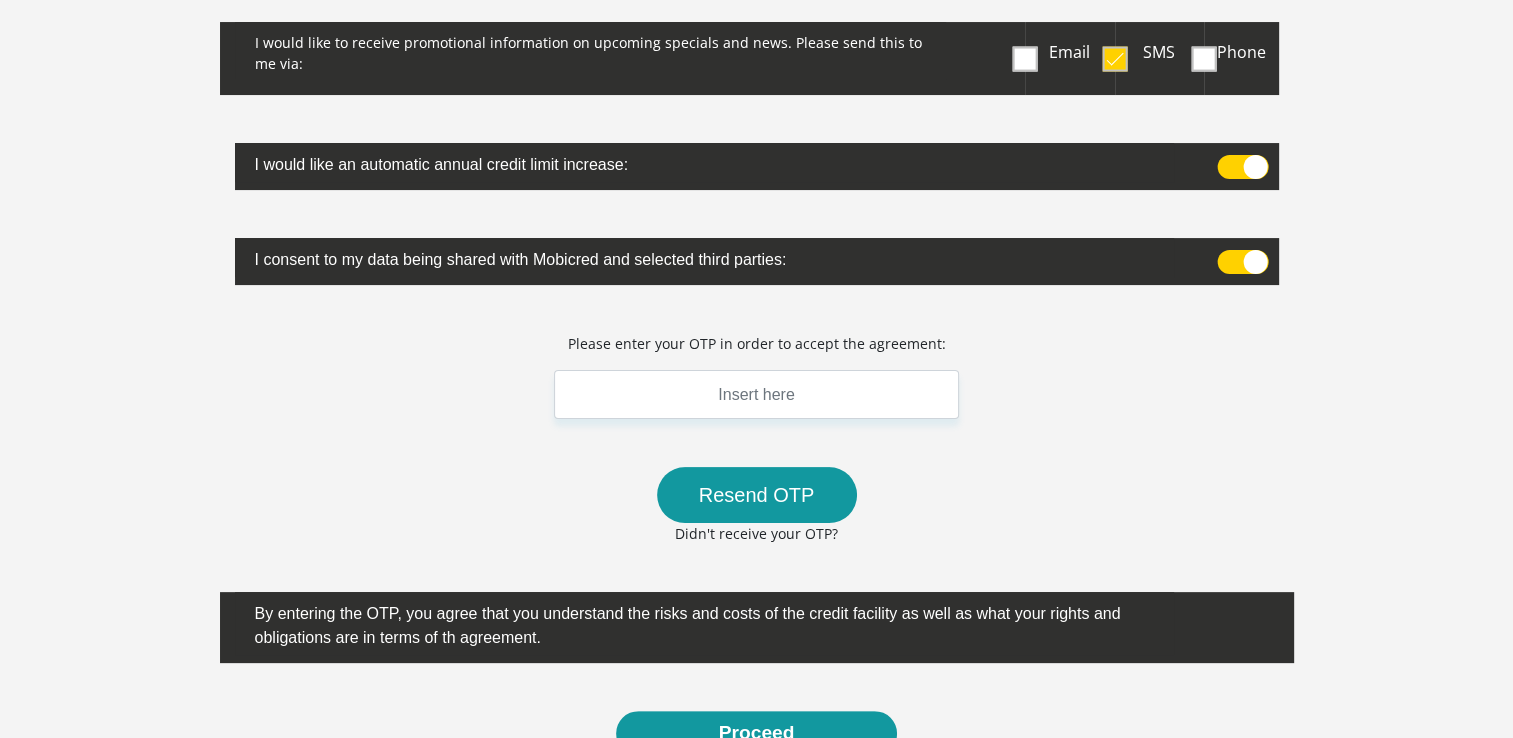 click at bounding box center [1242, 167] 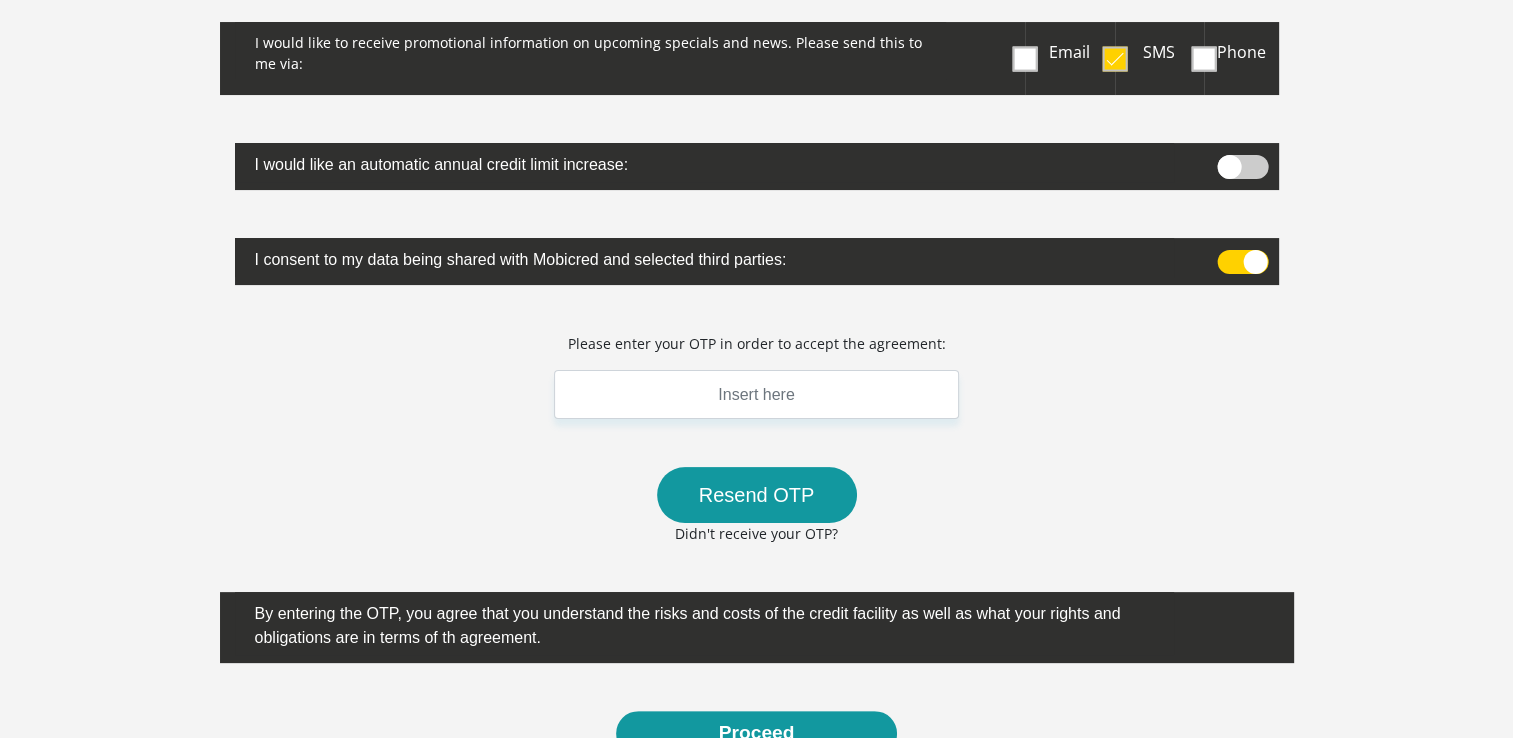 click at bounding box center (757, 261) 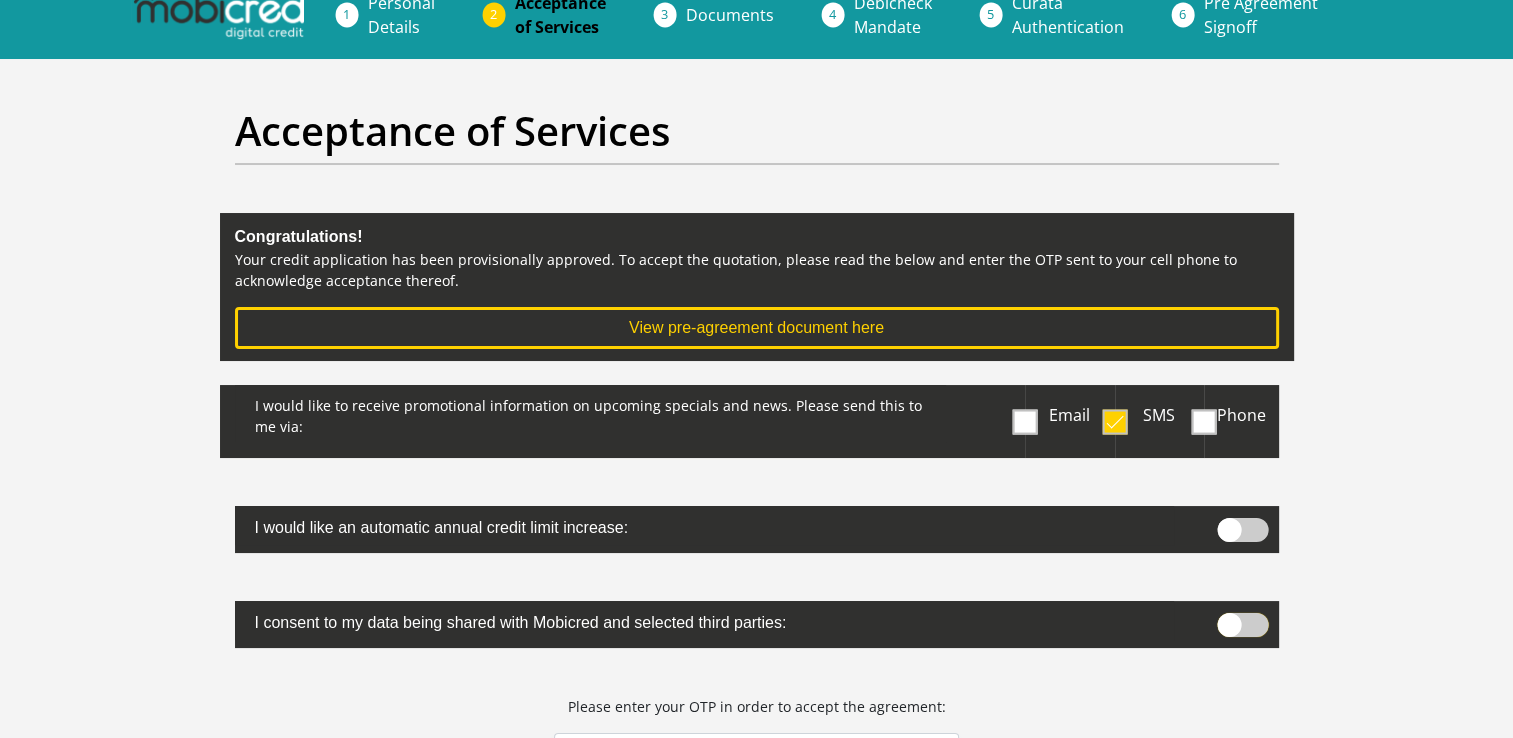 scroll, scrollTop: 0, scrollLeft: 0, axis: both 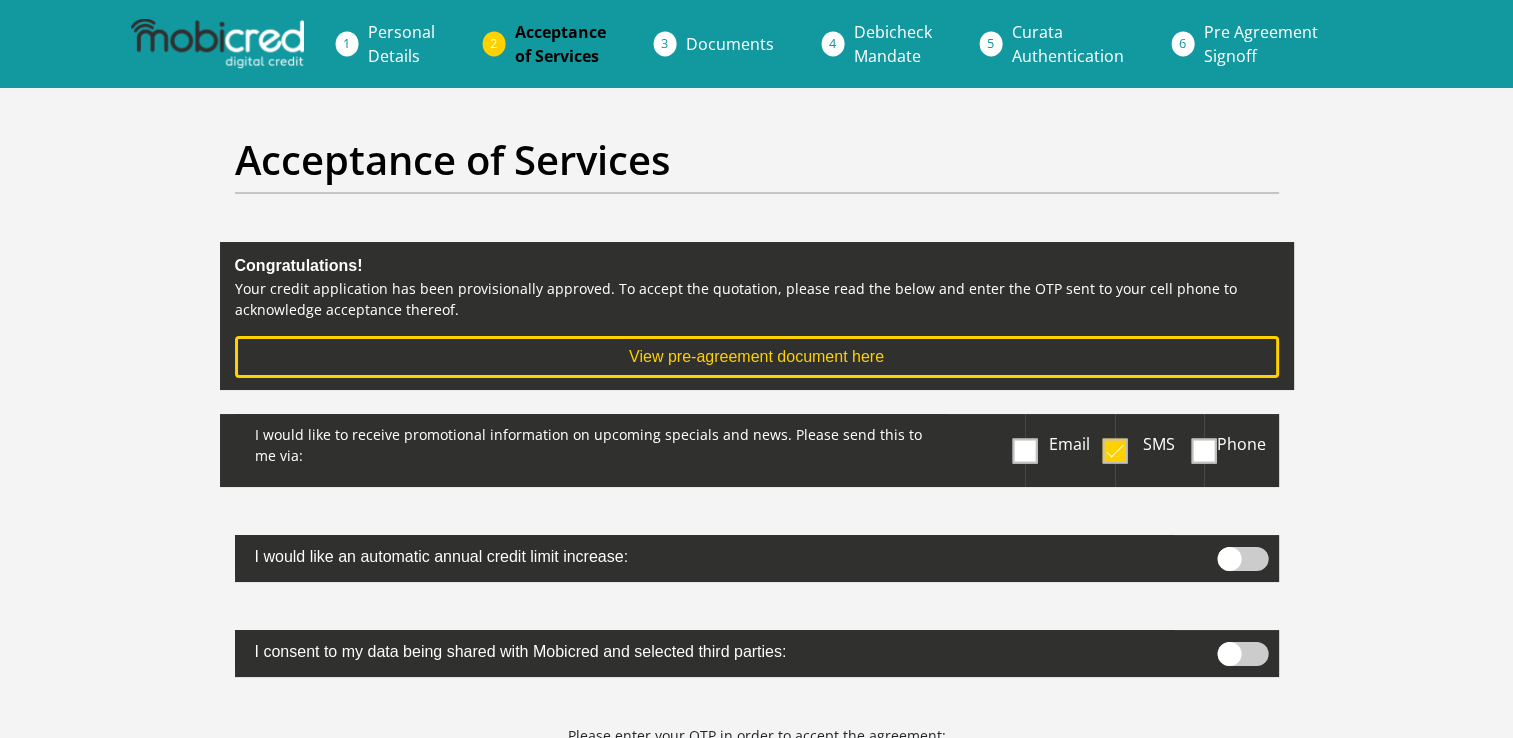 click at bounding box center (1114, 450) 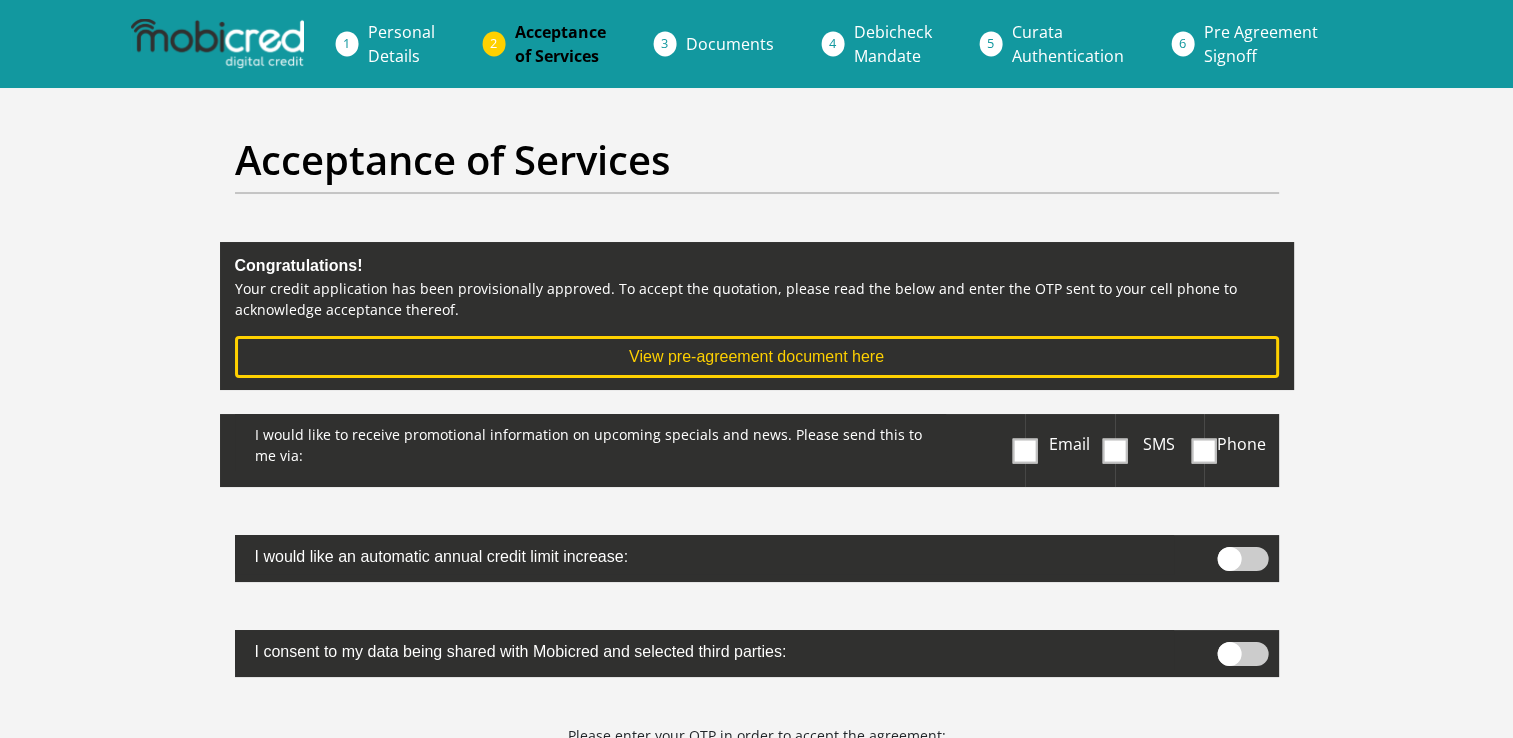 scroll, scrollTop: 0, scrollLeft: 0, axis: both 